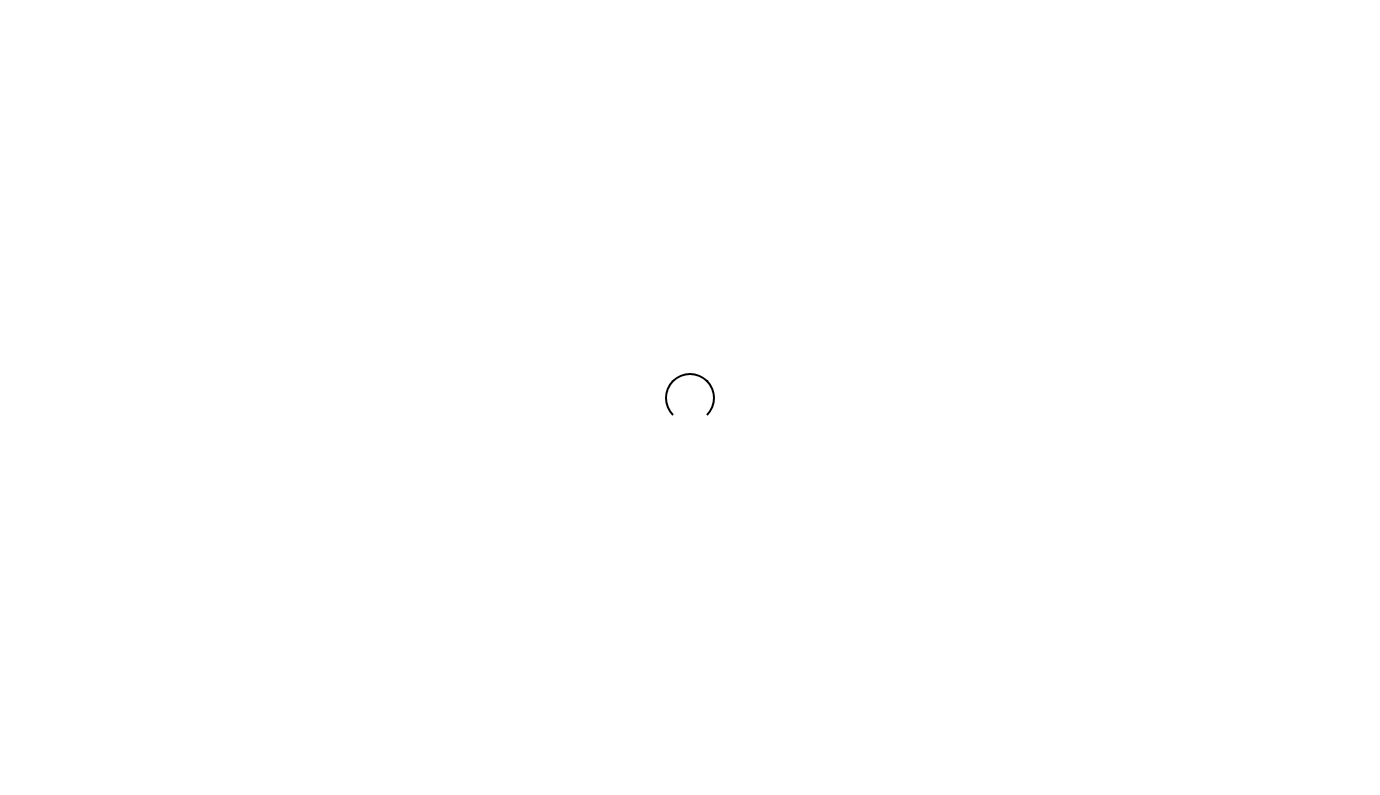 scroll, scrollTop: 0, scrollLeft: 0, axis: both 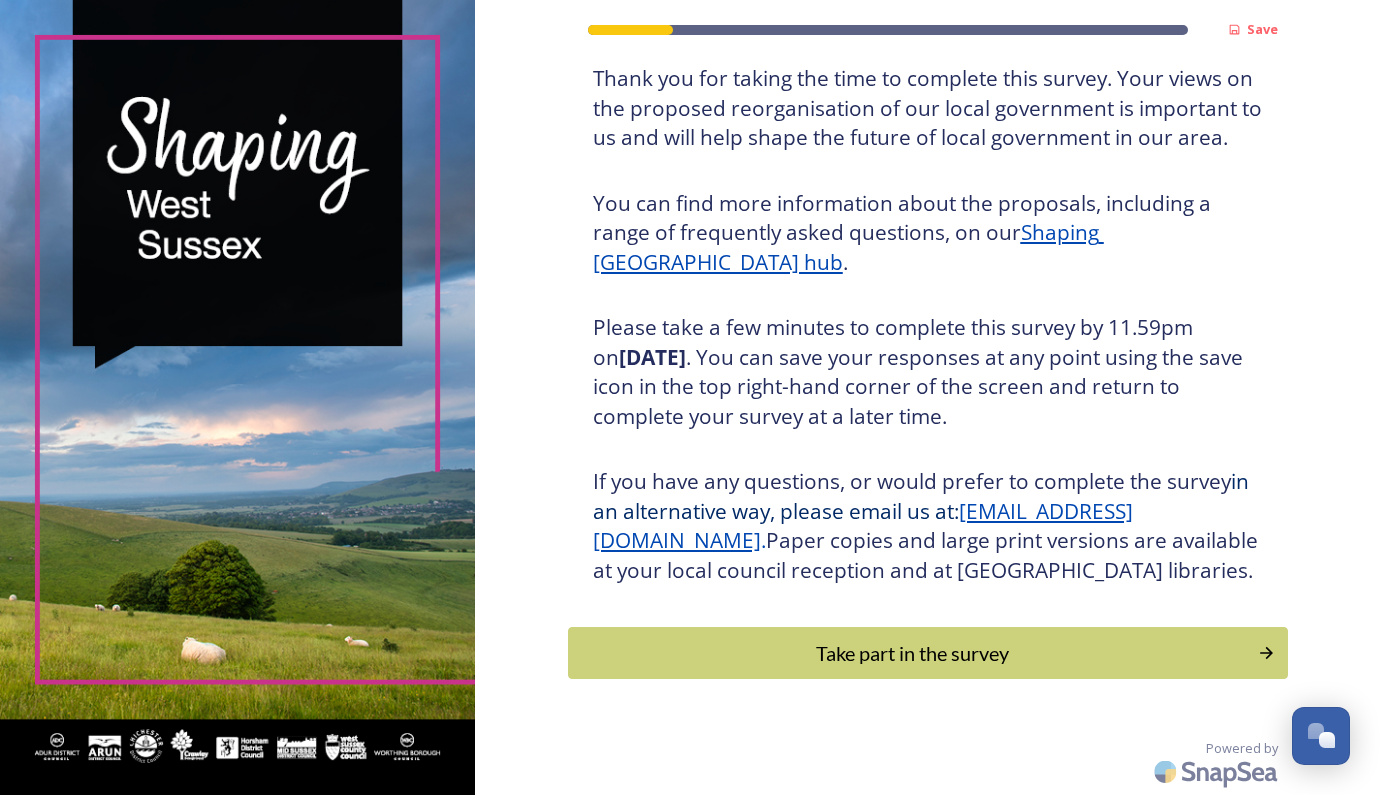 click on "If you have any questions, or would prefer to complete the survey  in an alternative way, please email us at:  [EMAIL_ADDRESS][DOMAIN_NAME] .  Paper copies and large print versions are available at your local council reception and at [GEOGRAPHIC_DATA]." at bounding box center [928, 526] 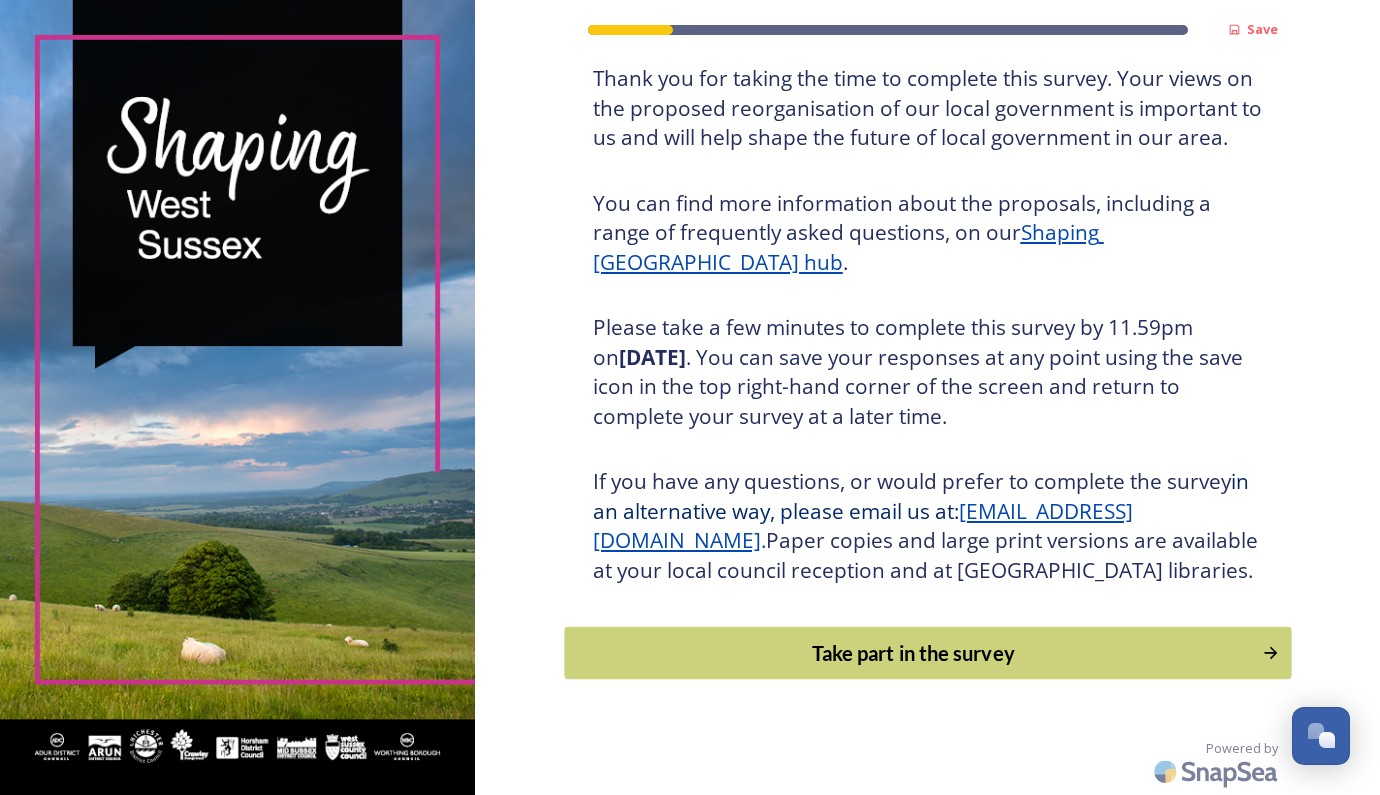 click 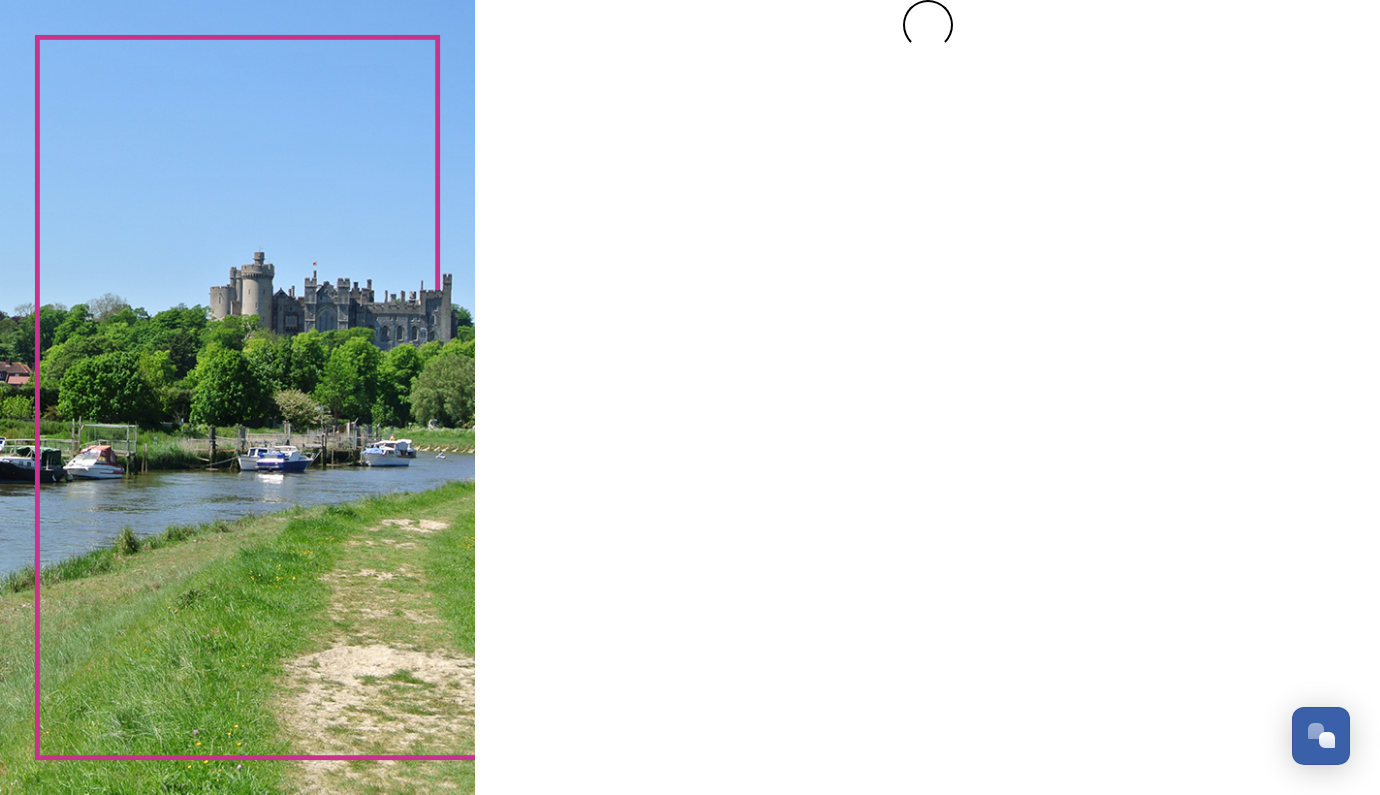 scroll, scrollTop: 0, scrollLeft: 0, axis: both 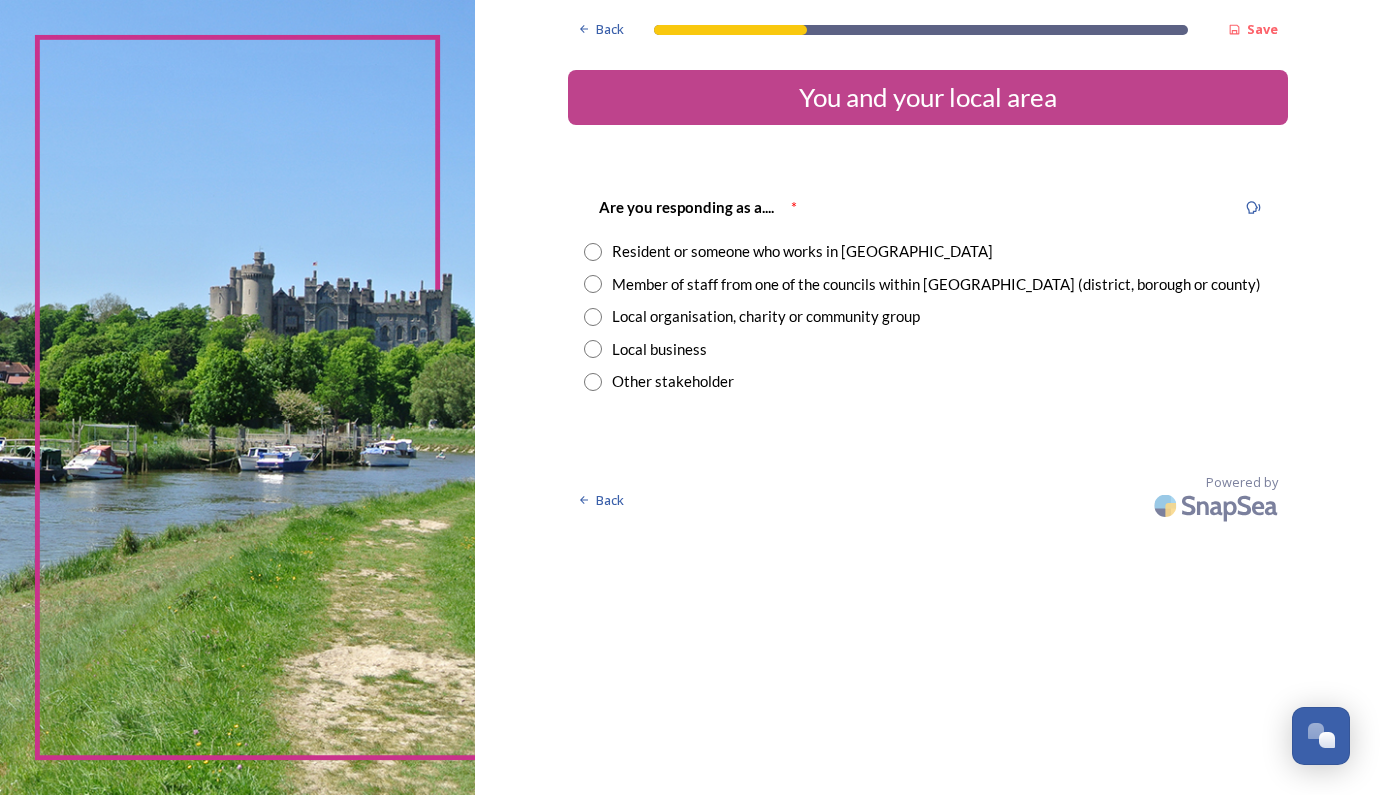 click at bounding box center (593, 252) 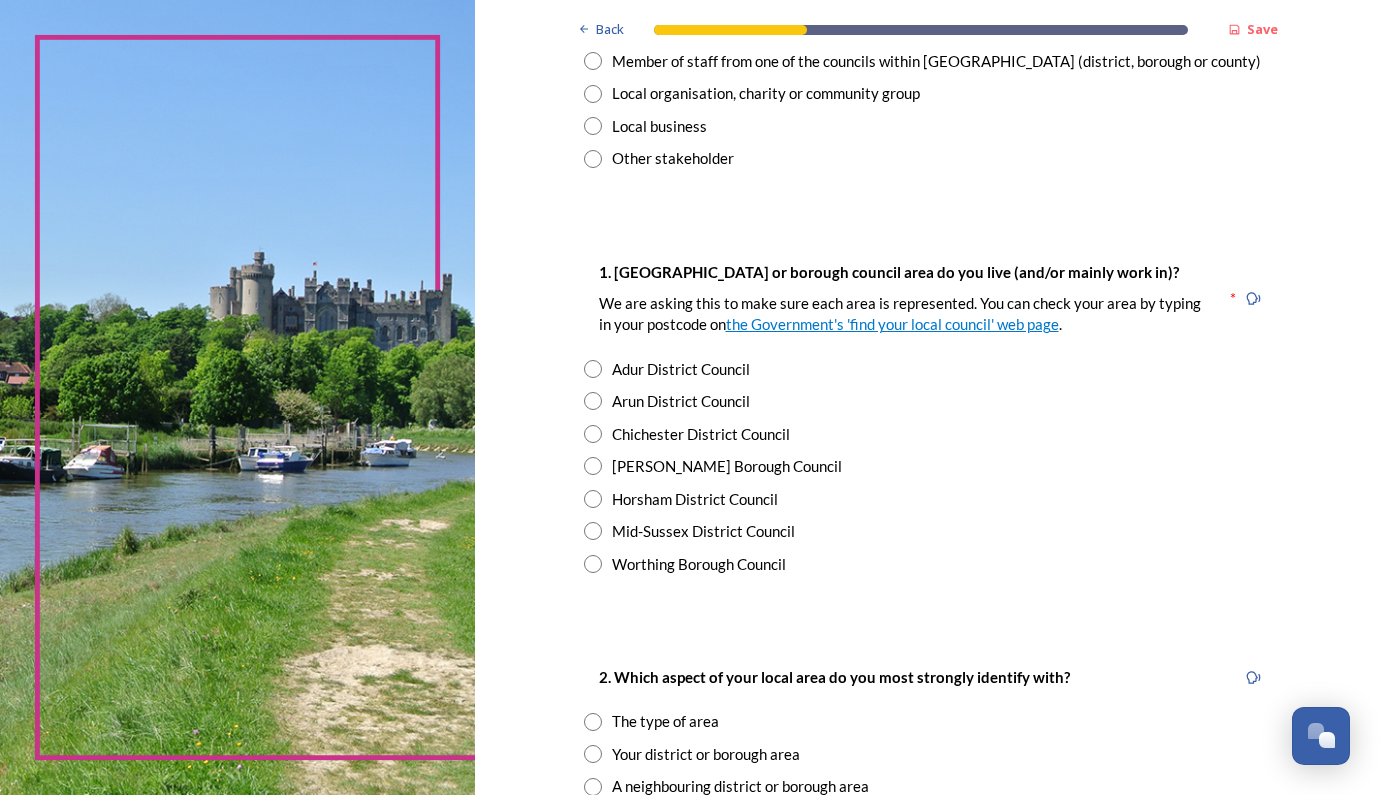 scroll, scrollTop: 226, scrollLeft: 0, axis: vertical 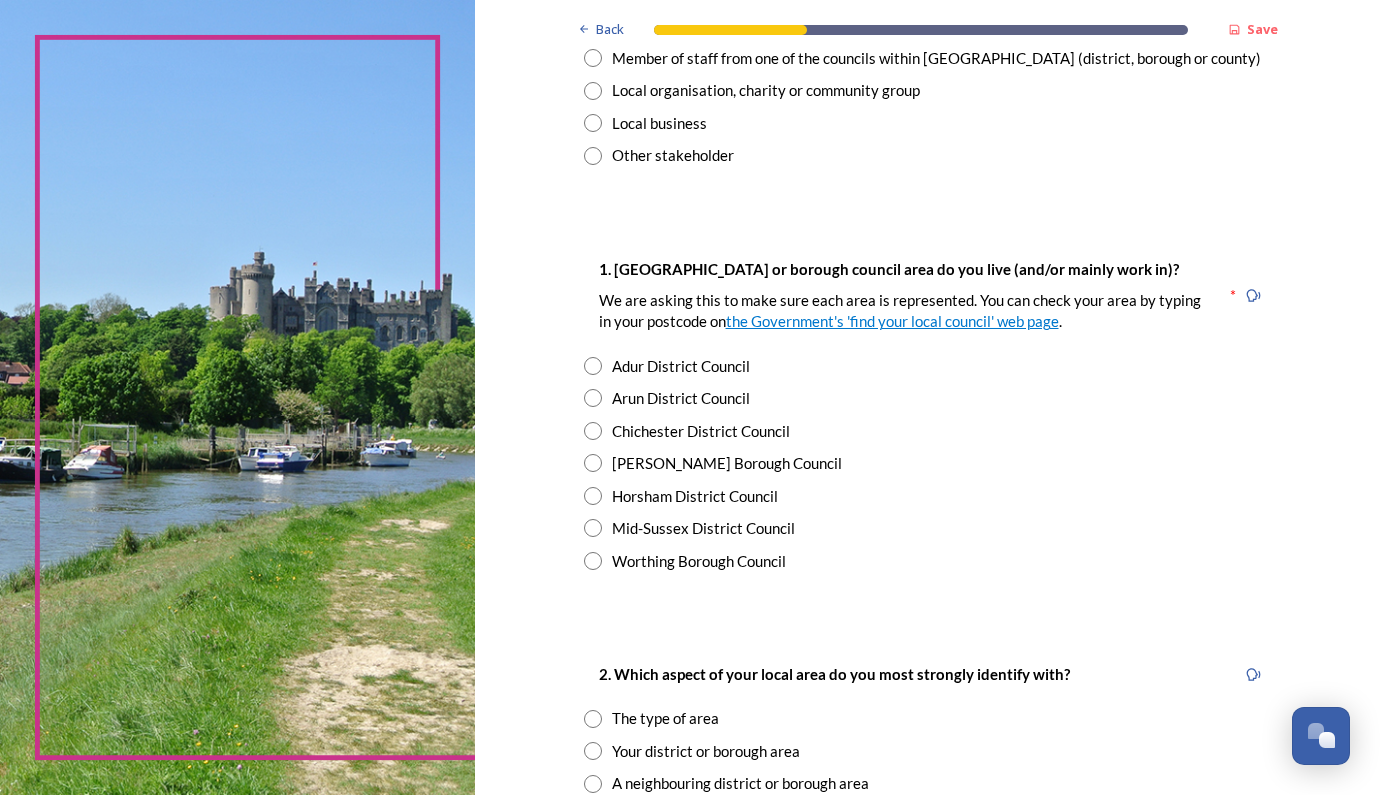 click at bounding box center (593, 496) 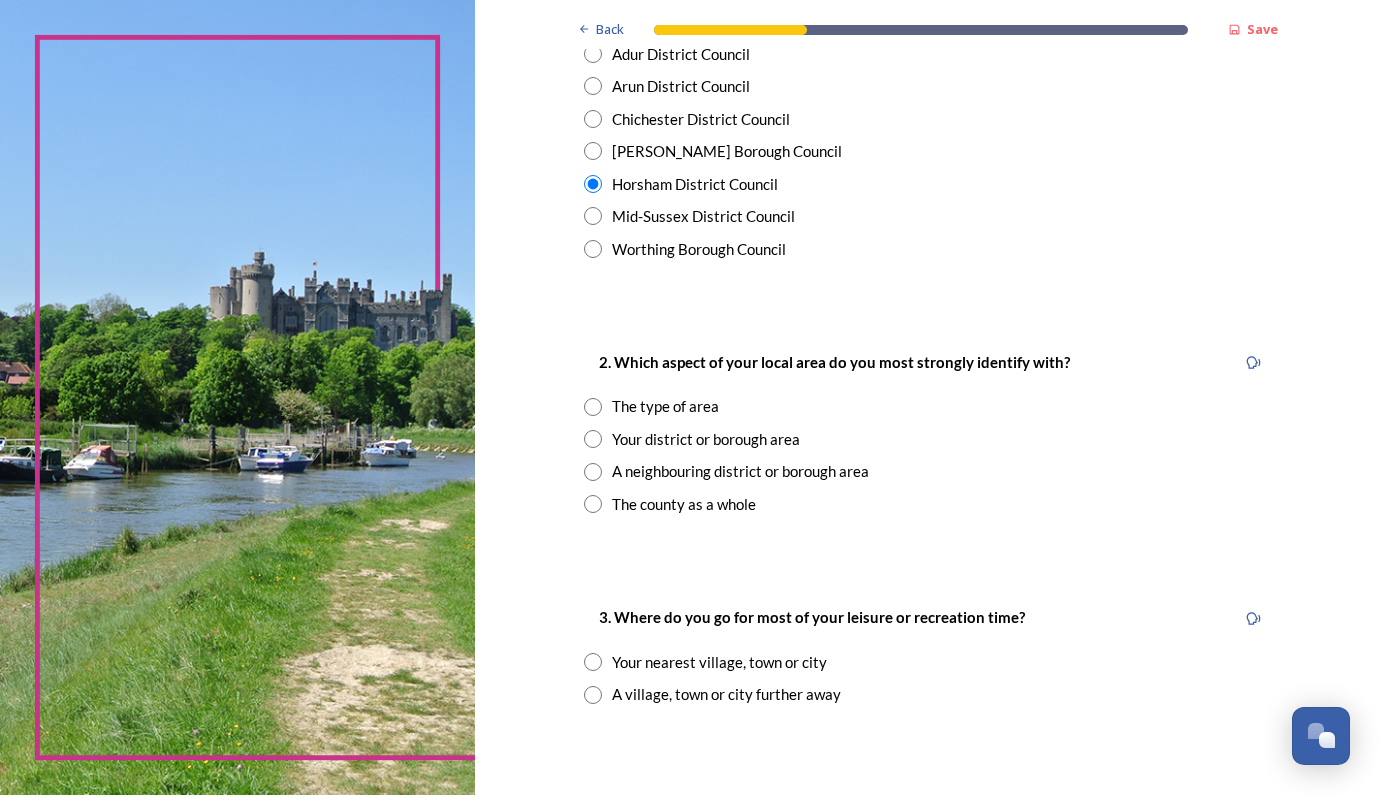 scroll, scrollTop: 539, scrollLeft: 0, axis: vertical 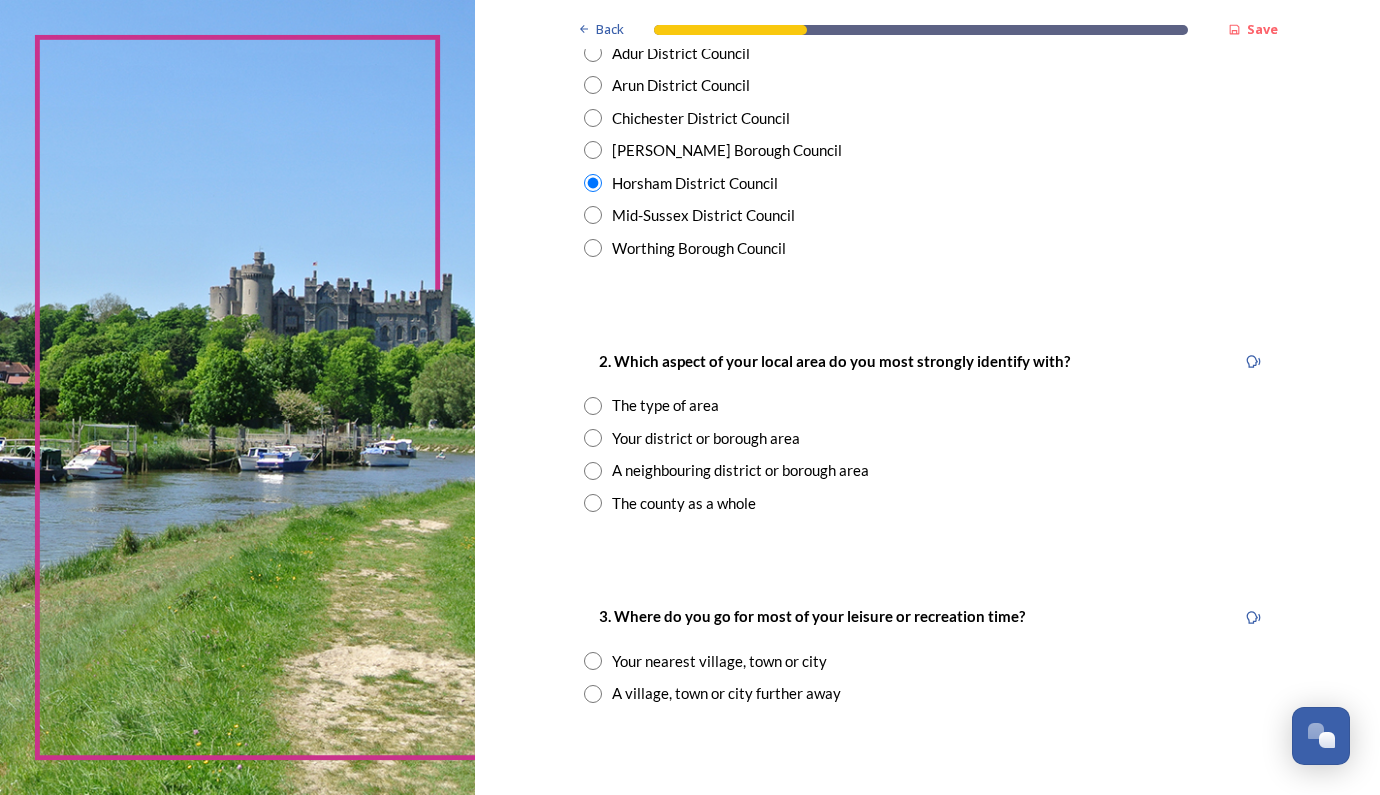 click at bounding box center (593, 406) 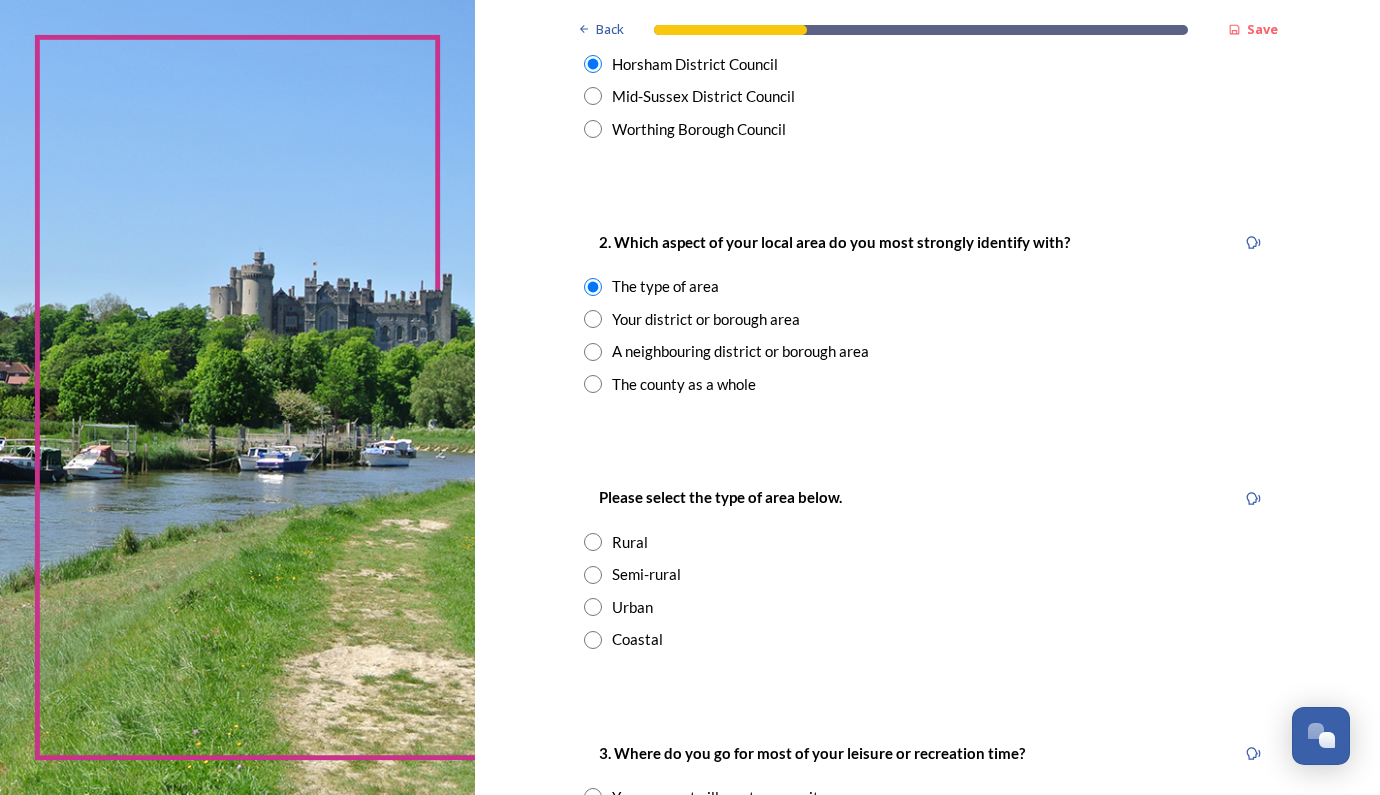 scroll, scrollTop: 662, scrollLeft: 0, axis: vertical 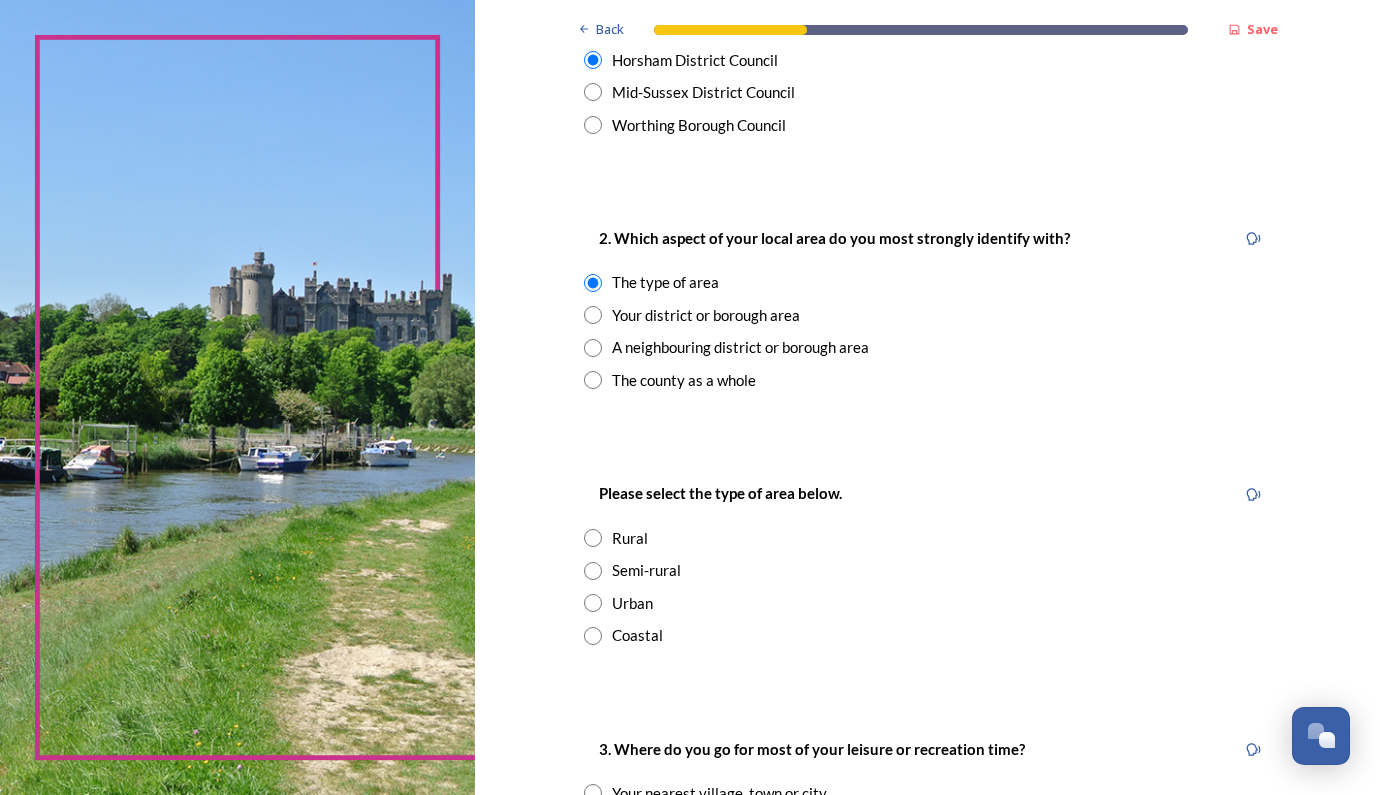 click at bounding box center (593, 538) 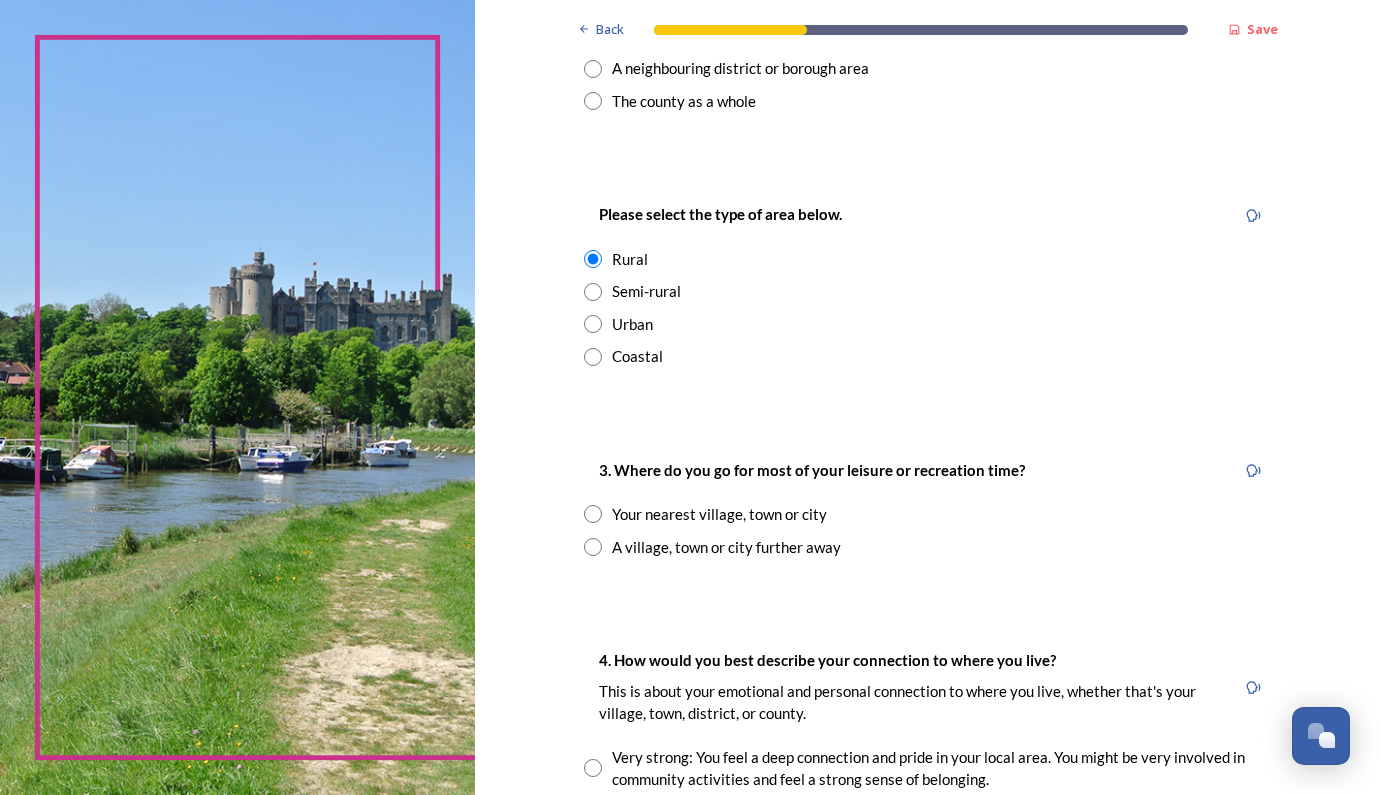 scroll, scrollTop: 947, scrollLeft: 0, axis: vertical 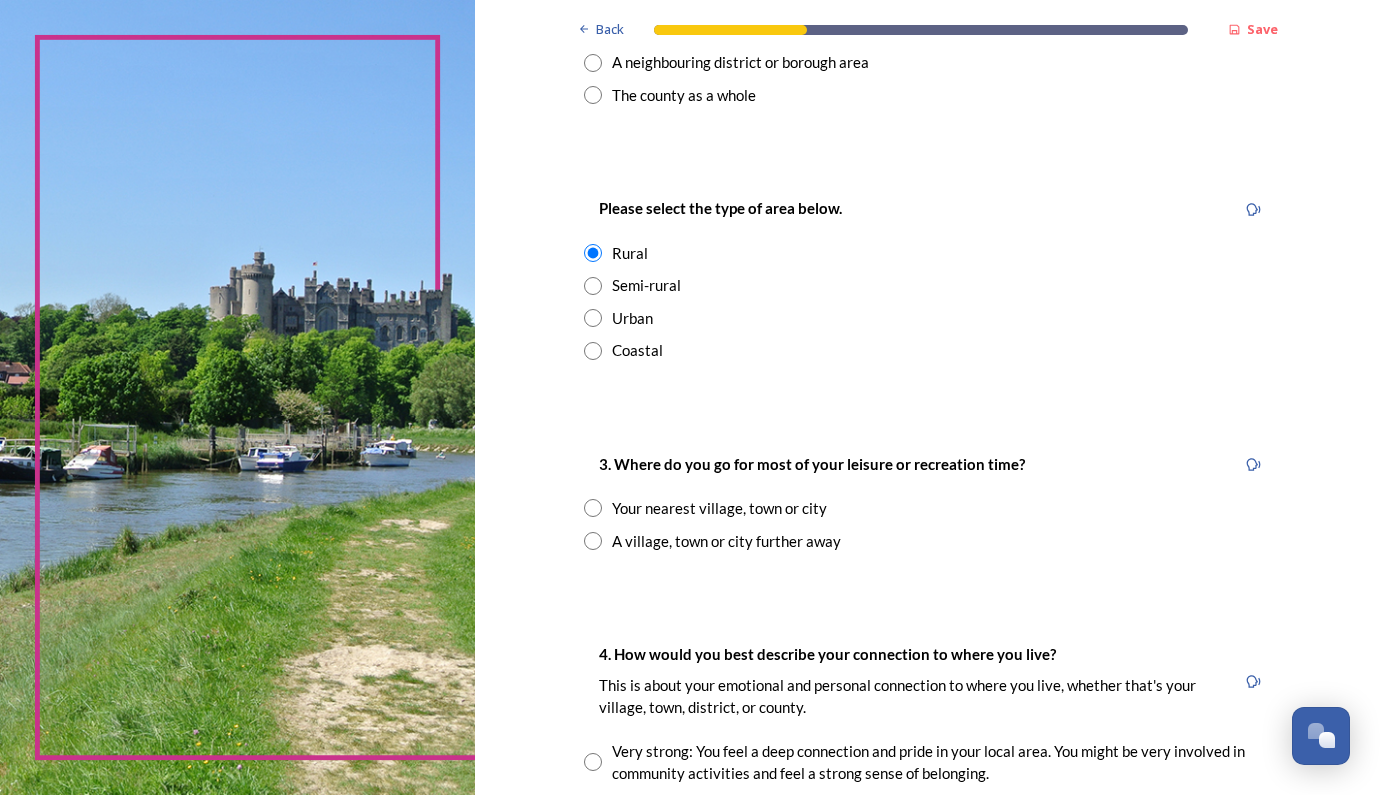 click at bounding box center [593, 541] 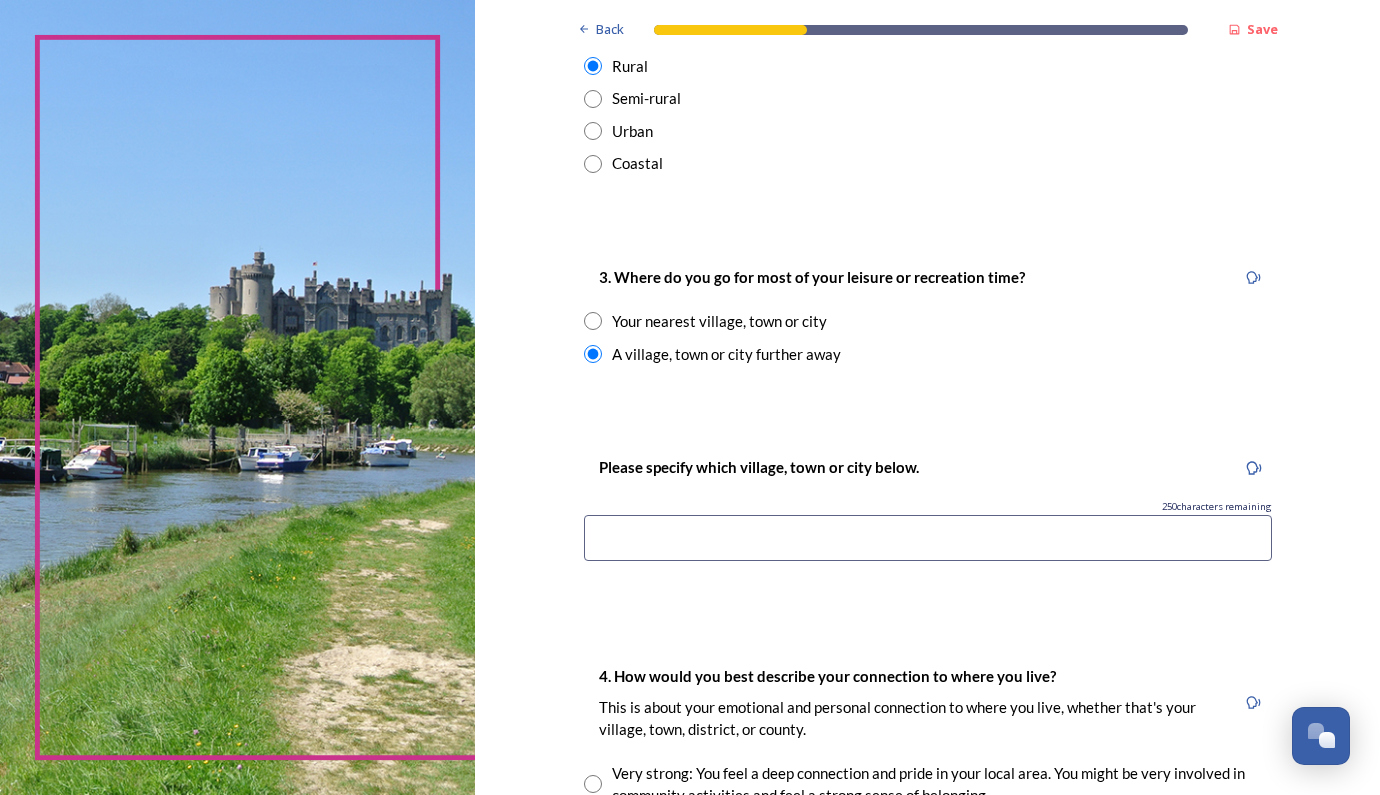 scroll, scrollTop: 1136, scrollLeft: 0, axis: vertical 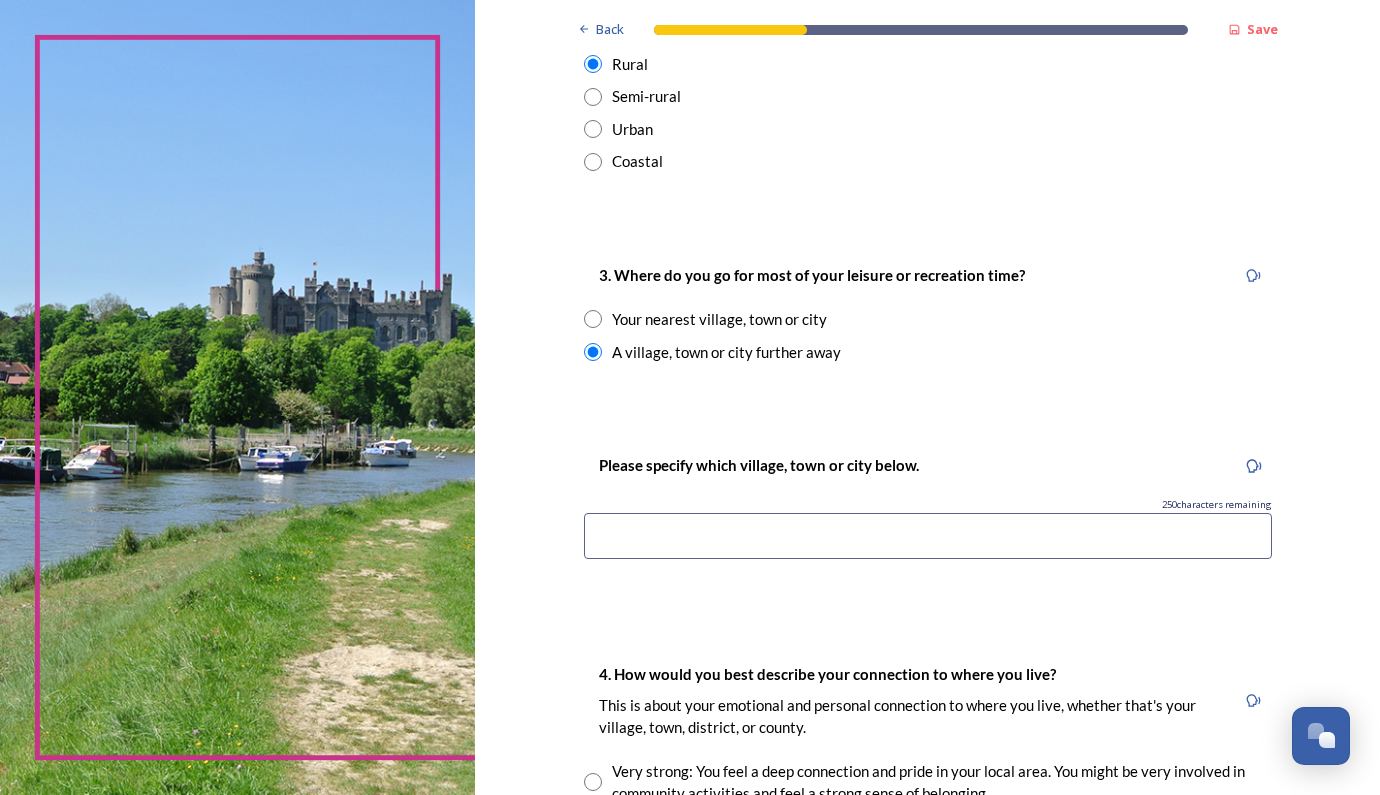click at bounding box center [928, 536] 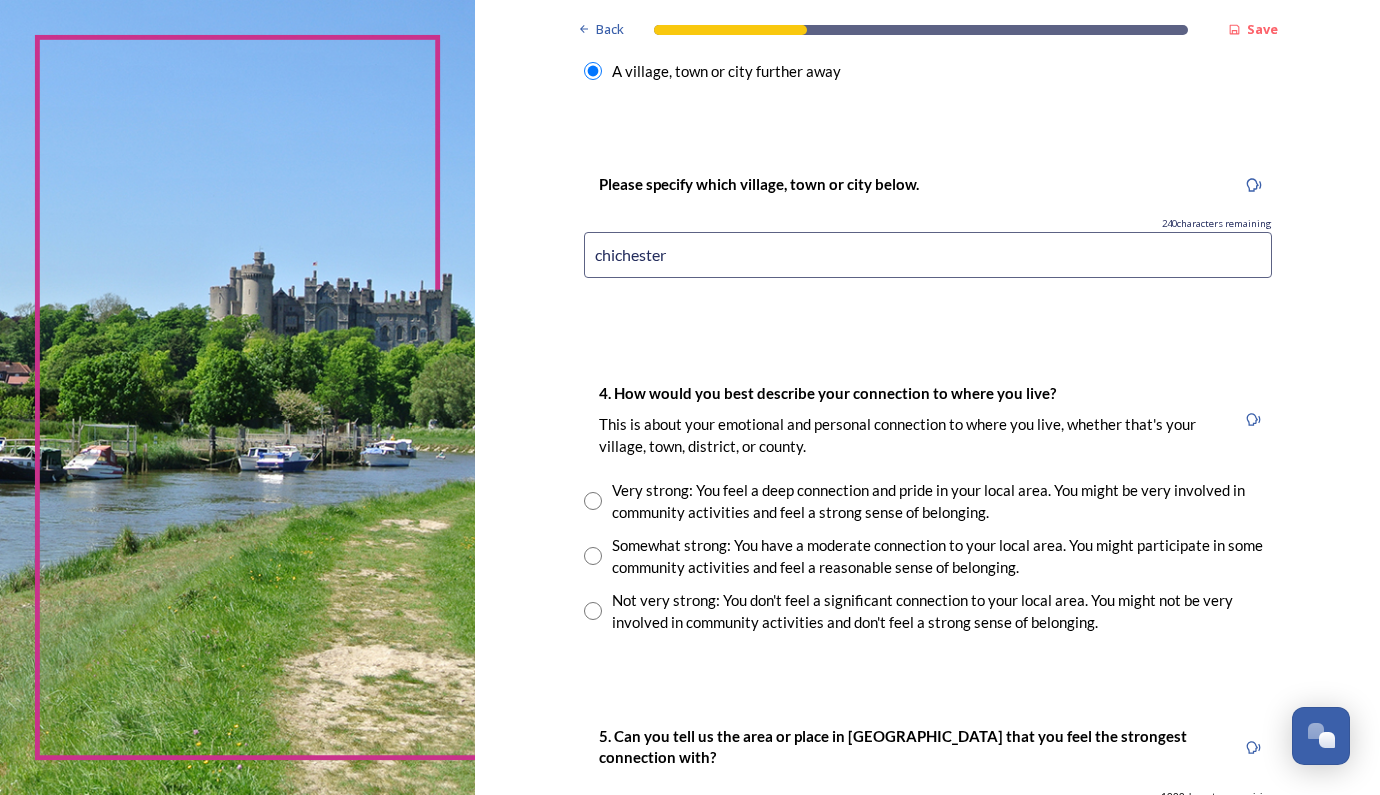 scroll, scrollTop: 1423, scrollLeft: 0, axis: vertical 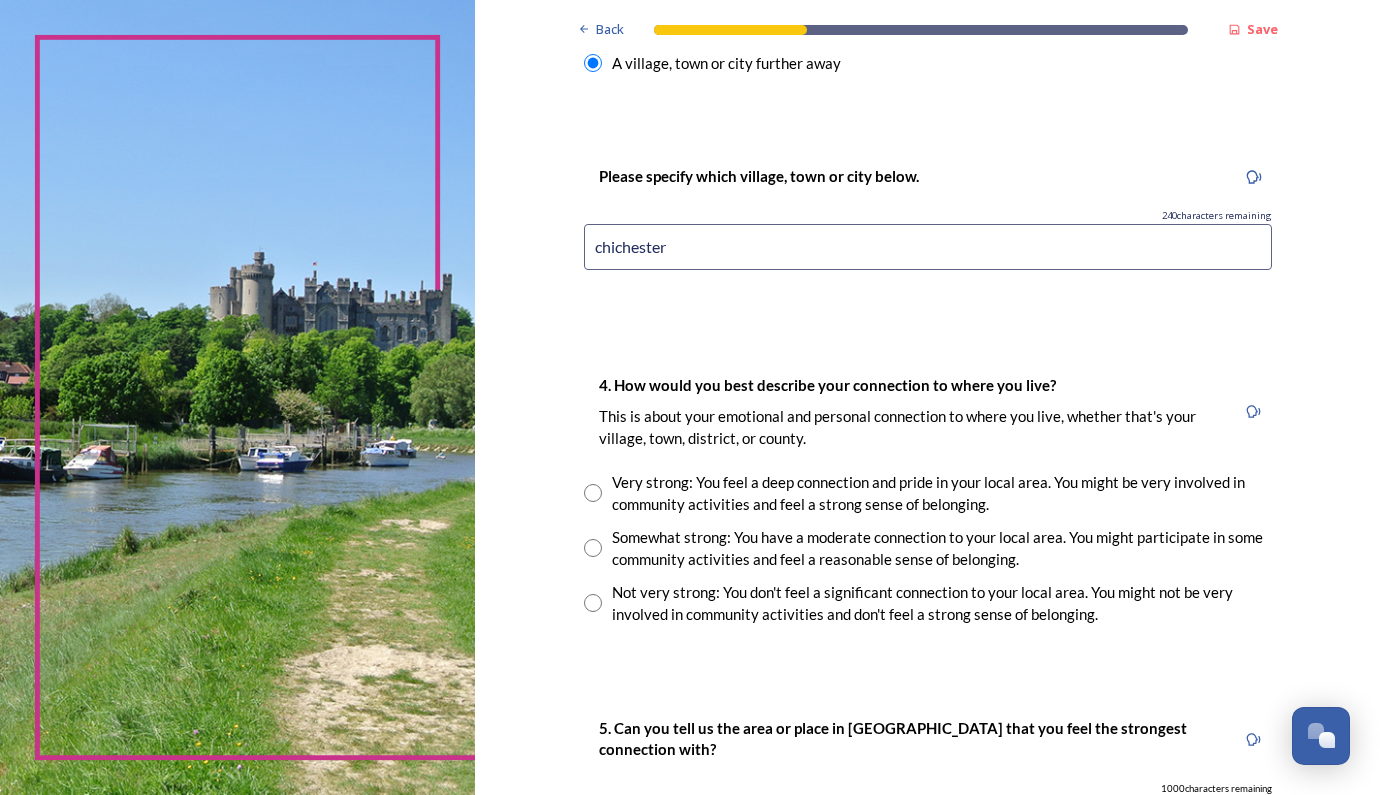 type on "chichester" 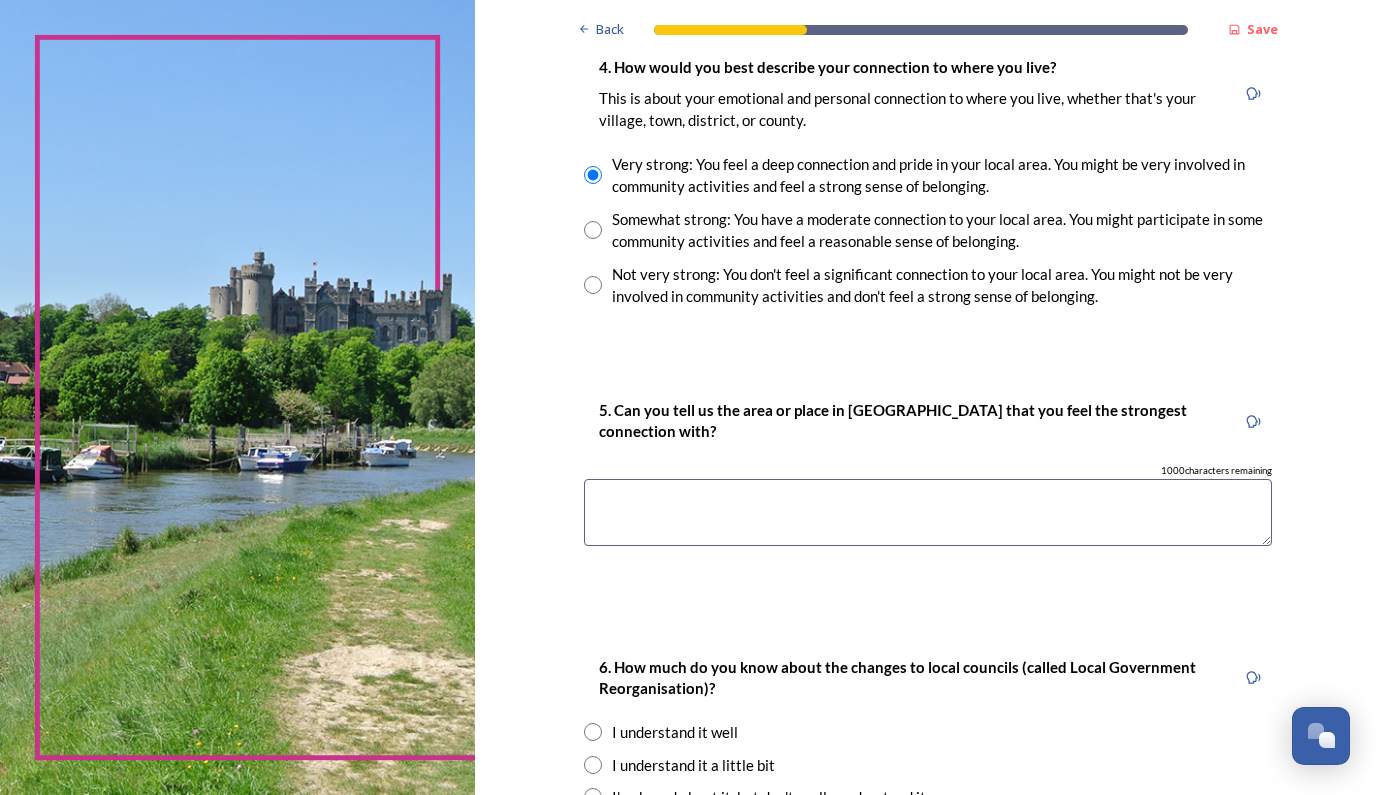 scroll, scrollTop: 1750, scrollLeft: 0, axis: vertical 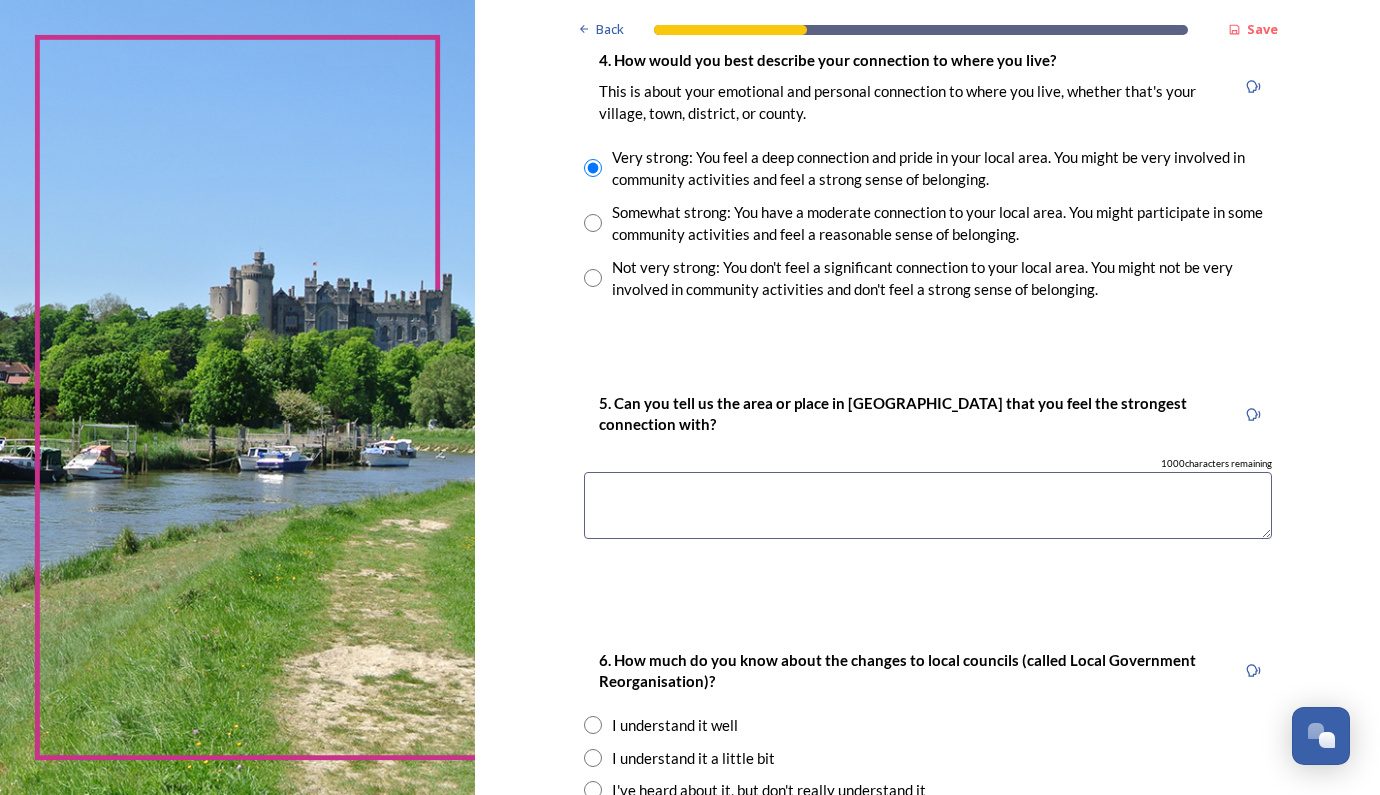 click at bounding box center [928, 505] 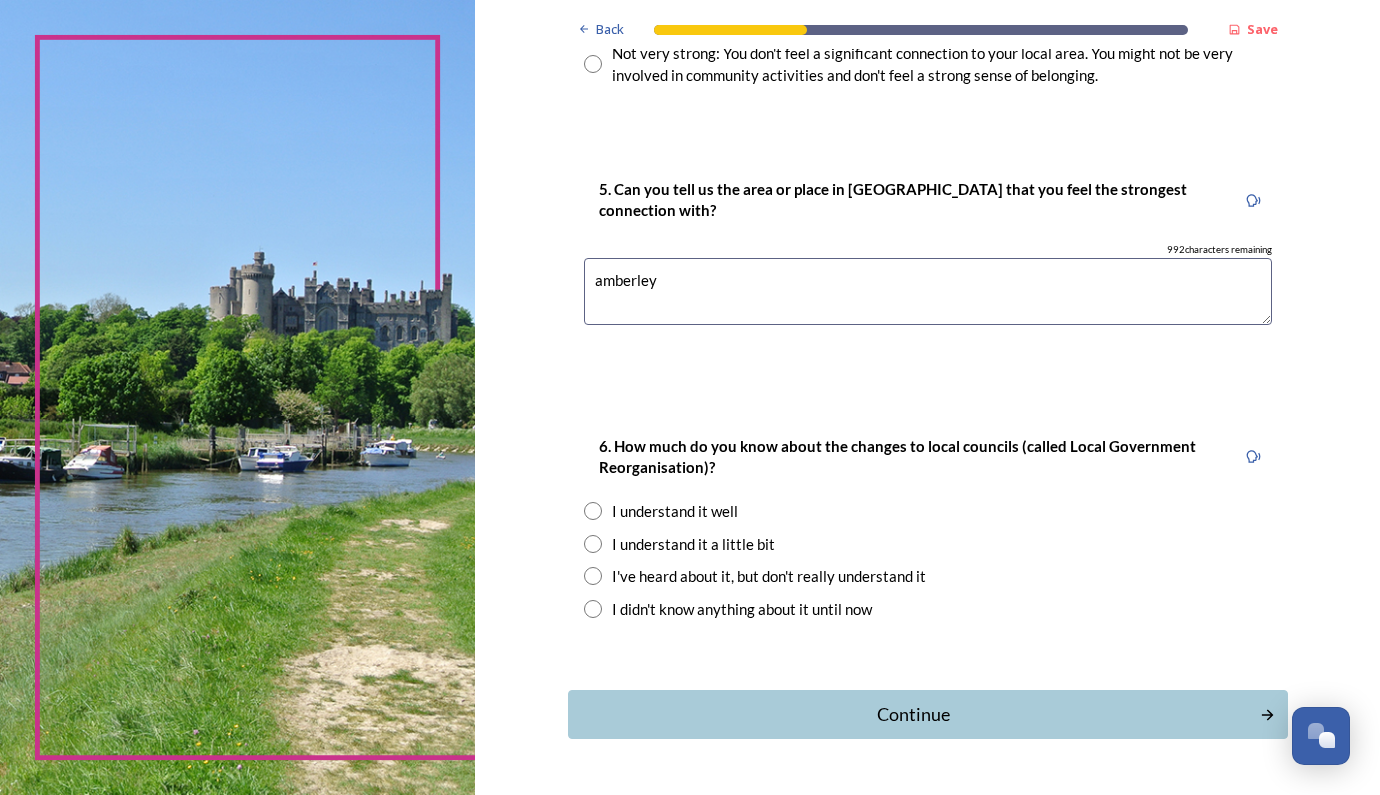 scroll, scrollTop: 1966, scrollLeft: 0, axis: vertical 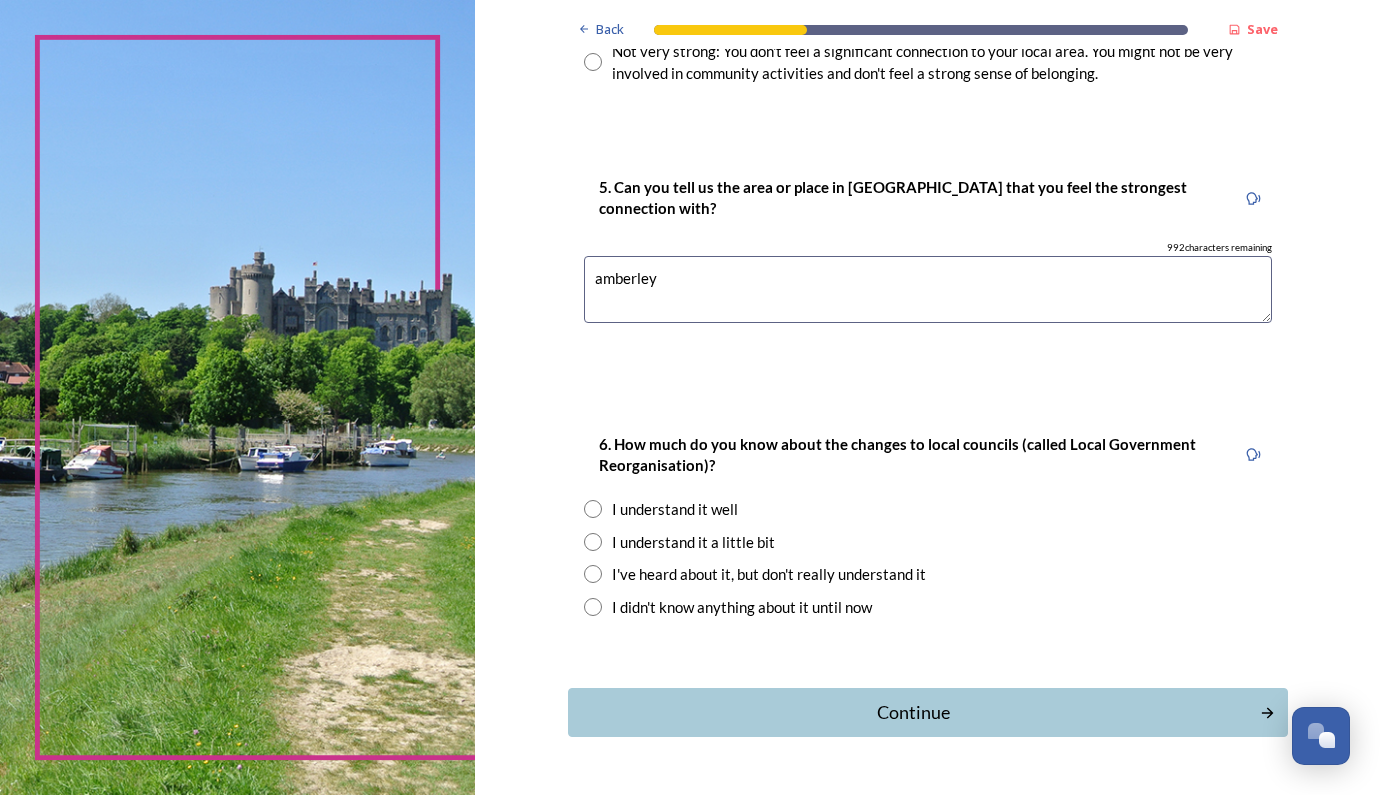 type on "amberley" 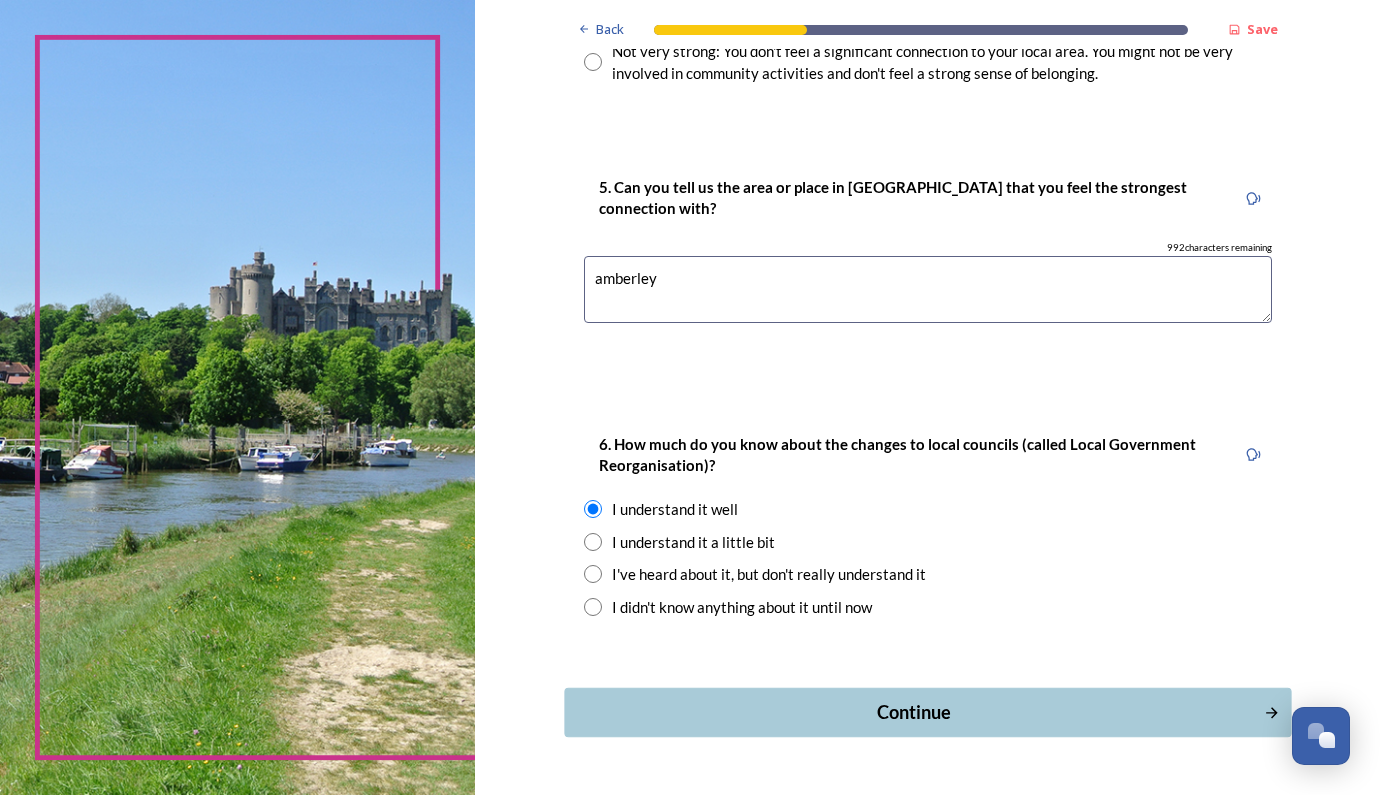 click on "Continue" at bounding box center [913, 712] 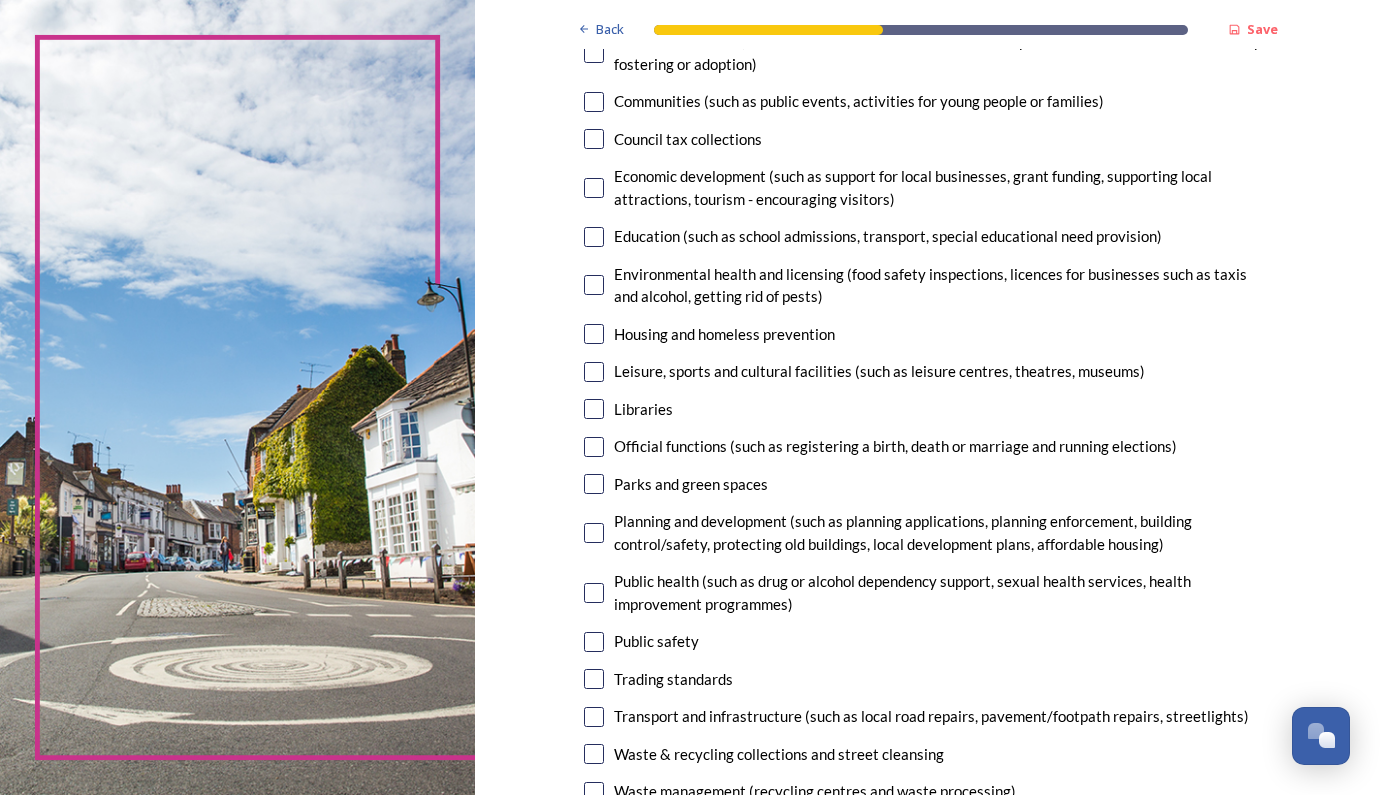 scroll, scrollTop: 294, scrollLeft: 0, axis: vertical 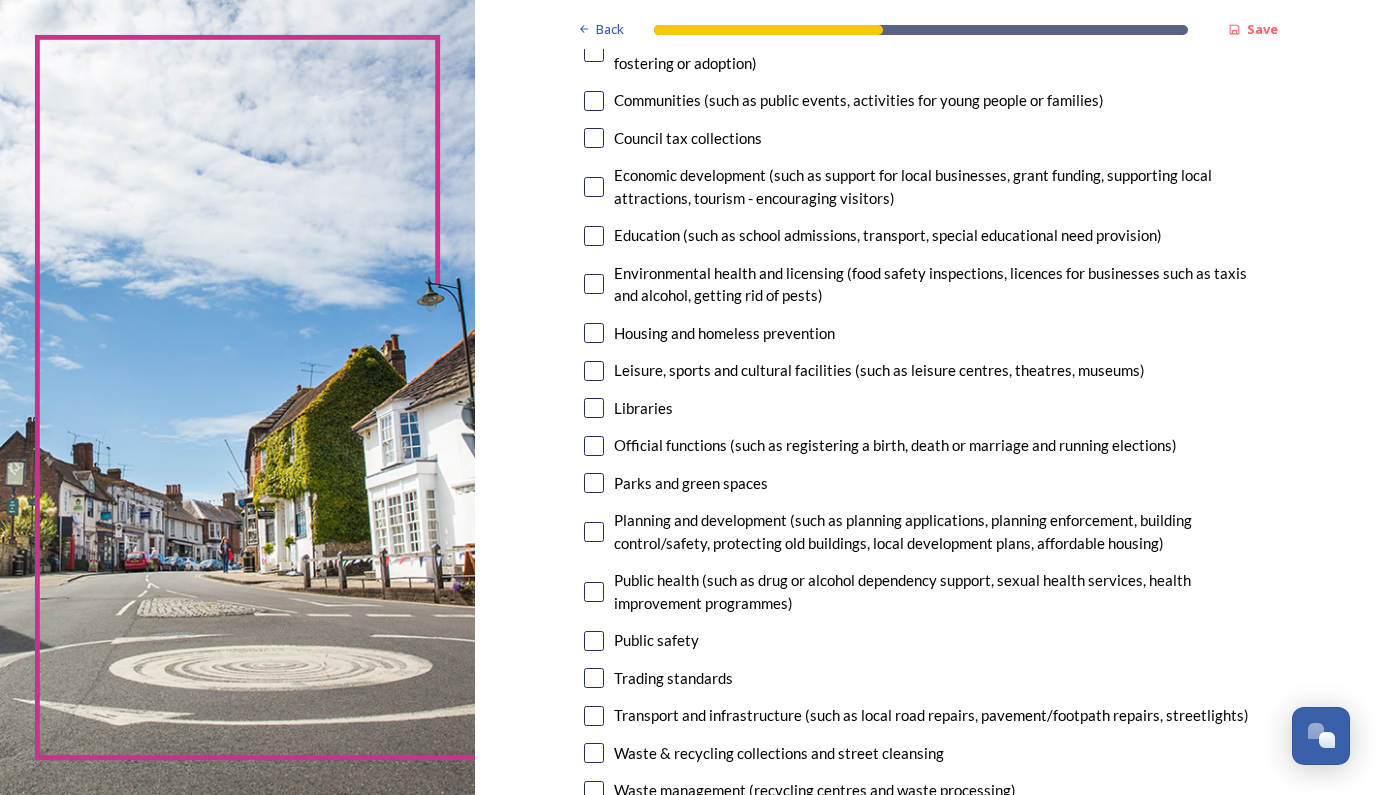 click at bounding box center (594, 532) 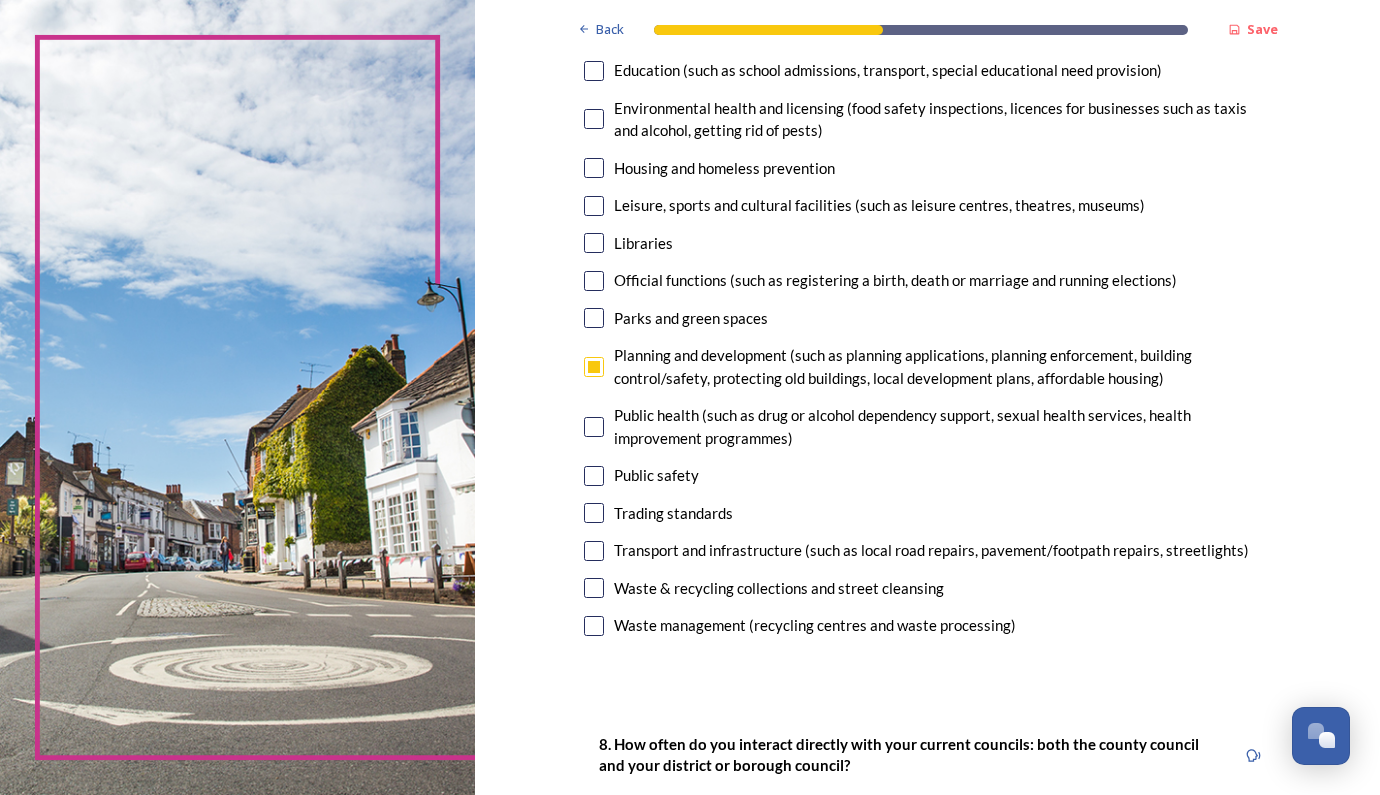 scroll, scrollTop: 463, scrollLeft: 0, axis: vertical 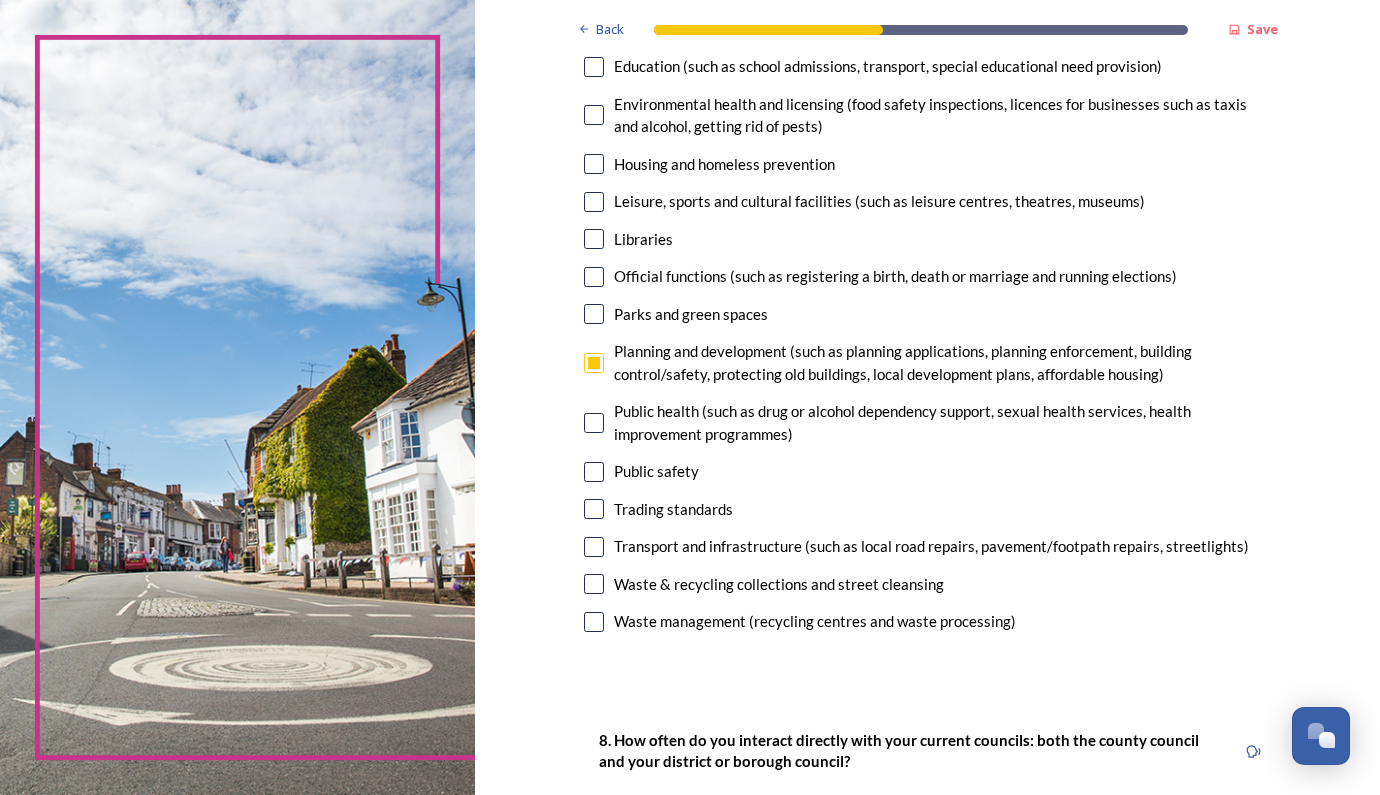 click at bounding box center (594, 584) 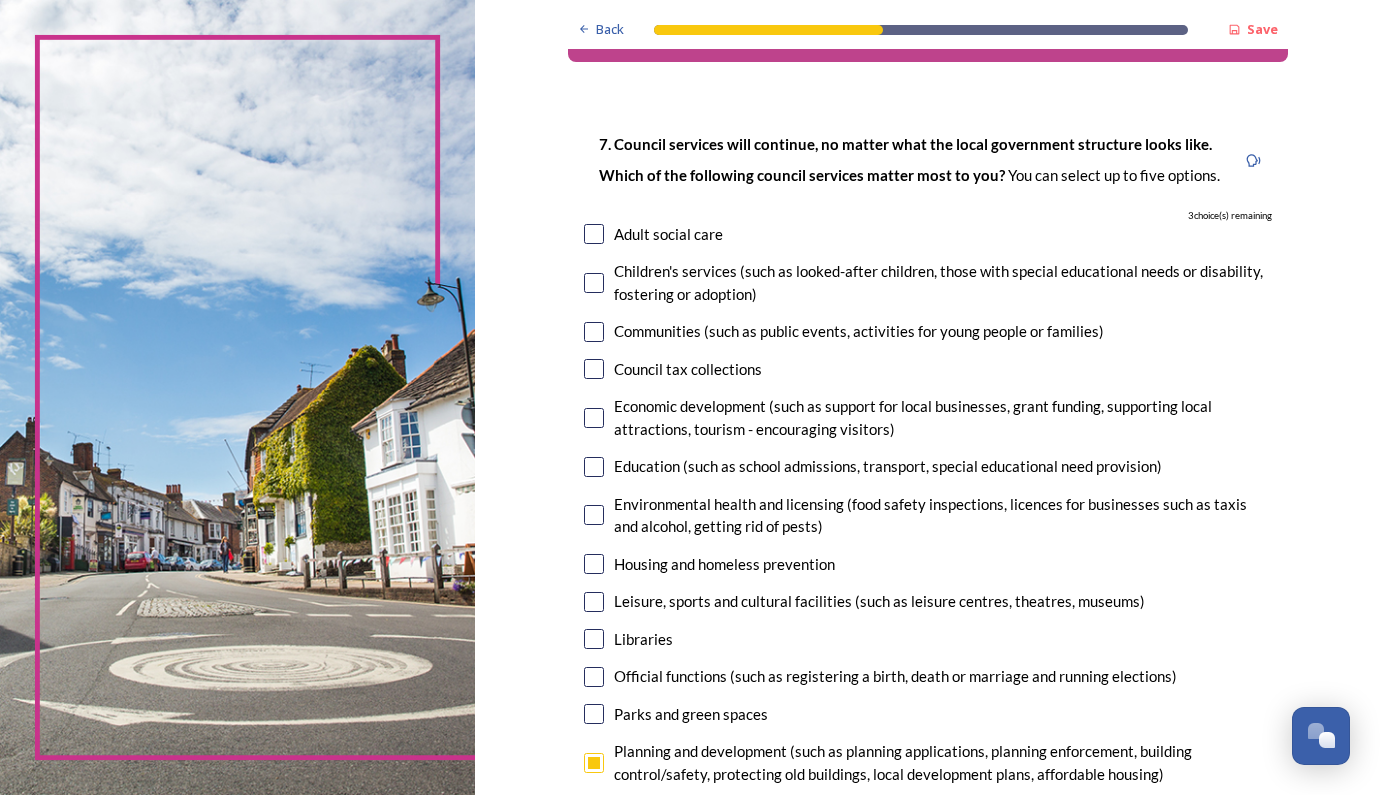 scroll, scrollTop: 64, scrollLeft: 0, axis: vertical 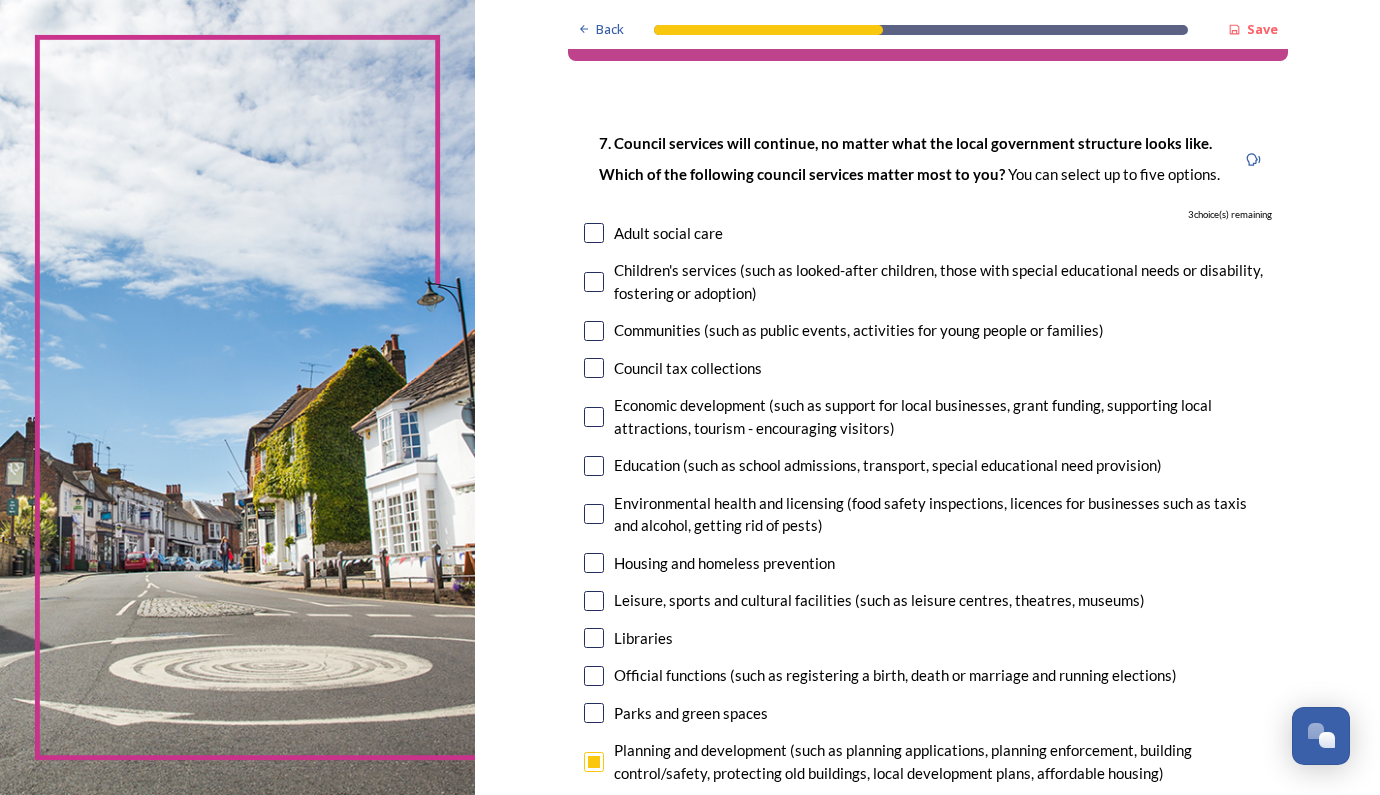 click at bounding box center [594, 417] 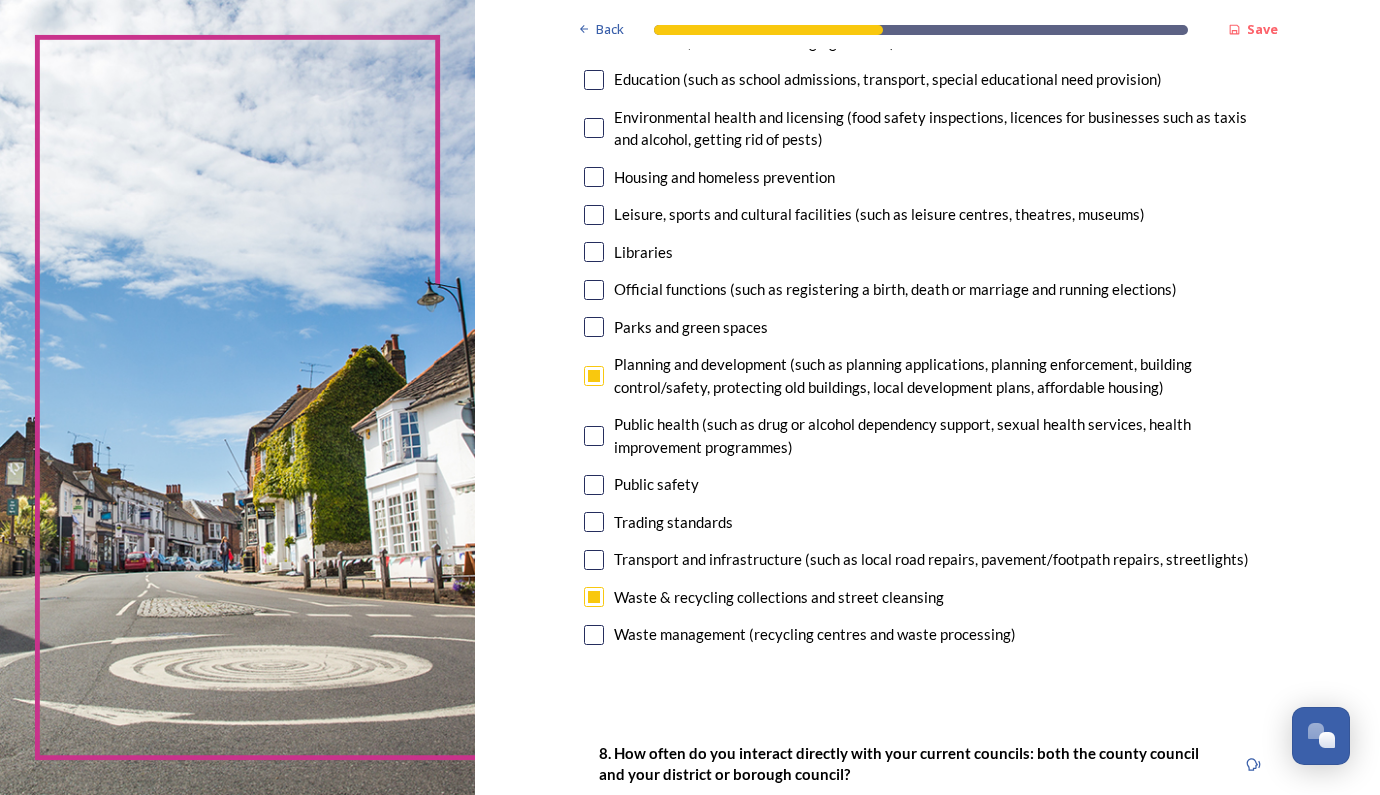 scroll, scrollTop: 453, scrollLeft: 0, axis: vertical 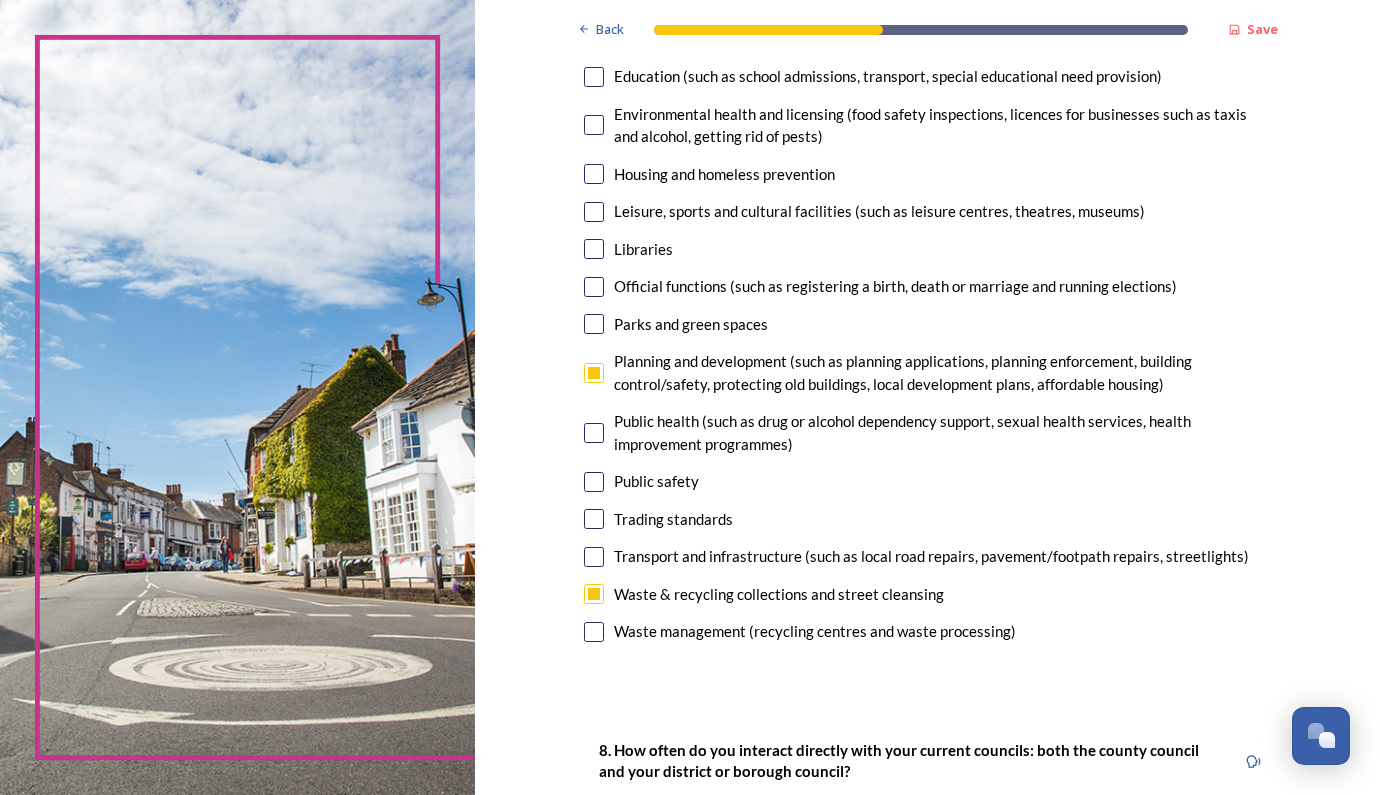 click at bounding box center (594, 482) 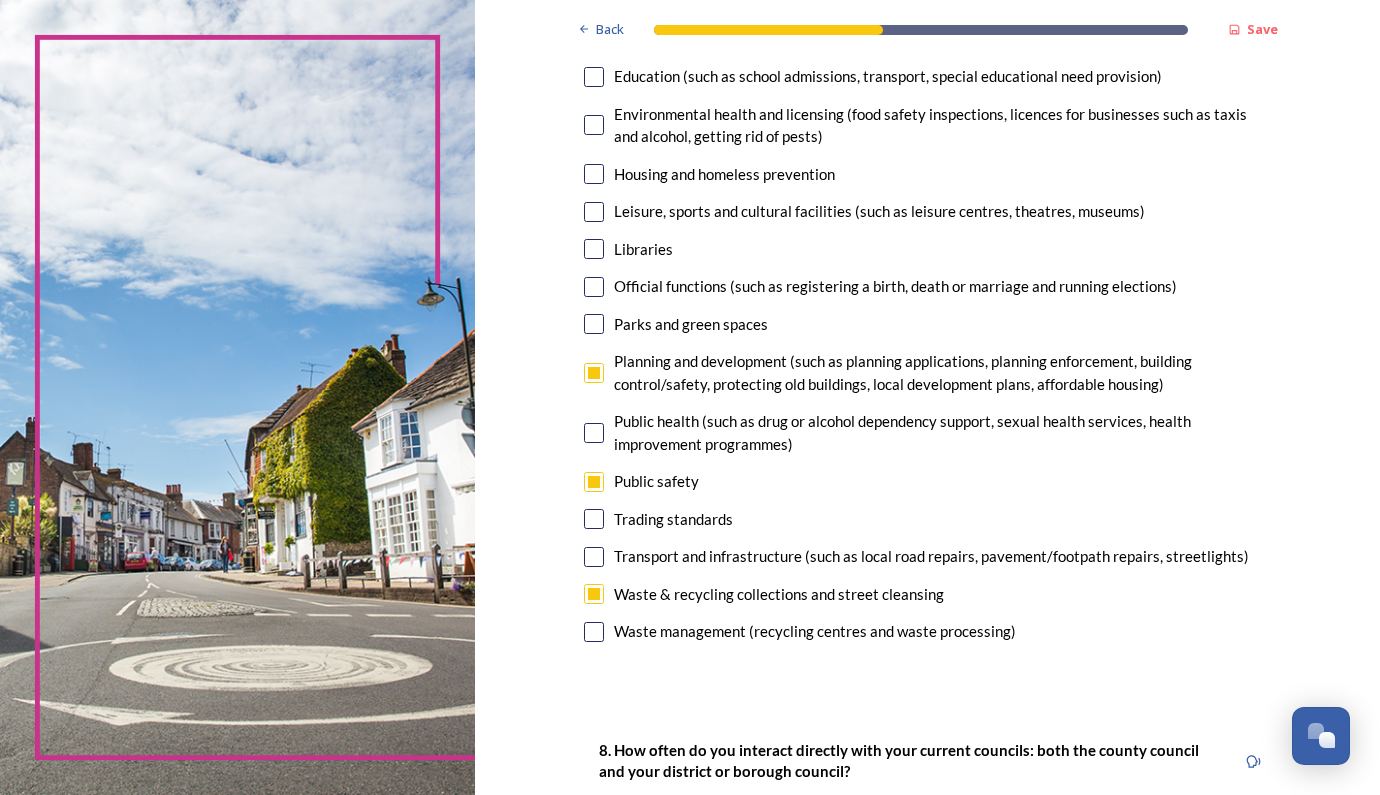 click at bounding box center [594, 482] 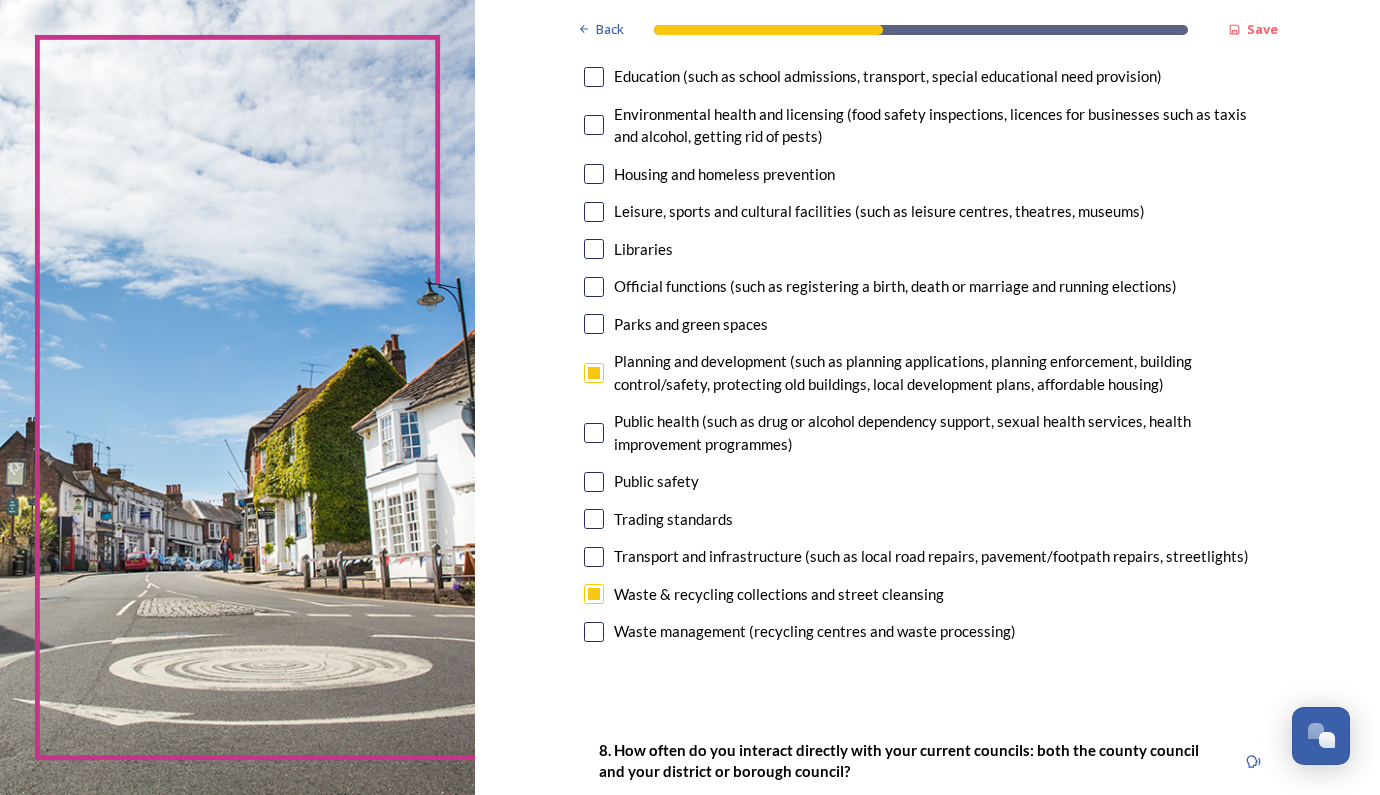 click at bounding box center (594, 482) 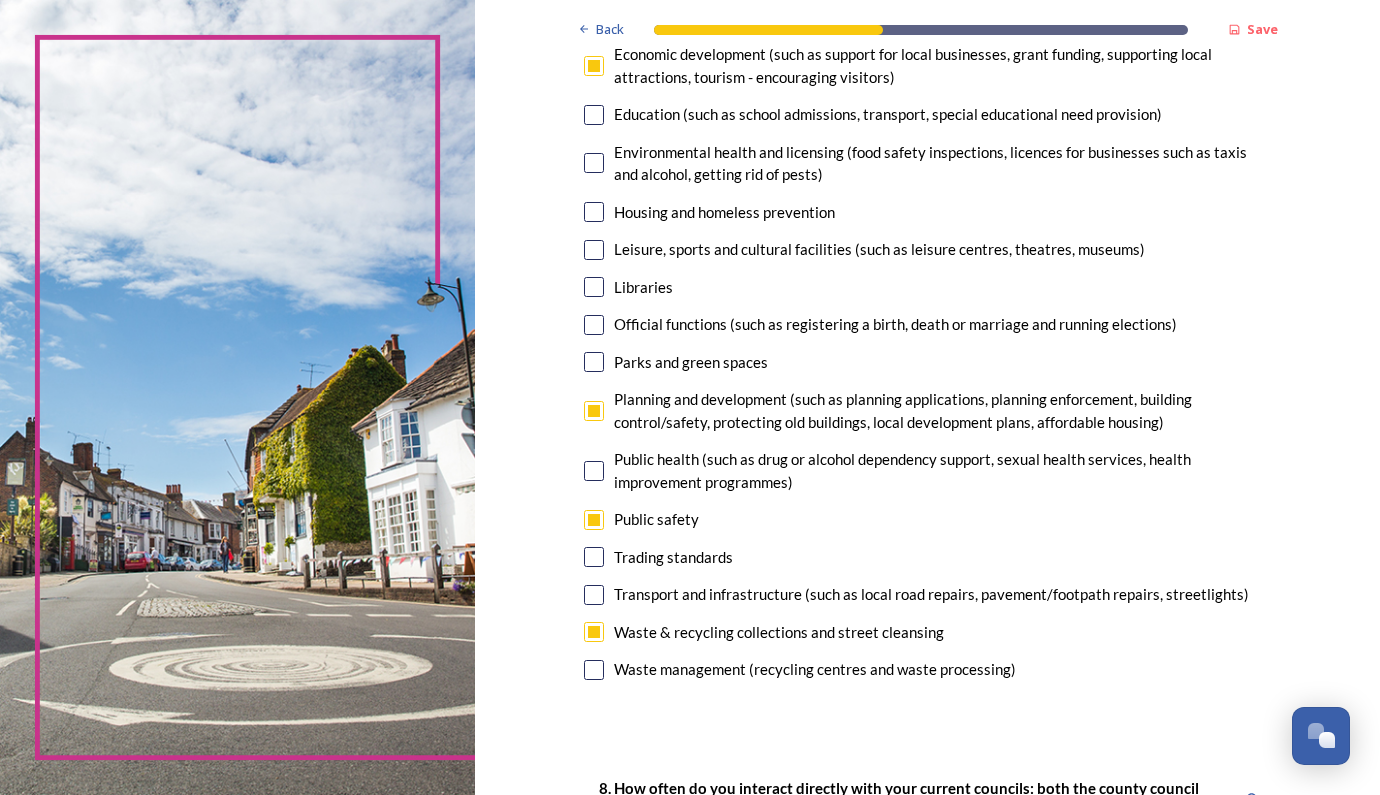 scroll, scrollTop: 420, scrollLeft: 0, axis: vertical 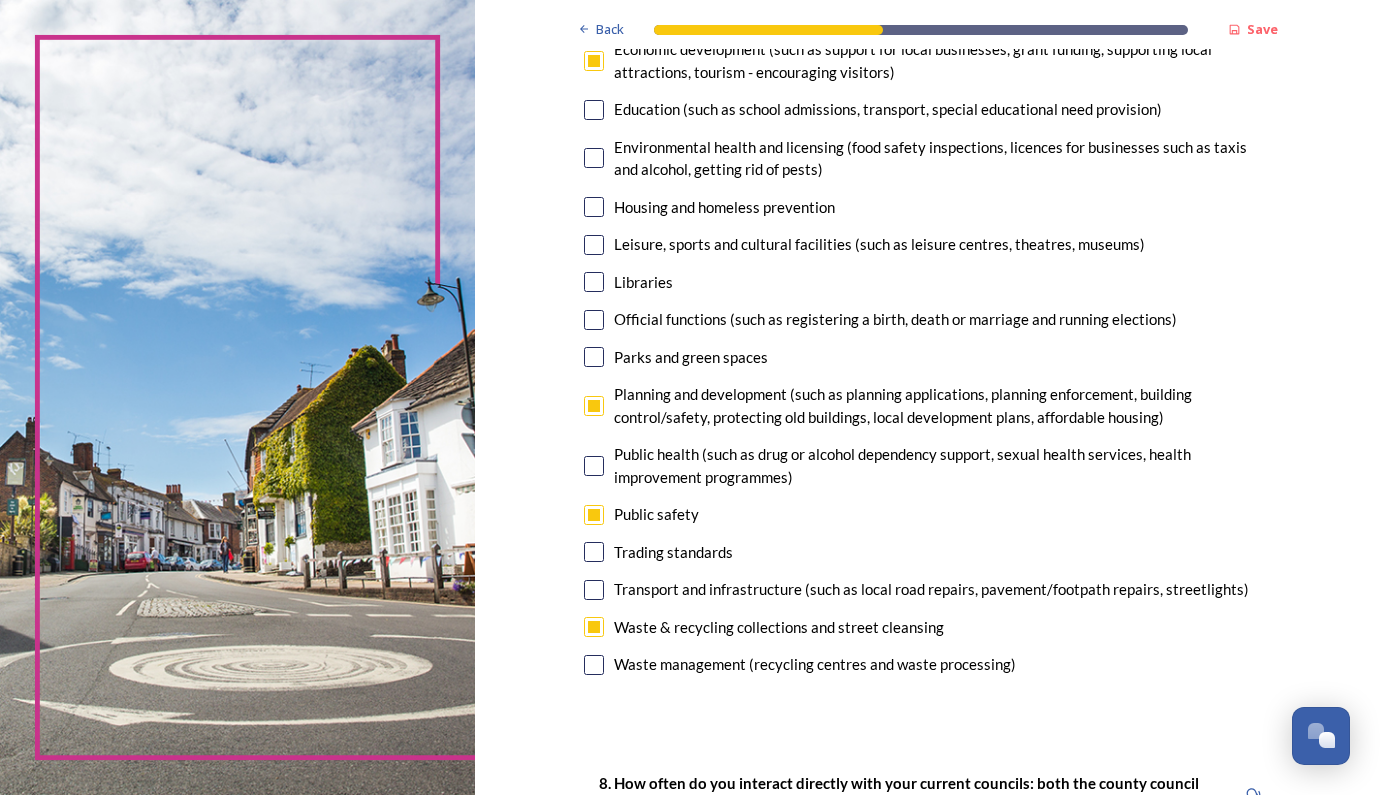 click at bounding box center [594, 590] 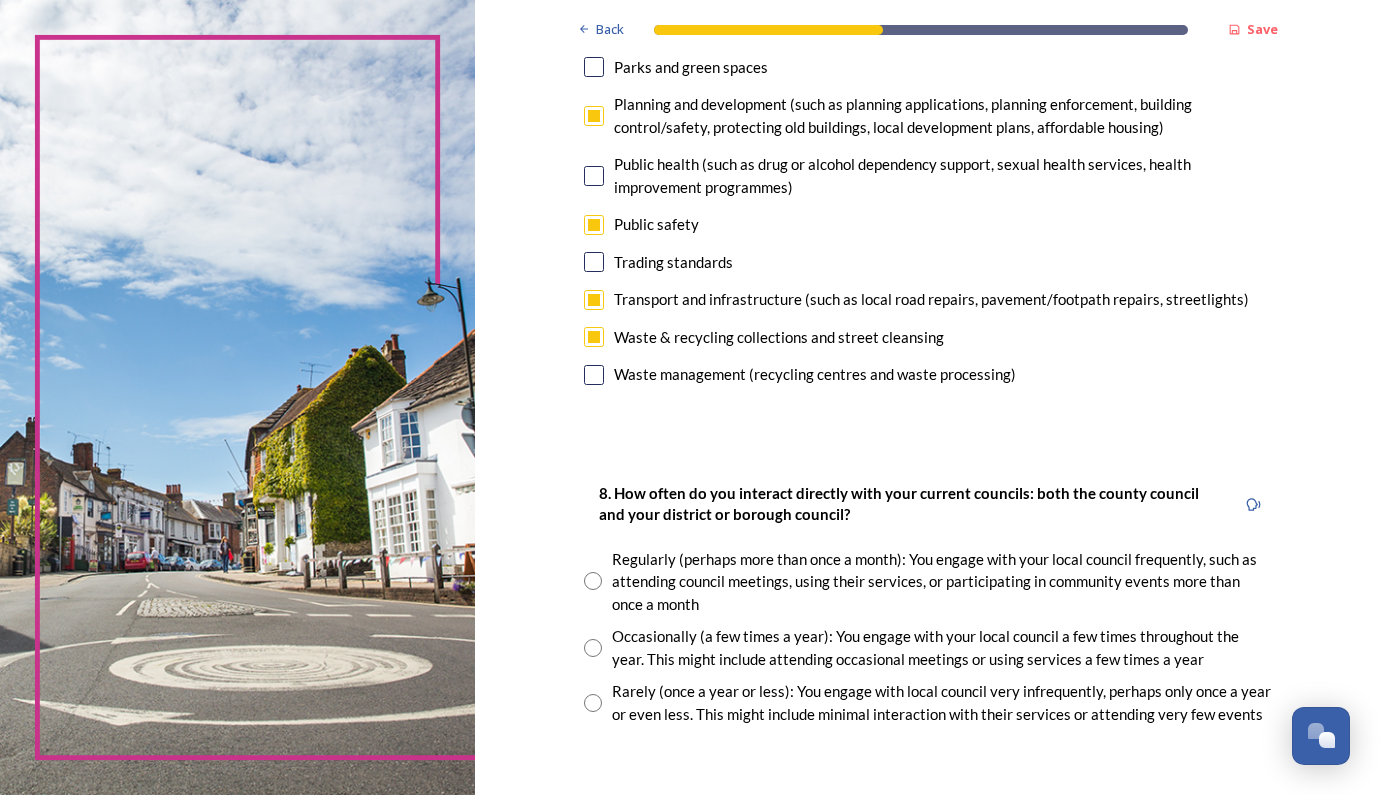 scroll, scrollTop: 724, scrollLeft: 0, axis: vertical 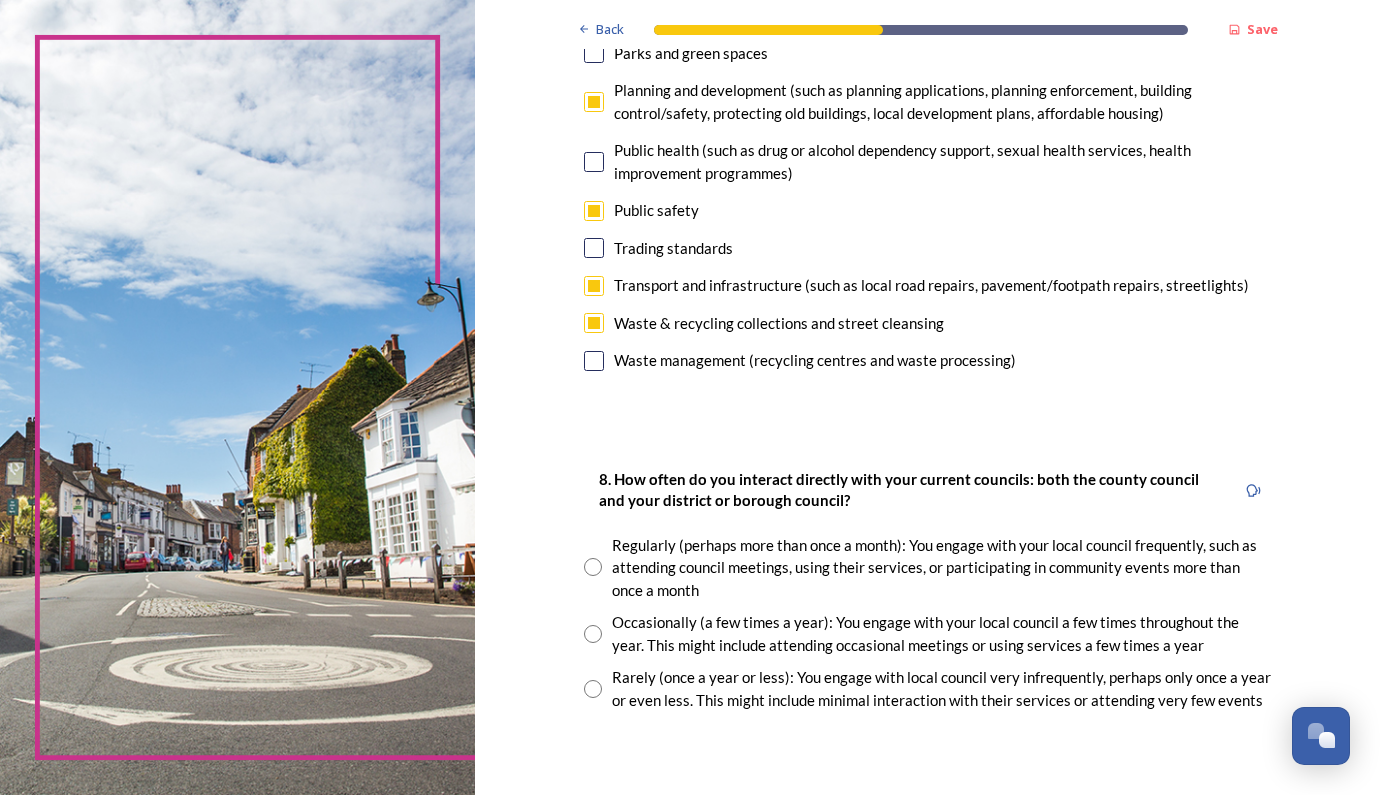 click at bounding box center [593, 634] 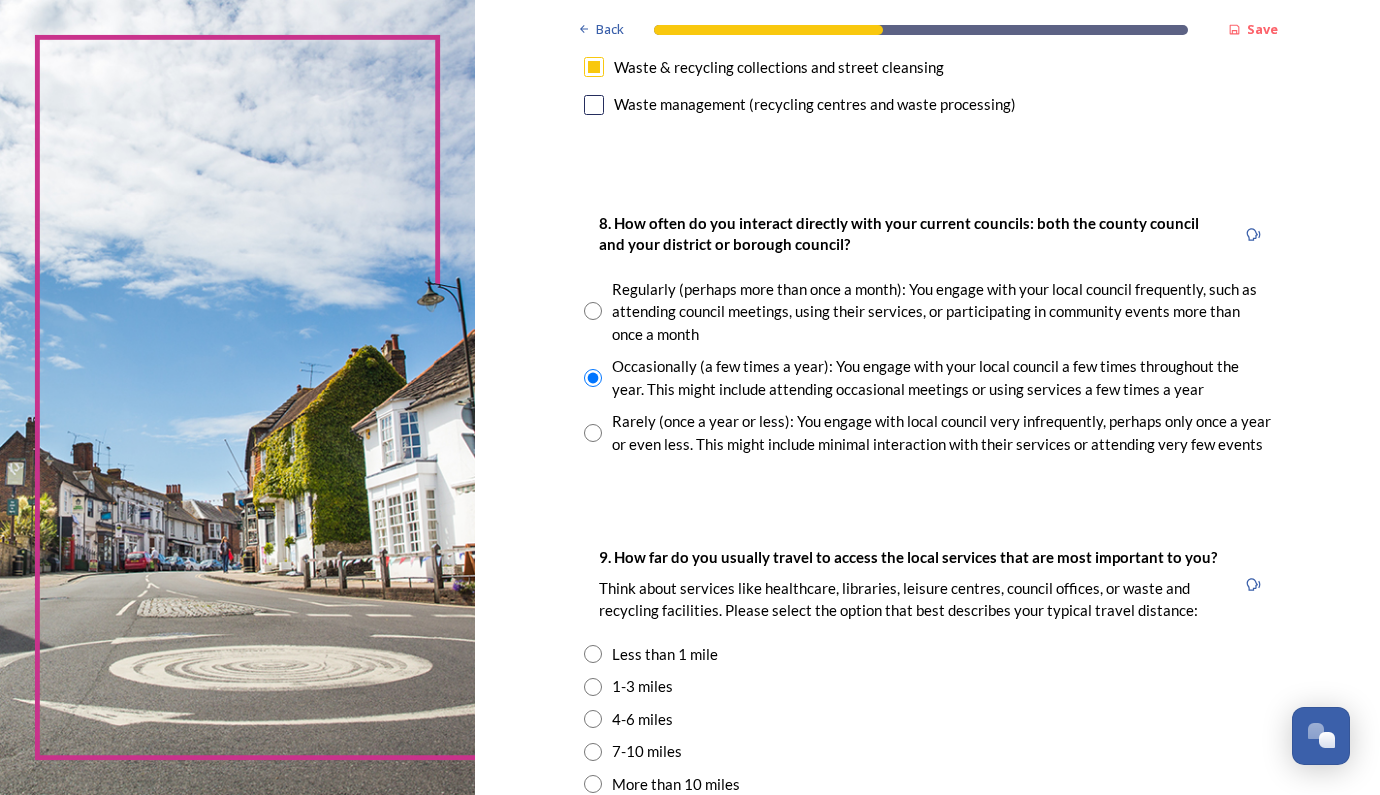 scroll, scrollTop: 989, scrollLeft: 0, axis: vertical 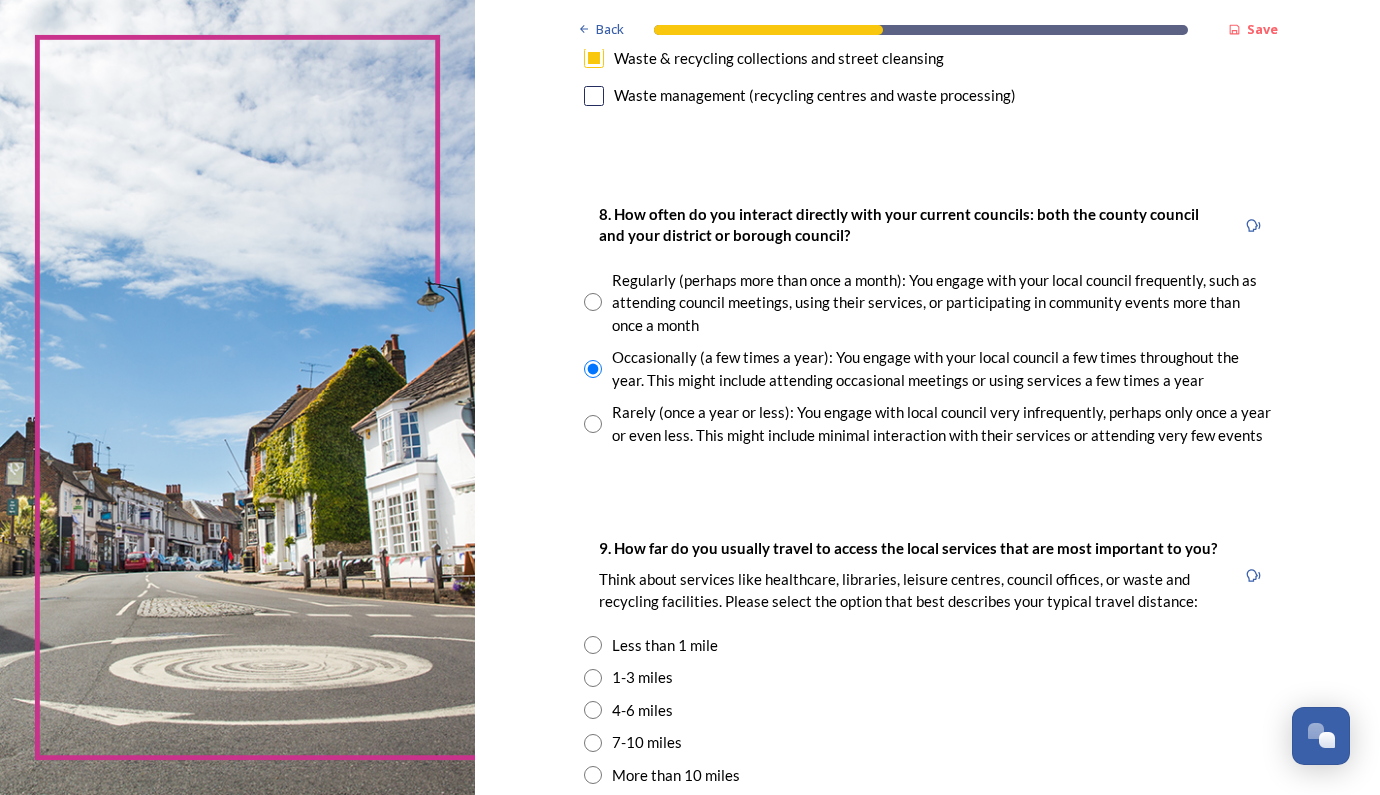 click at bounding box center (593, 645) 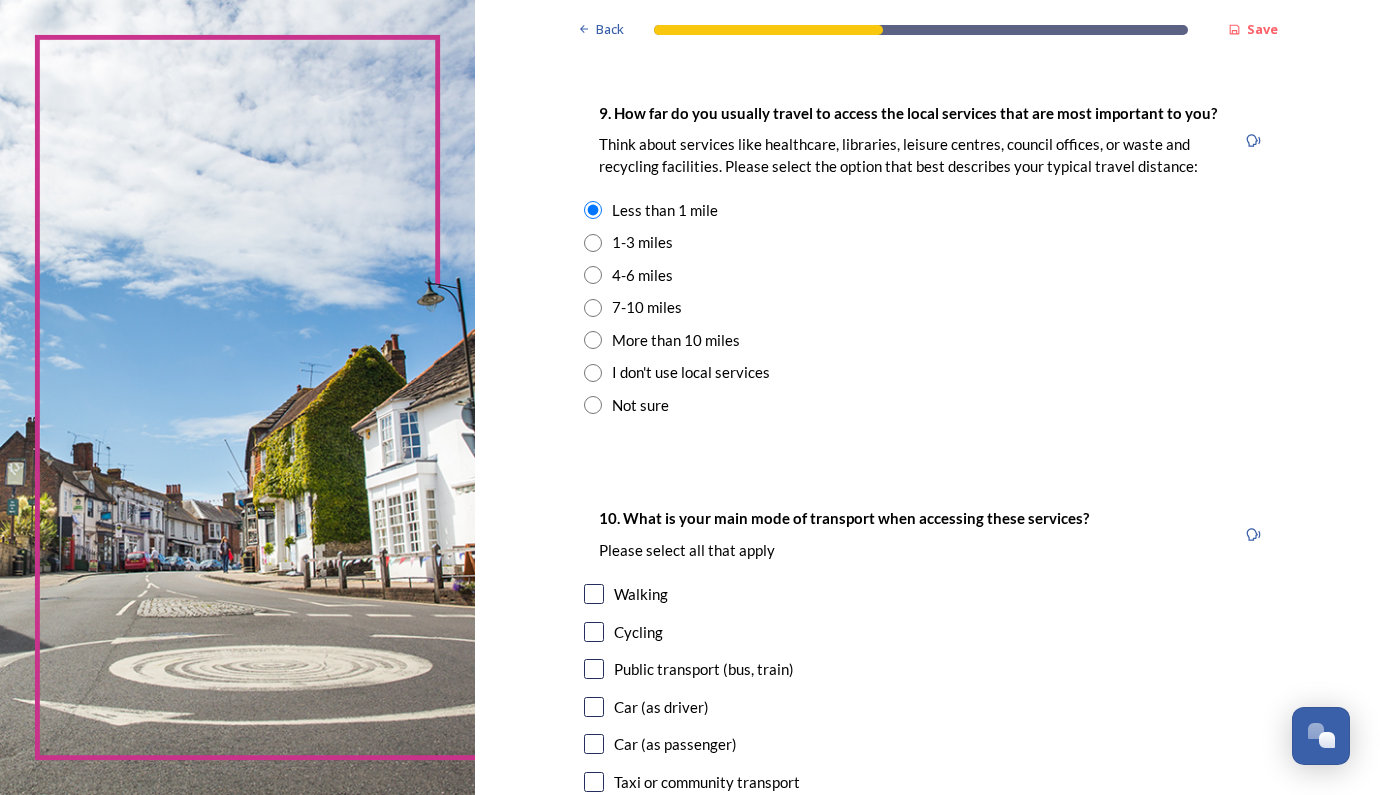 scroll, scrollTop: 1418, scrollLeft: 0, axis: vertical 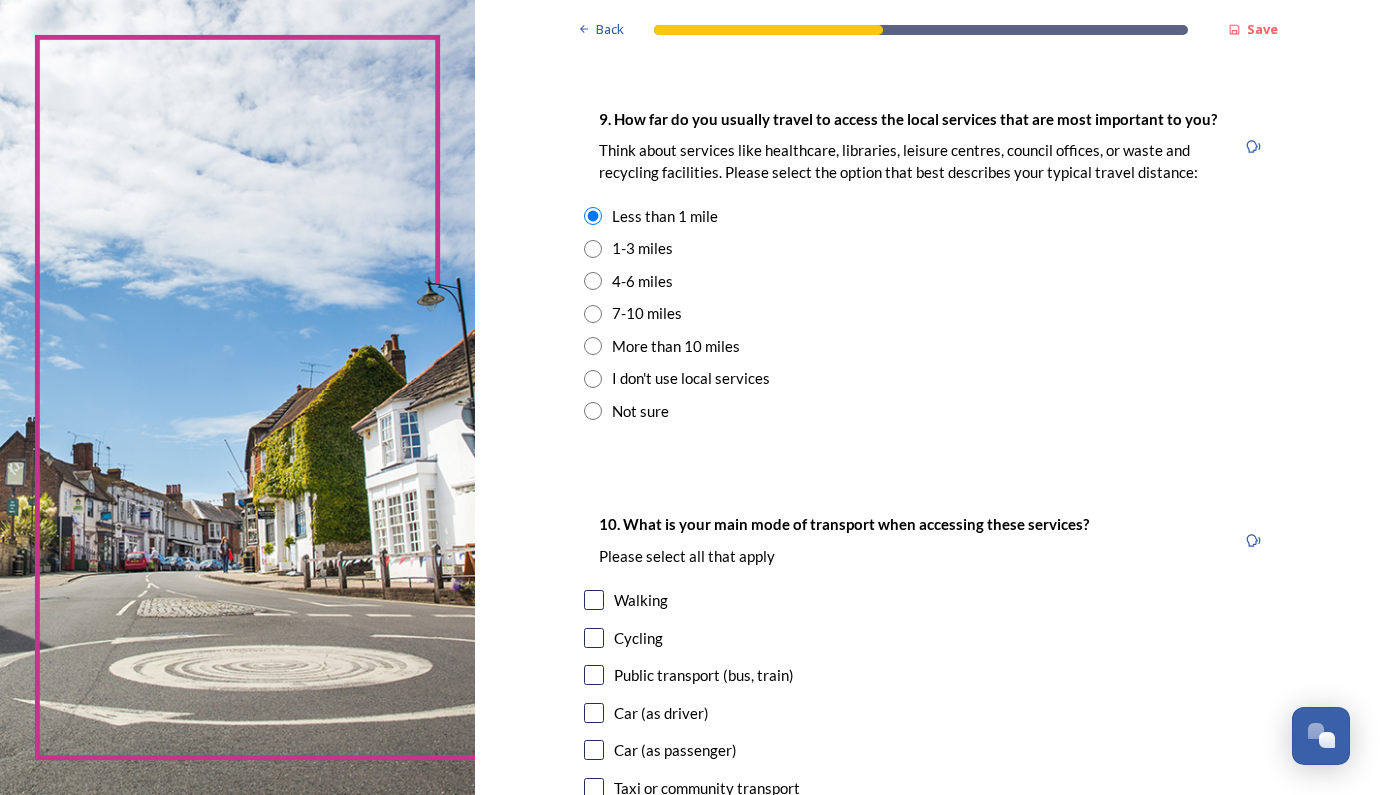 click at bounding box center (594, 600) 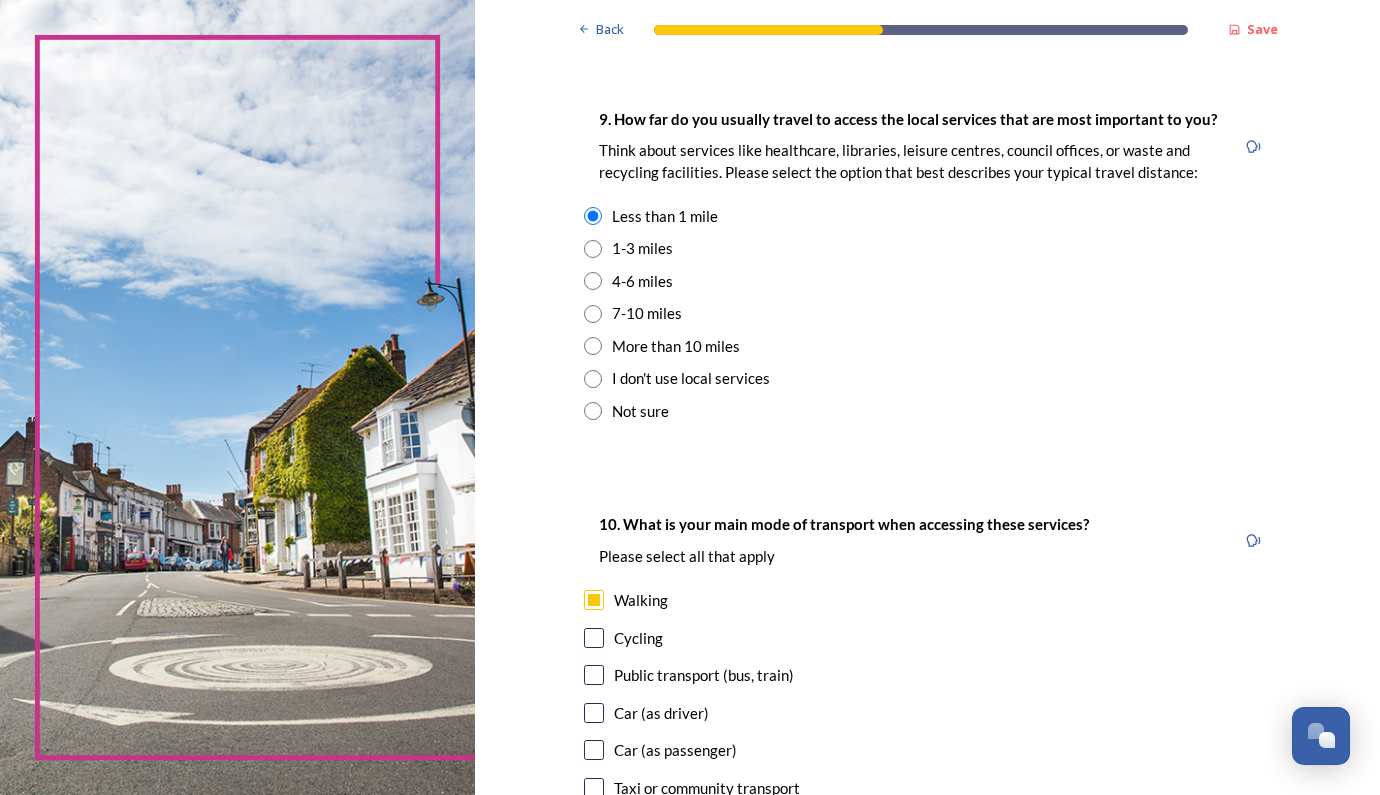 click at bounding box center [594, 713] 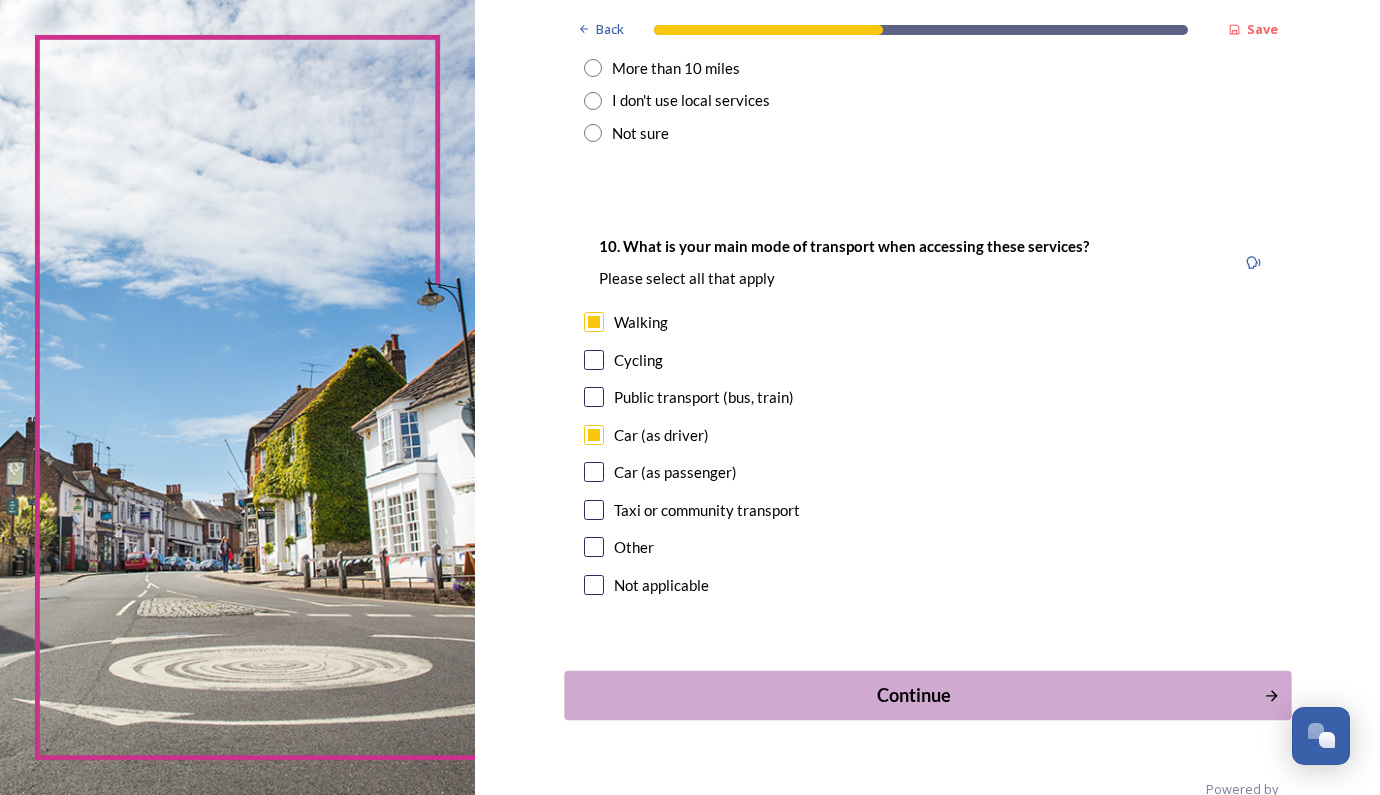 scroll, scrollTop: 1699, scrollLeft: 0, axis: vertical 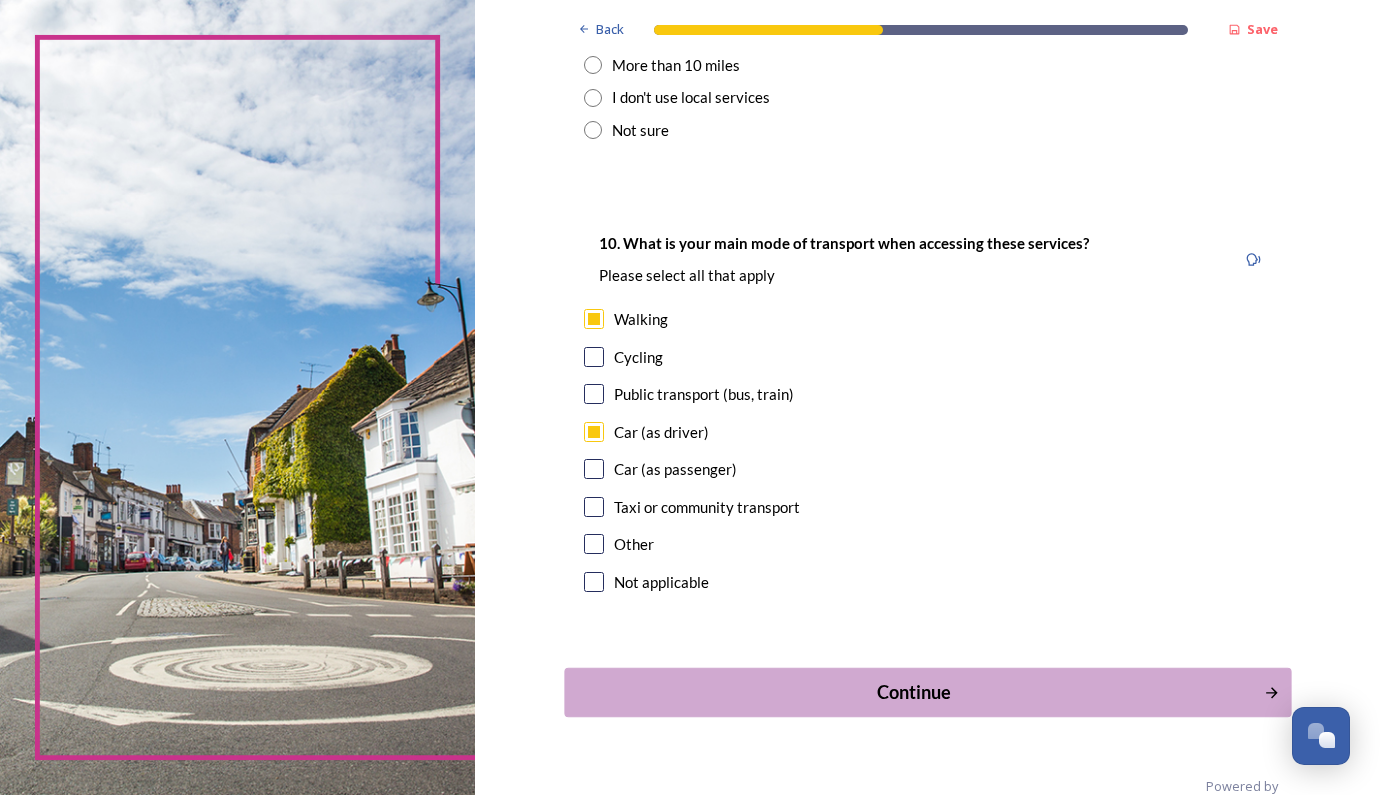 click on "Continue" at bounding box center (913, 692) 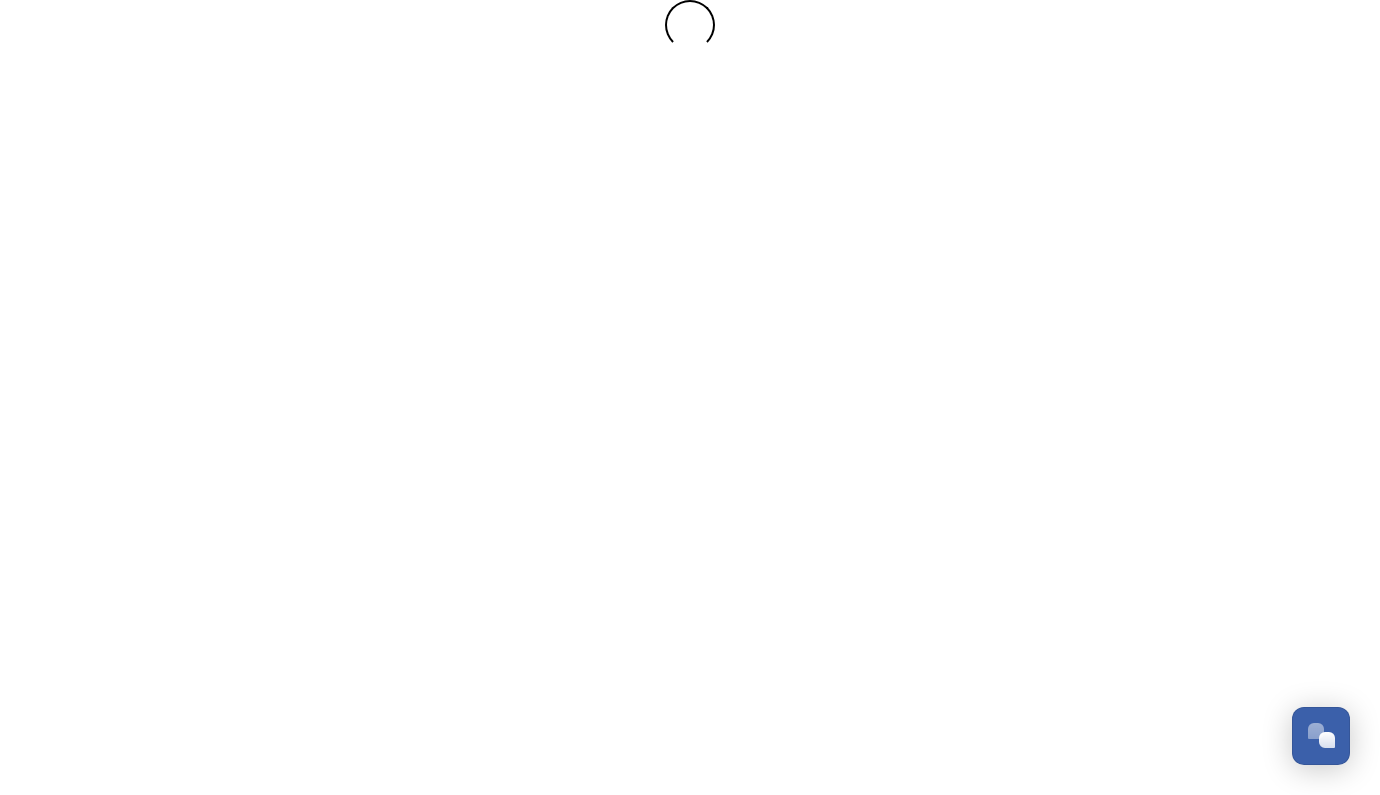 scroll, scrollTop: 0, scrollLeft: 0, axis: both 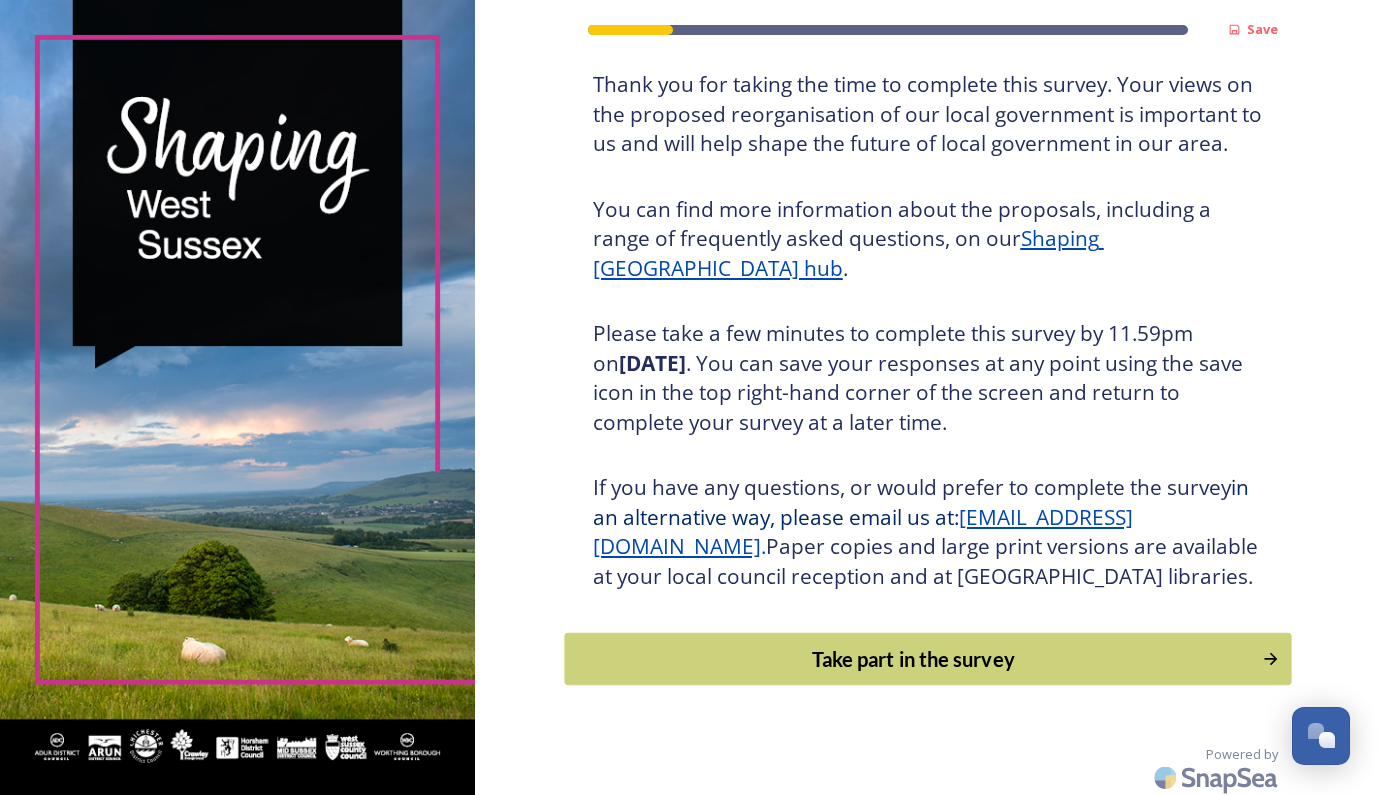 click on "Take part in the survey" at bounding box center (913, 659) 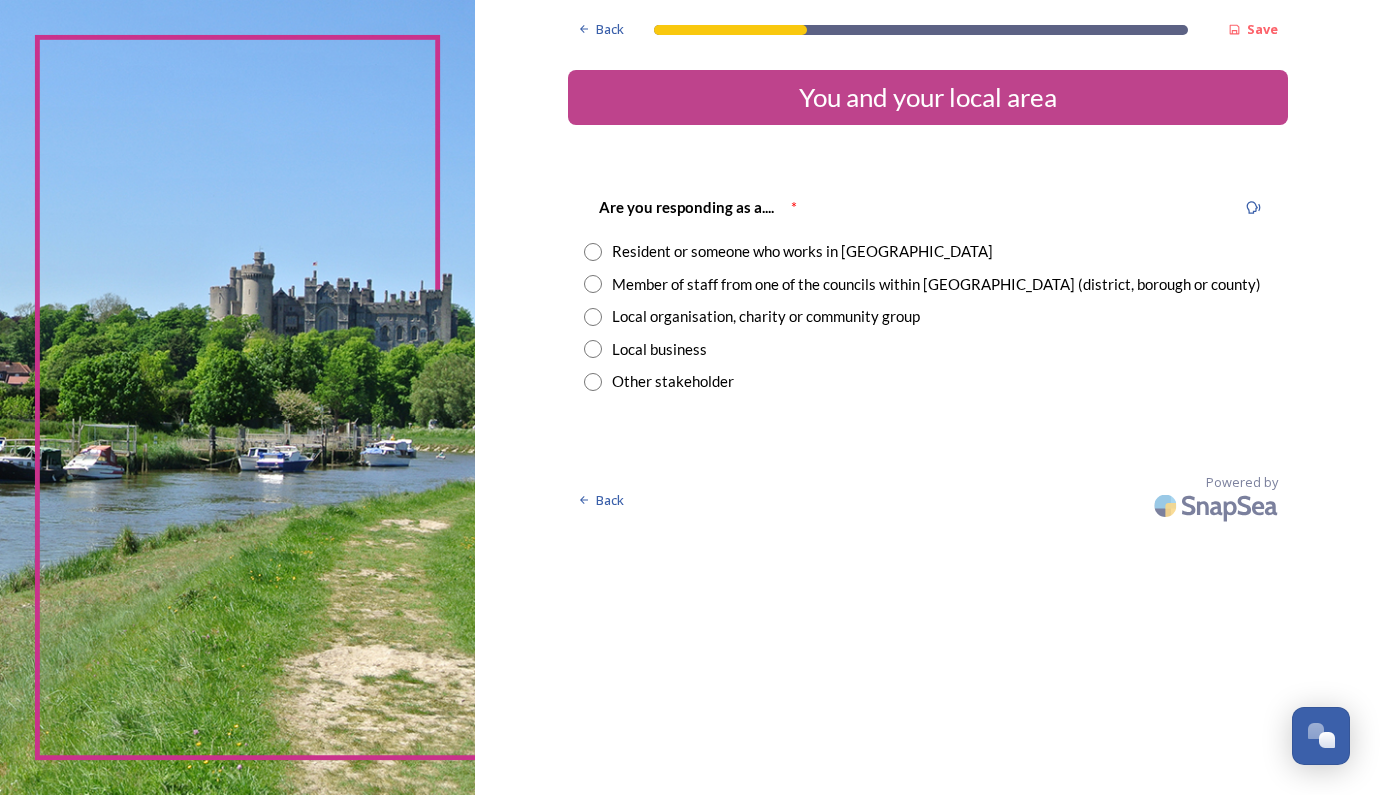click at bounding box center (593, 252) 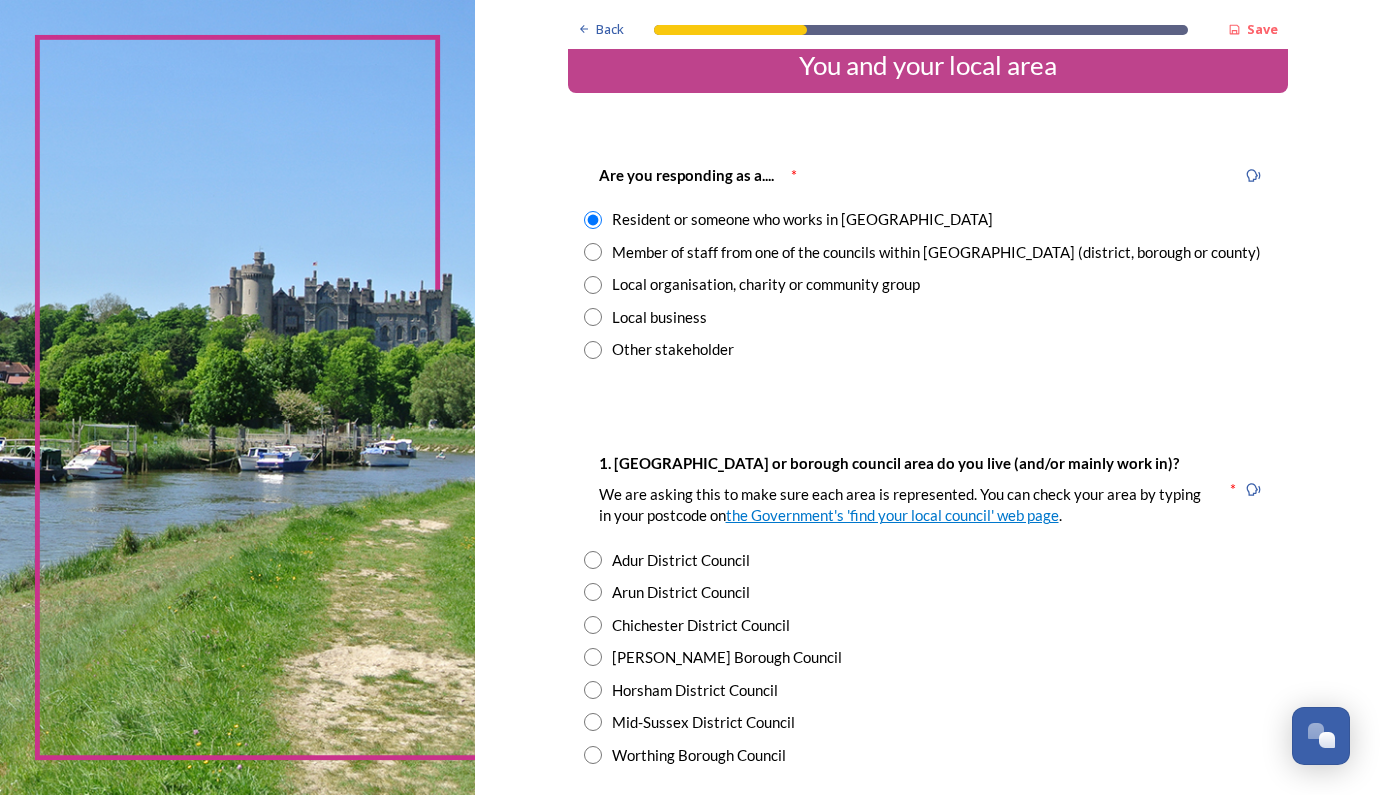 scroll, scrollTop: 84, scrollLeft: 0, axis: vertical 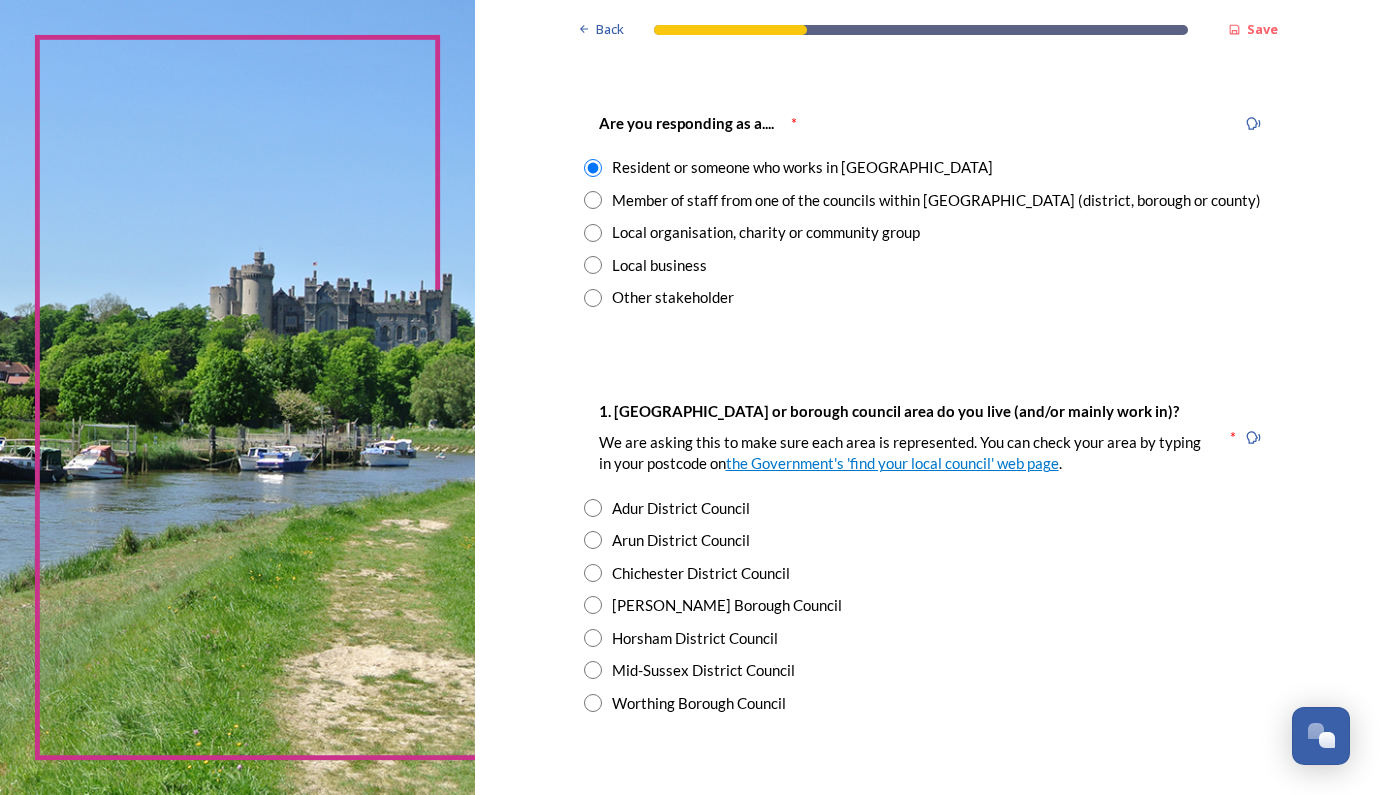 click at bounding box center [593, 638] 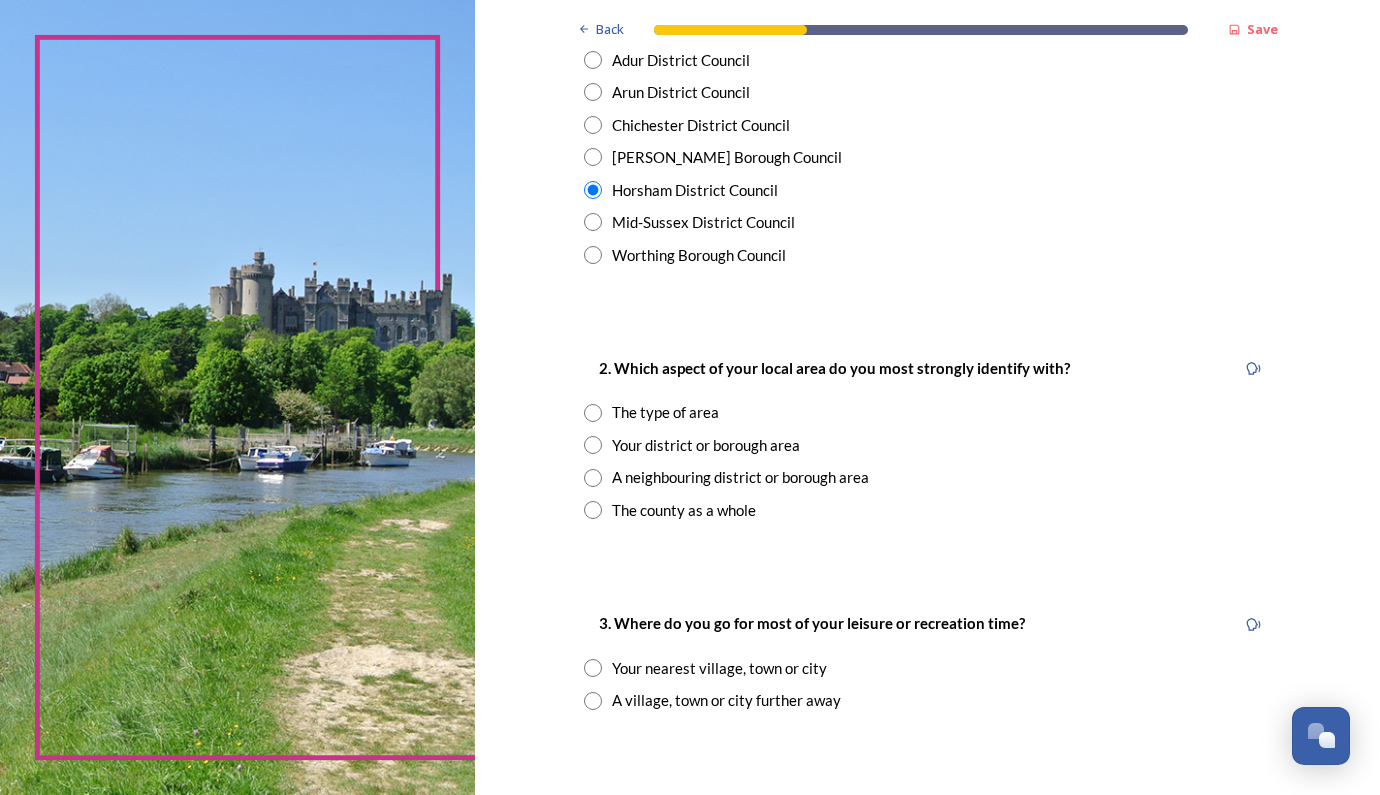 scroll, scrollTop: 538, scrollLeft: 0, axis: vertical 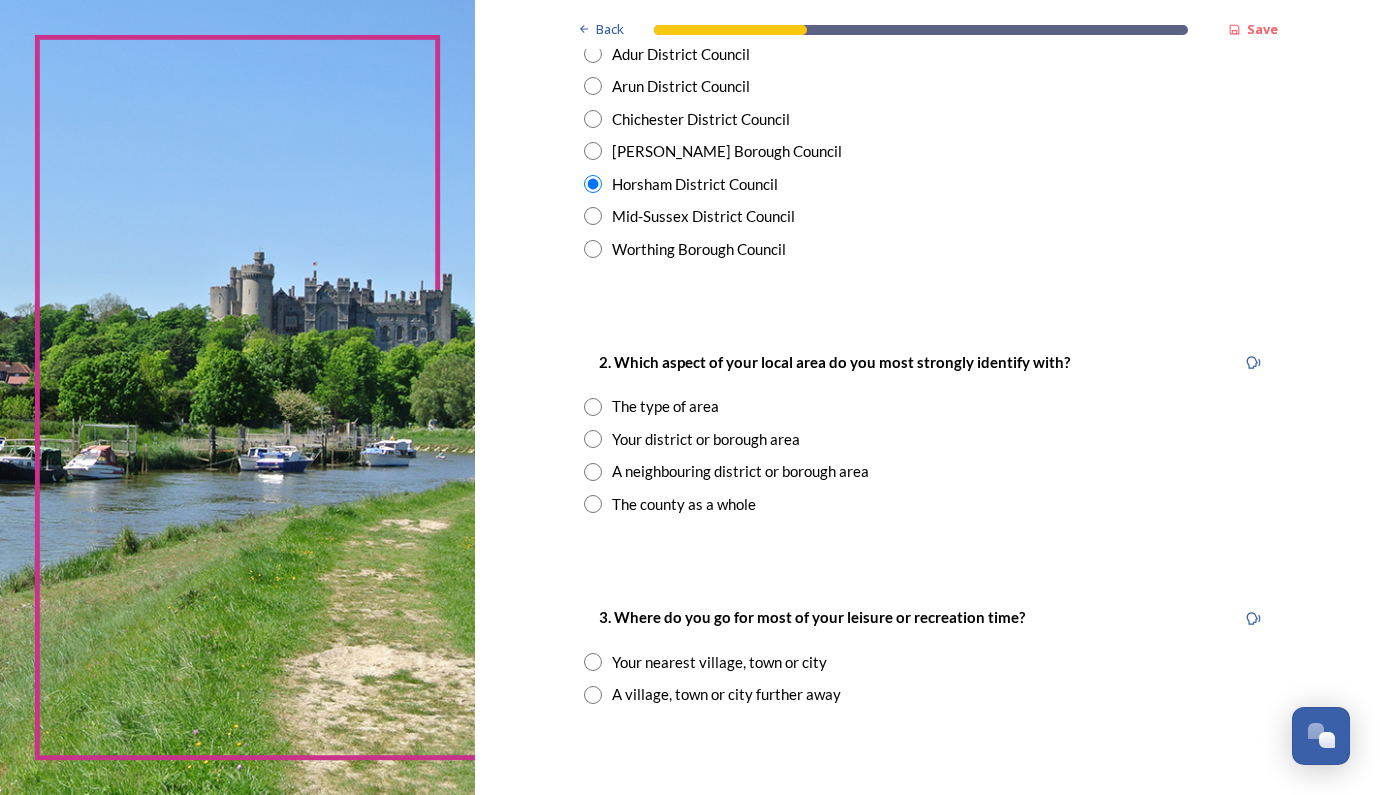 click at bounding box center [593, 407] 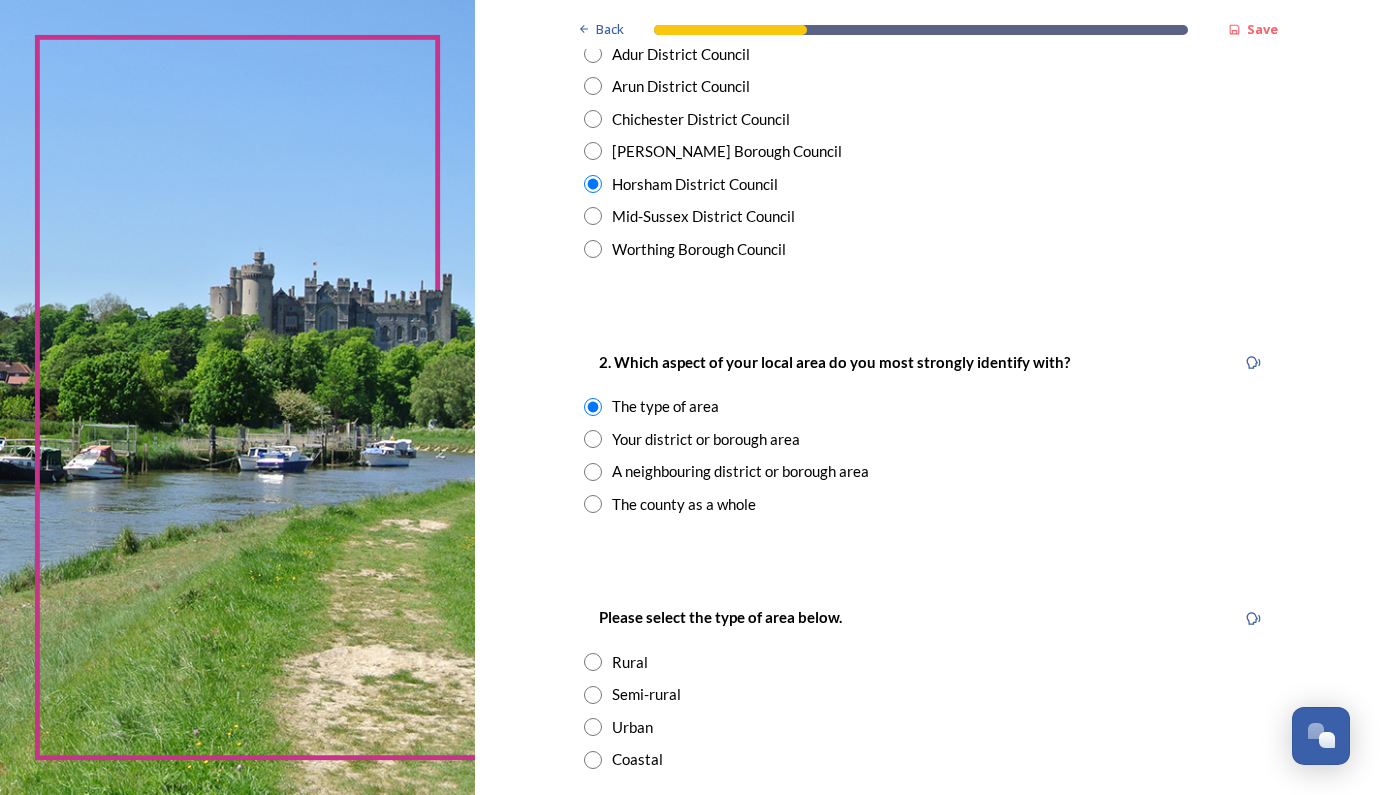 click at bounding box center (593, 662) 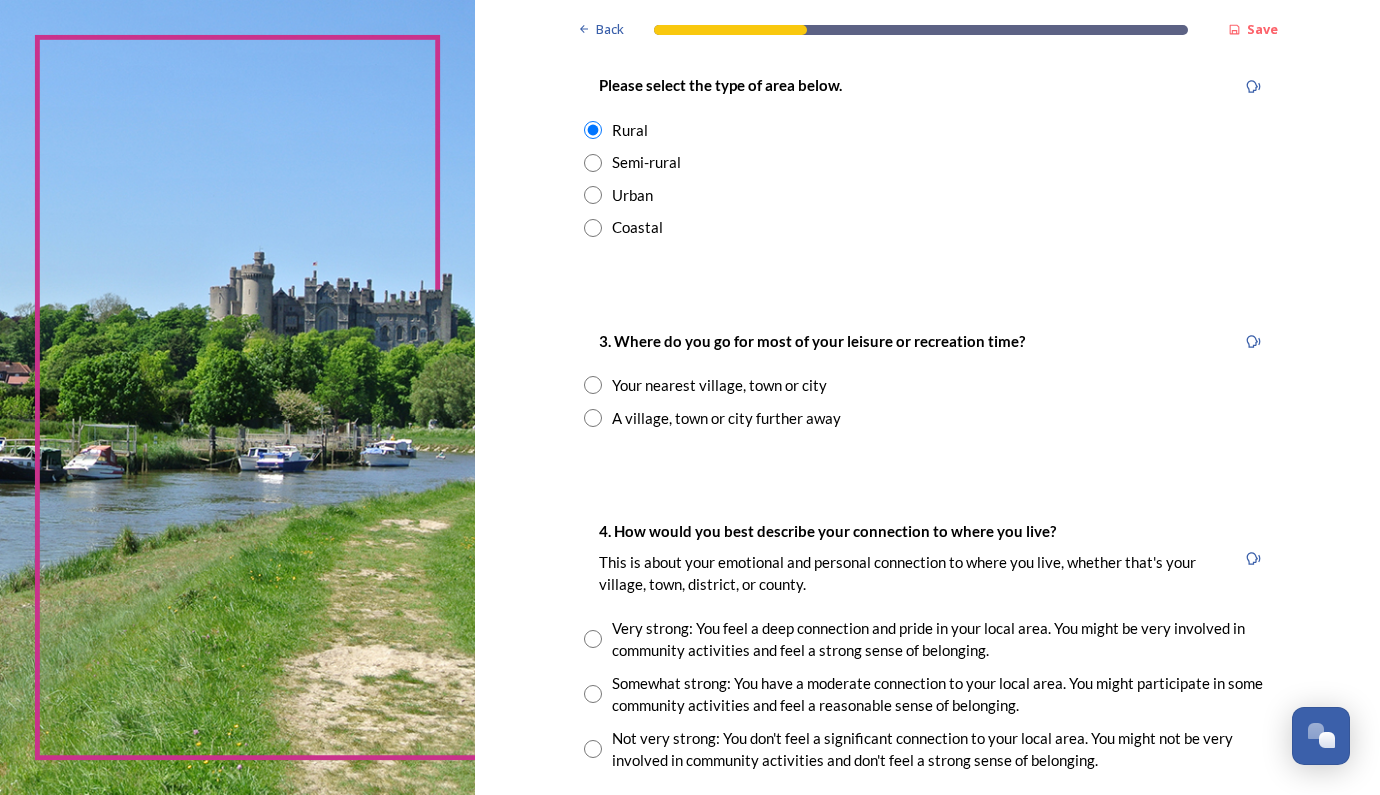 scroll, scrollTop: 1072, scrollLeft: 0, axis: vertical 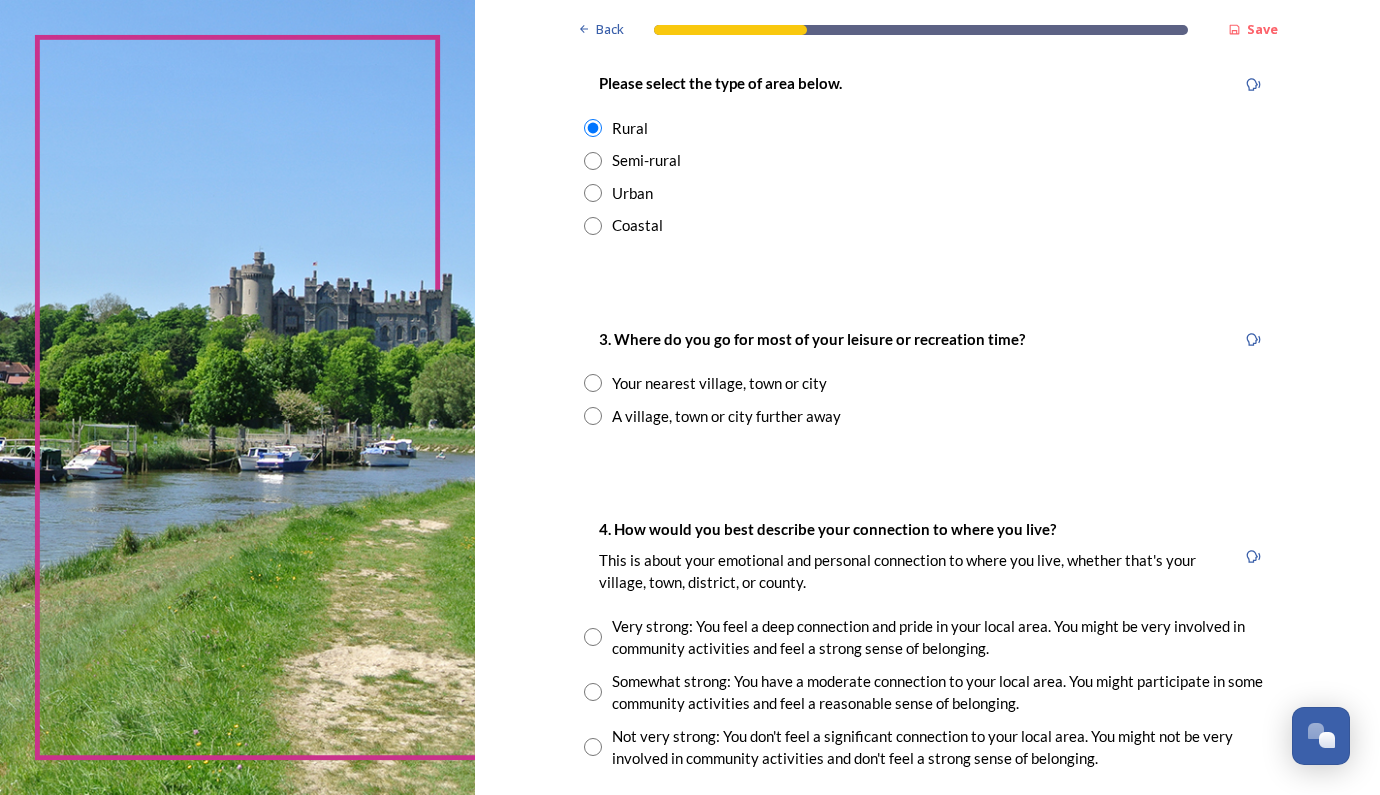 click at bounding box center [593, 383] 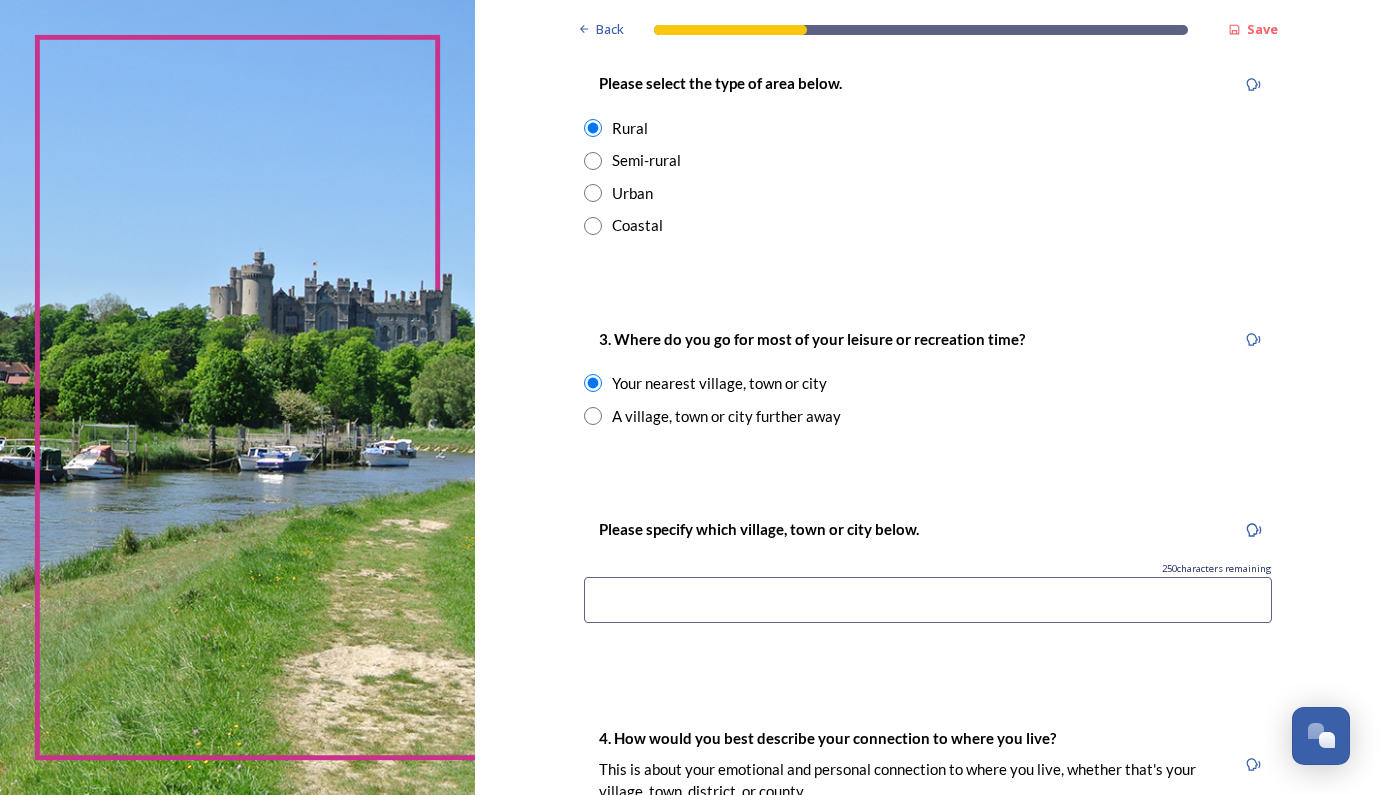 click at bounding box center [928, 600] 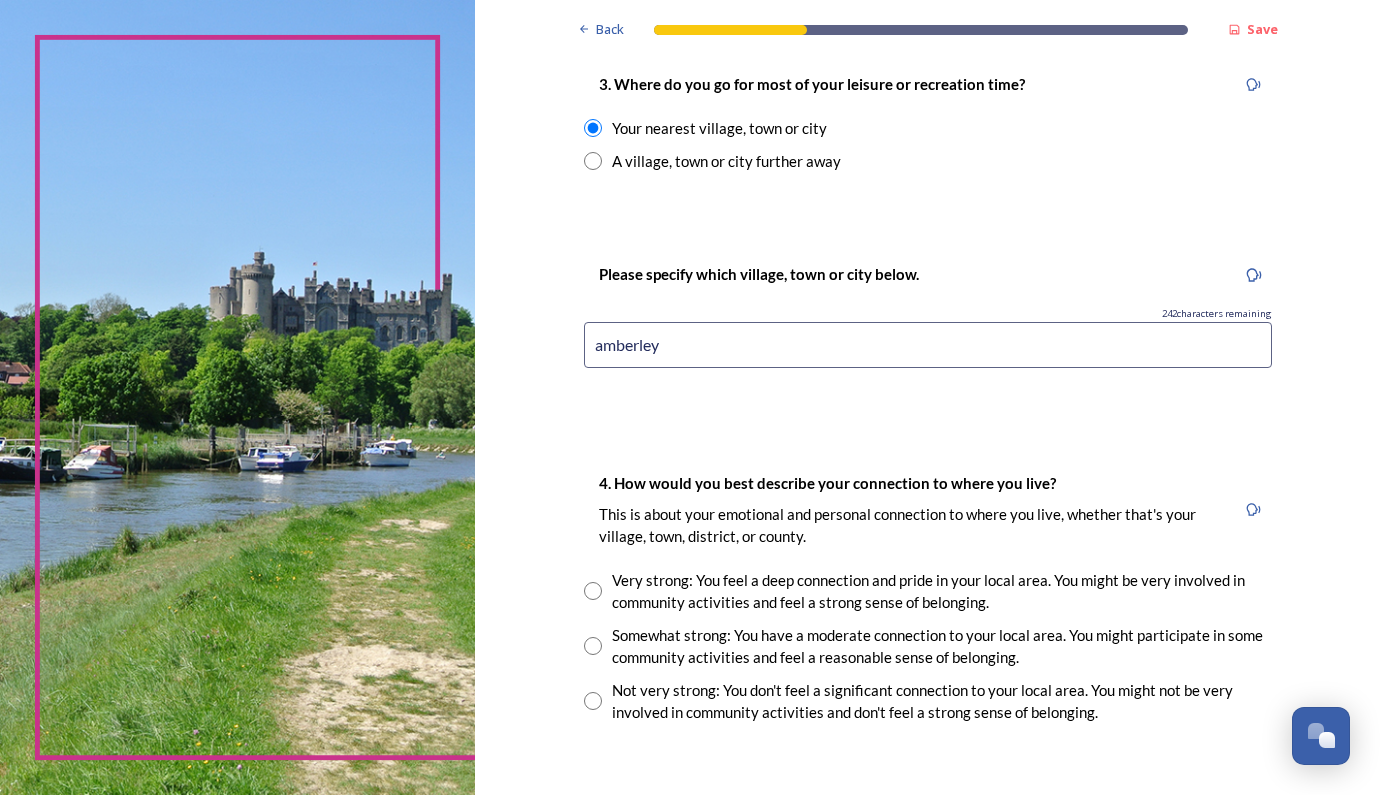 scroll, scrollTop: 1336, scrollLeft: 0, axis: vertical 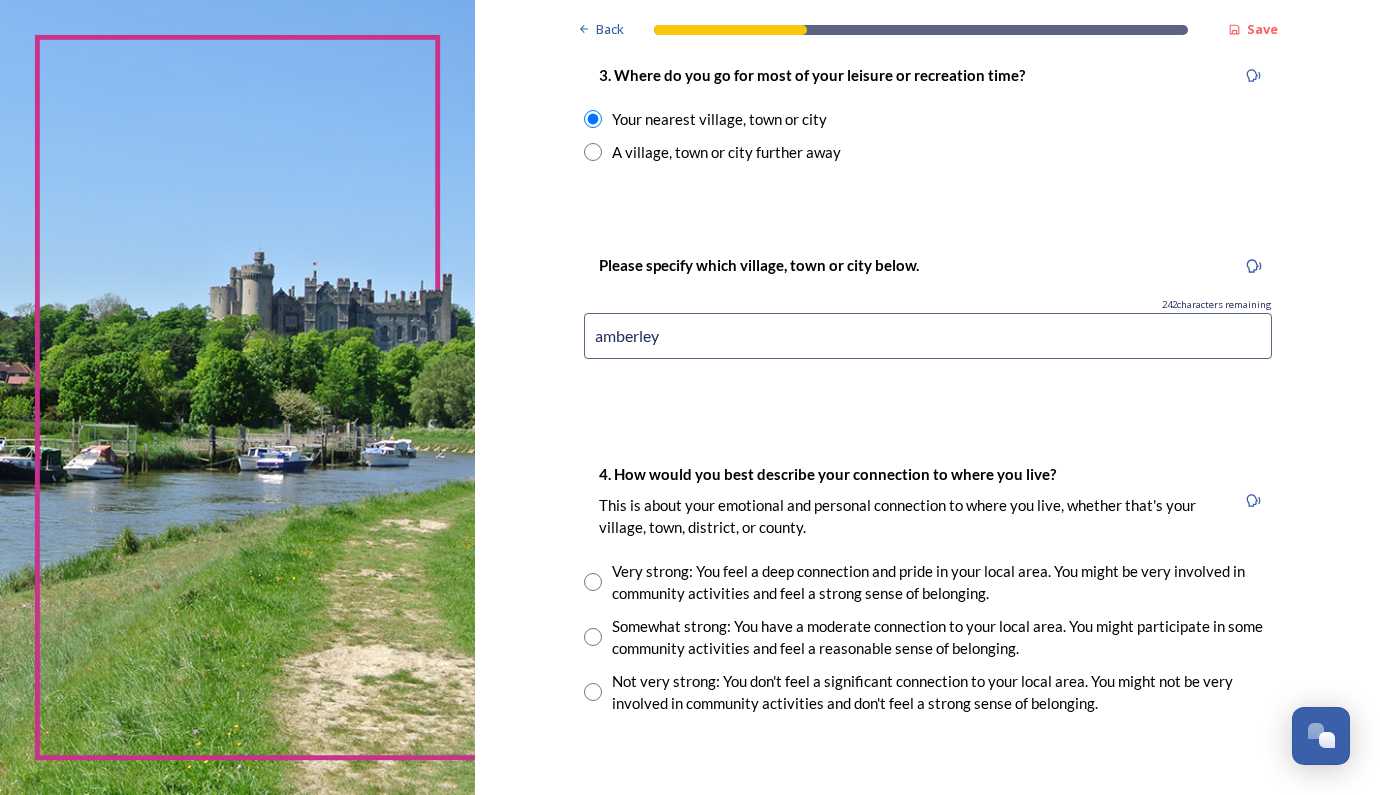 type on "amberley" 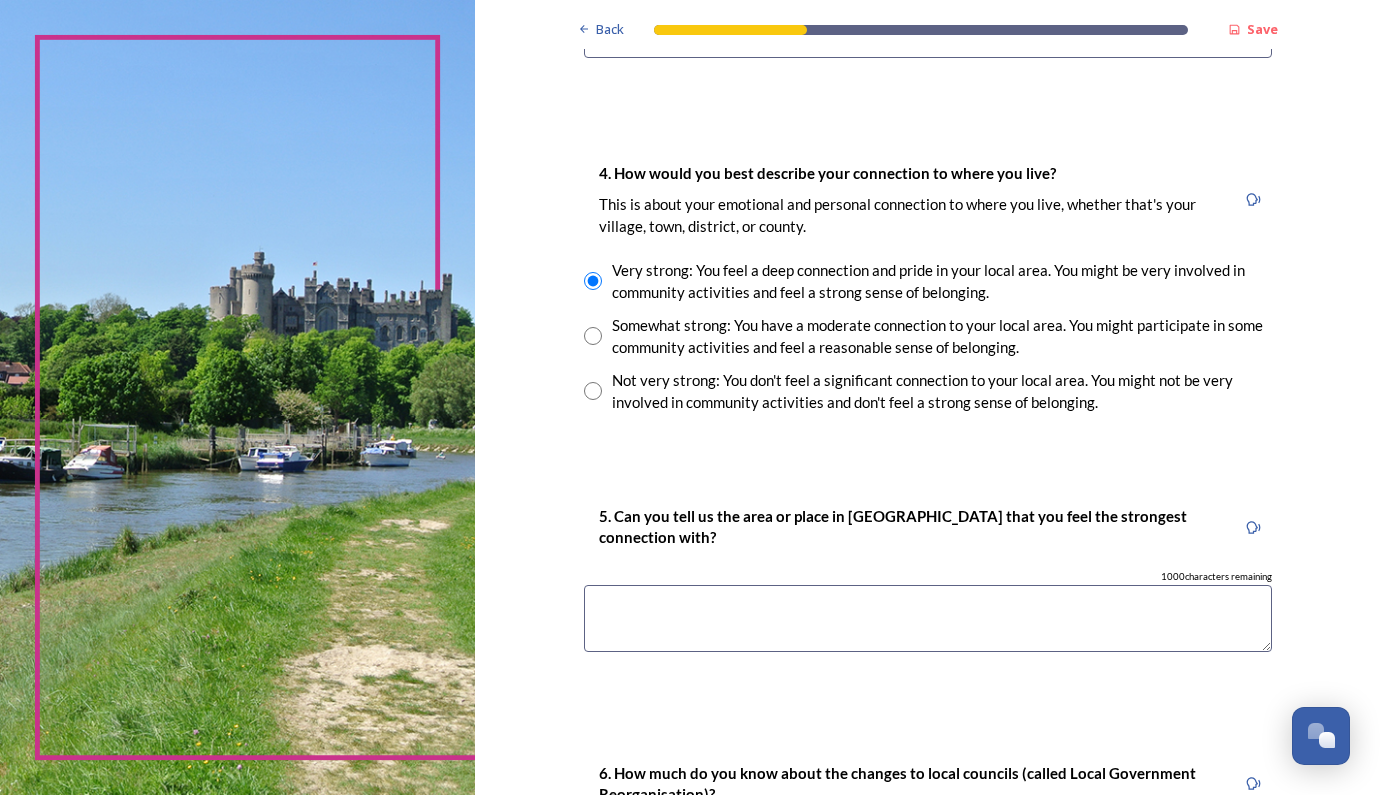 scroll, scrollTop: 1638, scrollLeft: 0, axis: vertical 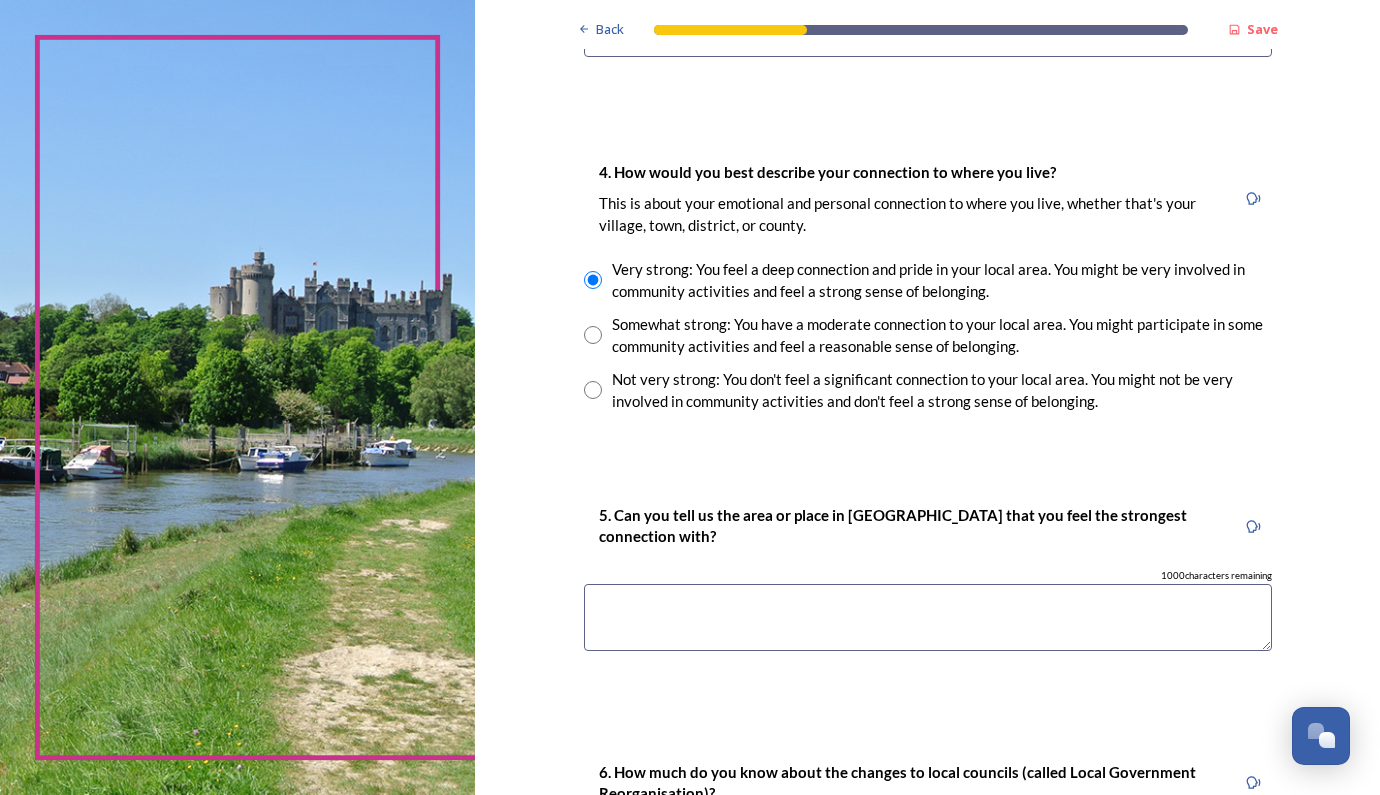click at bounding box center [928, 617] 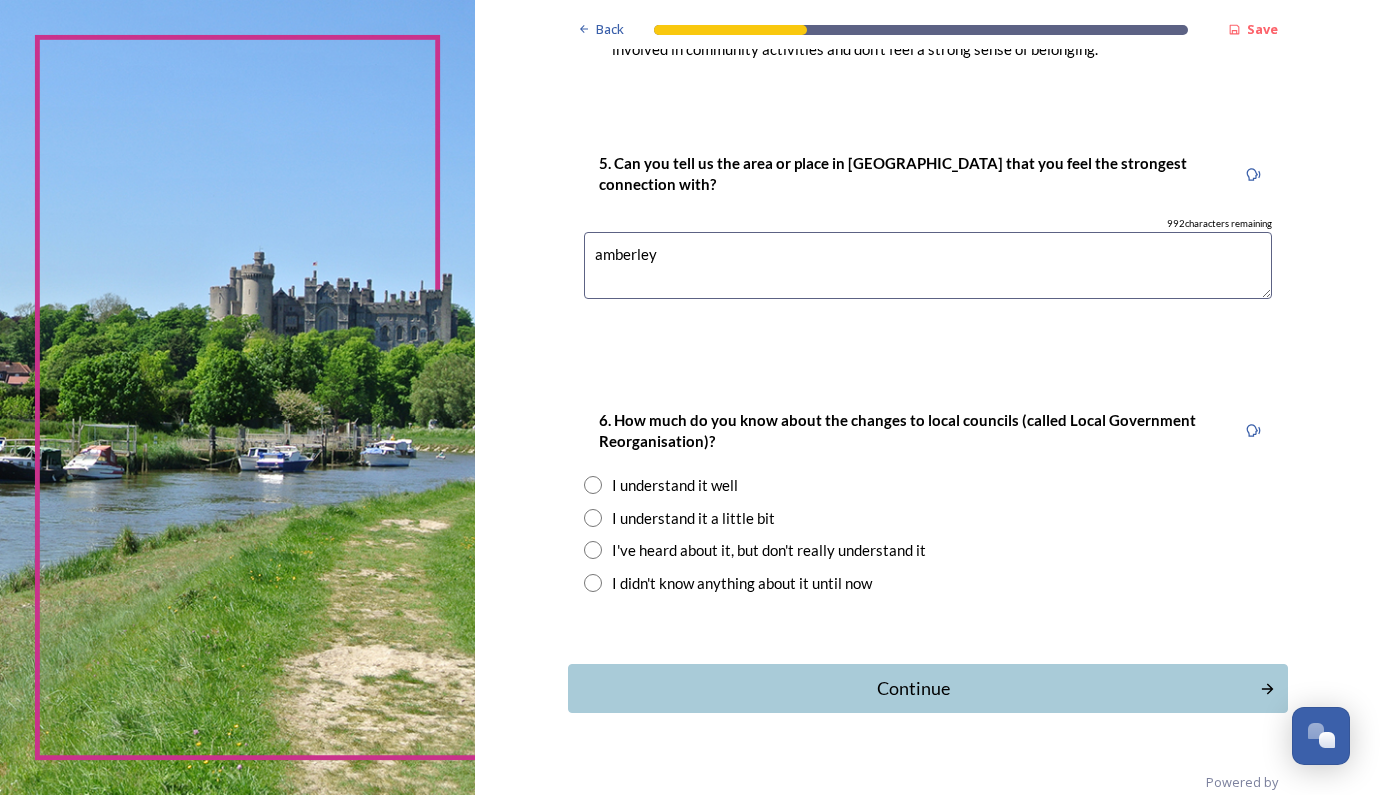 scroll, scrollTop: 1999, scrollLeft: 0, axis: vertical 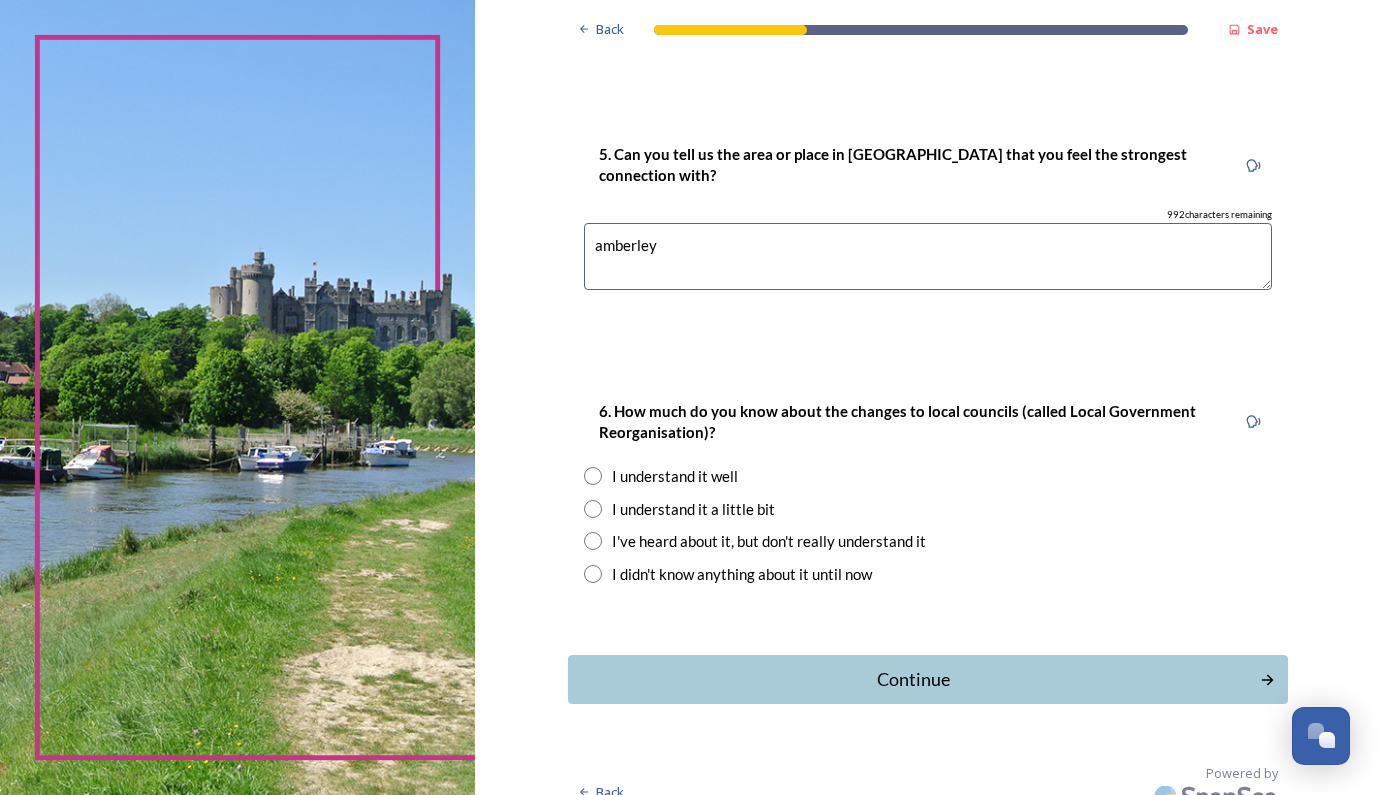 type on "amberley" 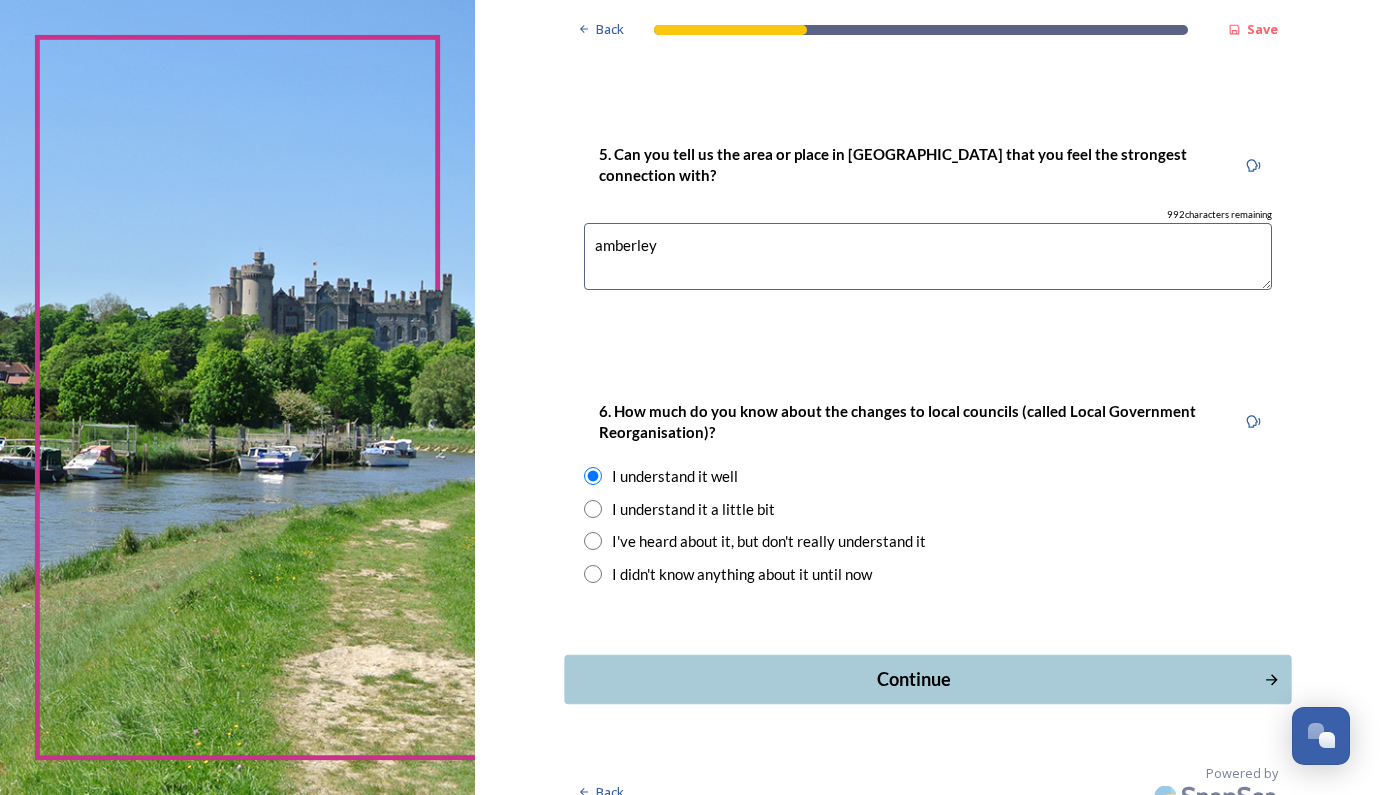 click on "Continue" at bounding box center (913, 679) 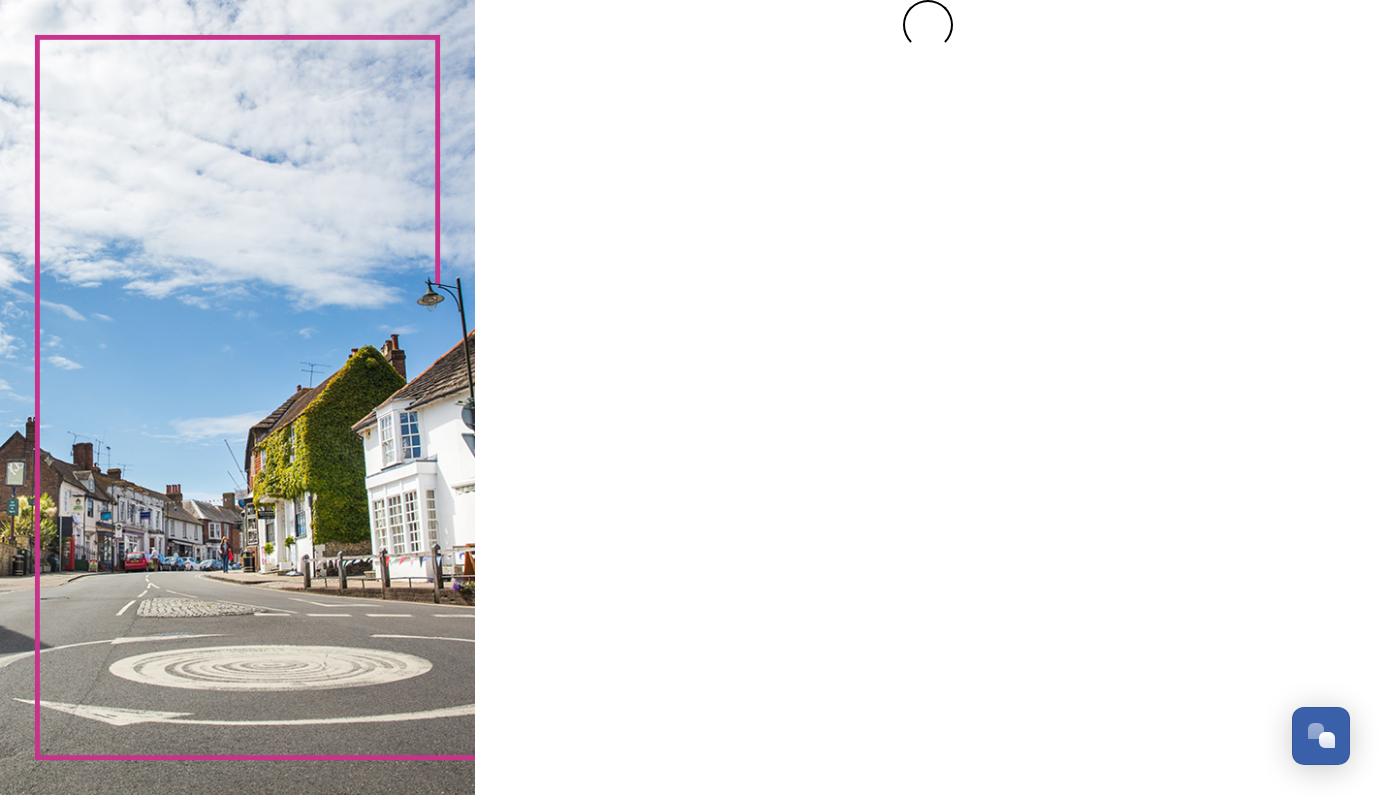 scroll, scrollTop: 0, scrollLeft: 0, axis: both 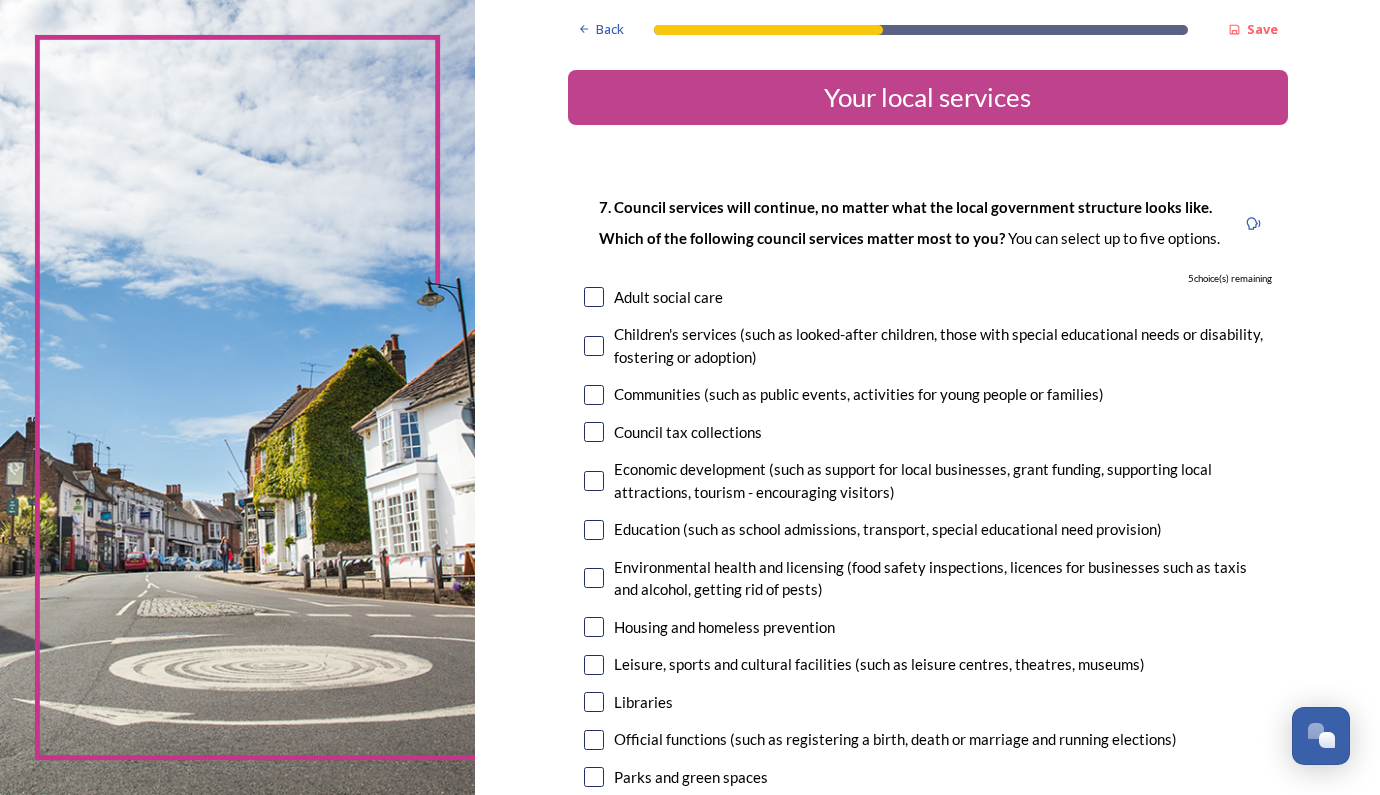 click at bounding box center [594, 481] 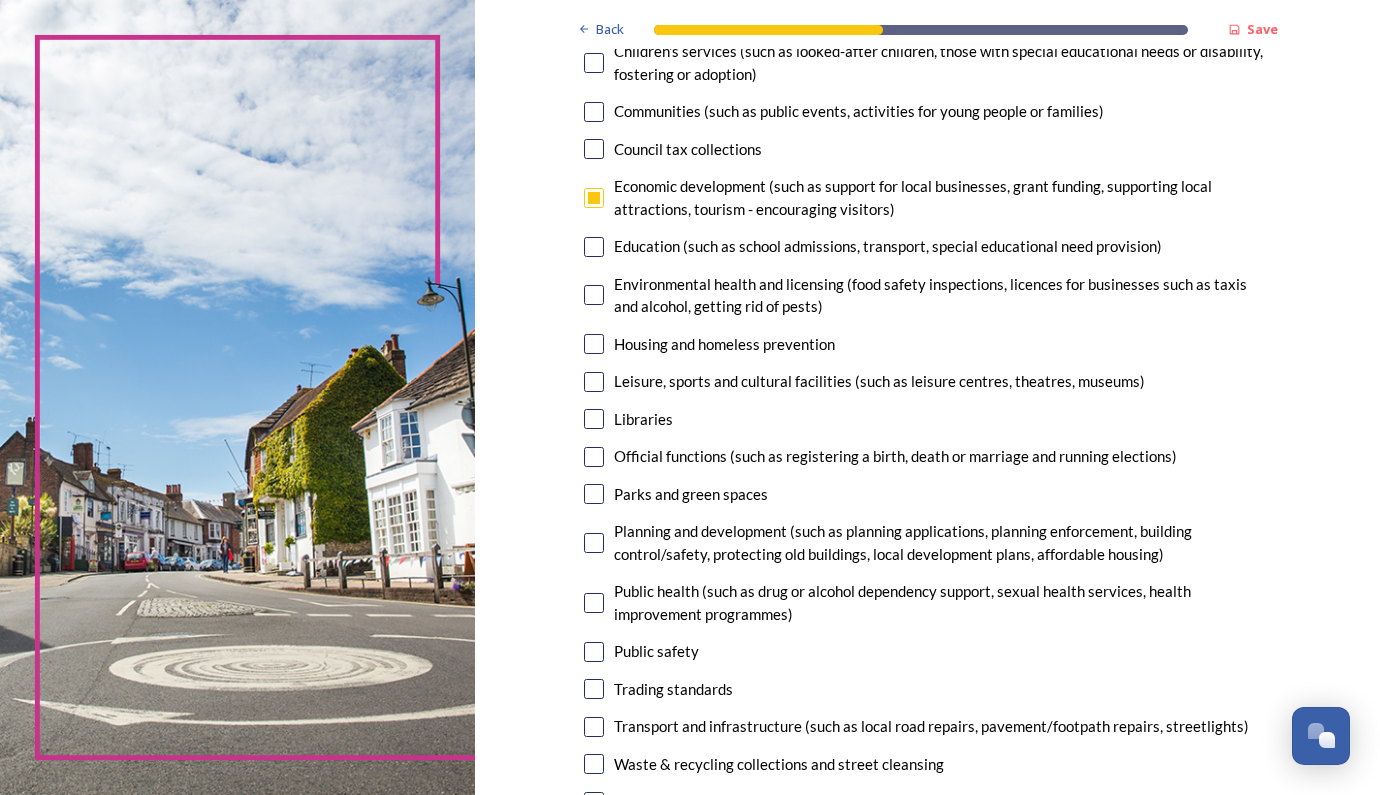 scroll, scrollTop: 286, scrollLeft: 0, axis: vertical 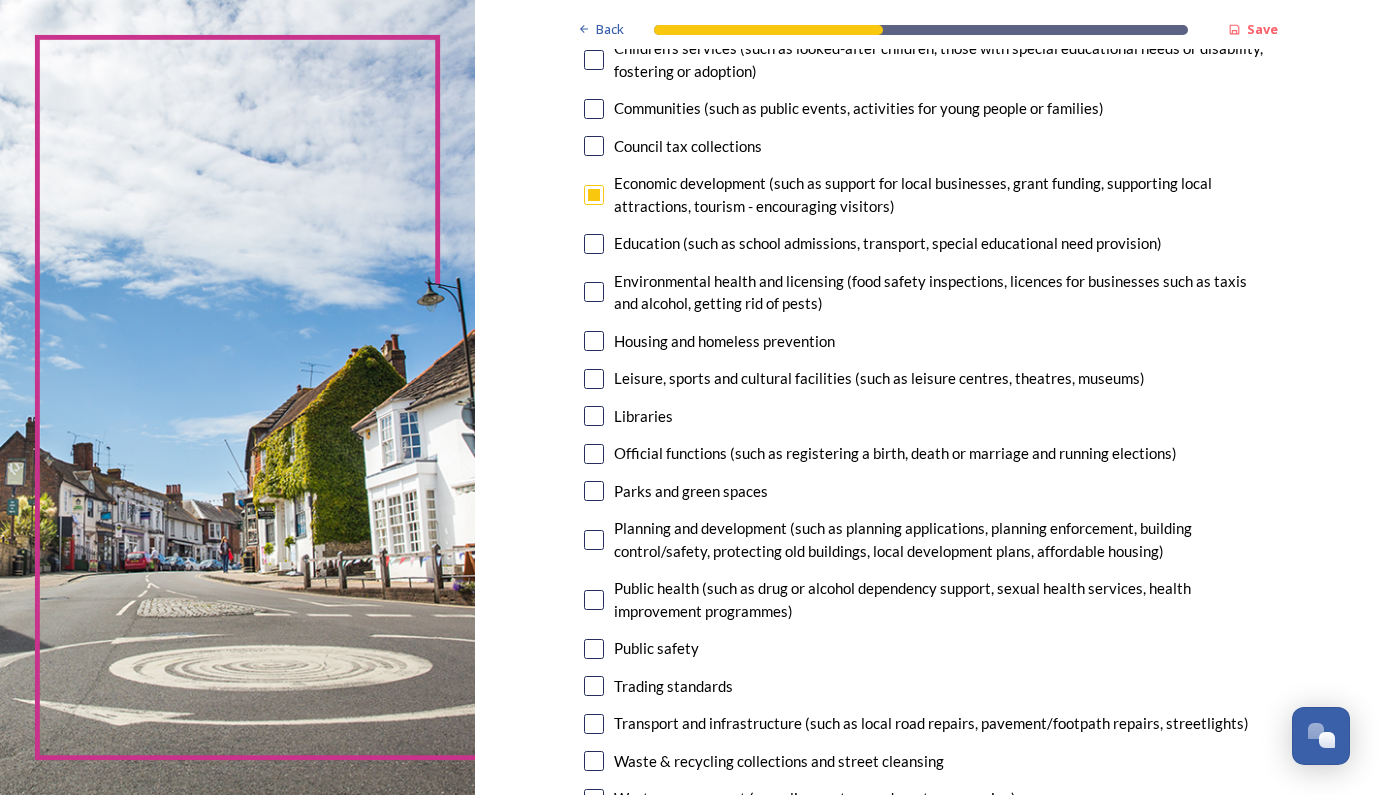 click on "Planning and development (such as planning applications, planning enforcement, building control/safety, protecting old buildings, local development plans, affordable housing)" at bounding box center [928, 539] 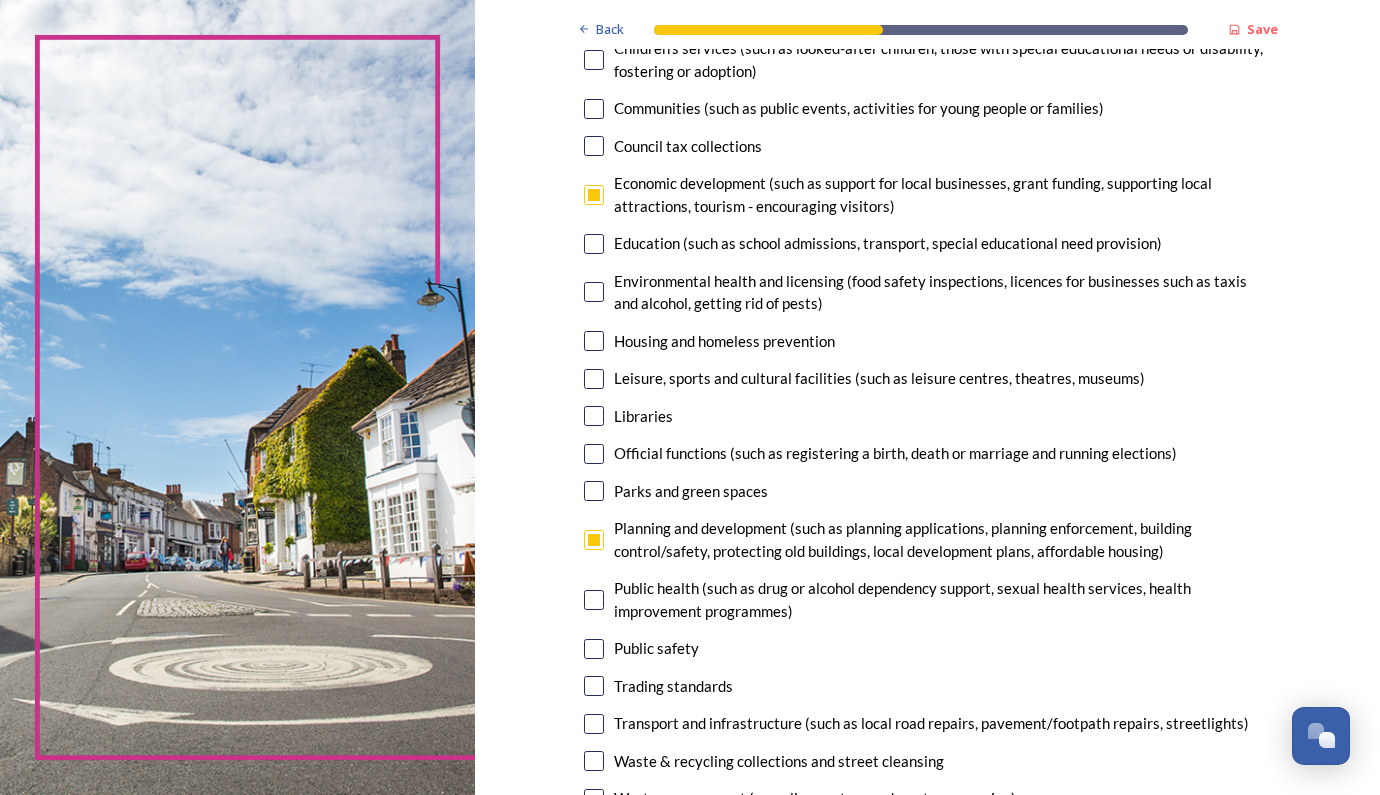 checkbox on "true" 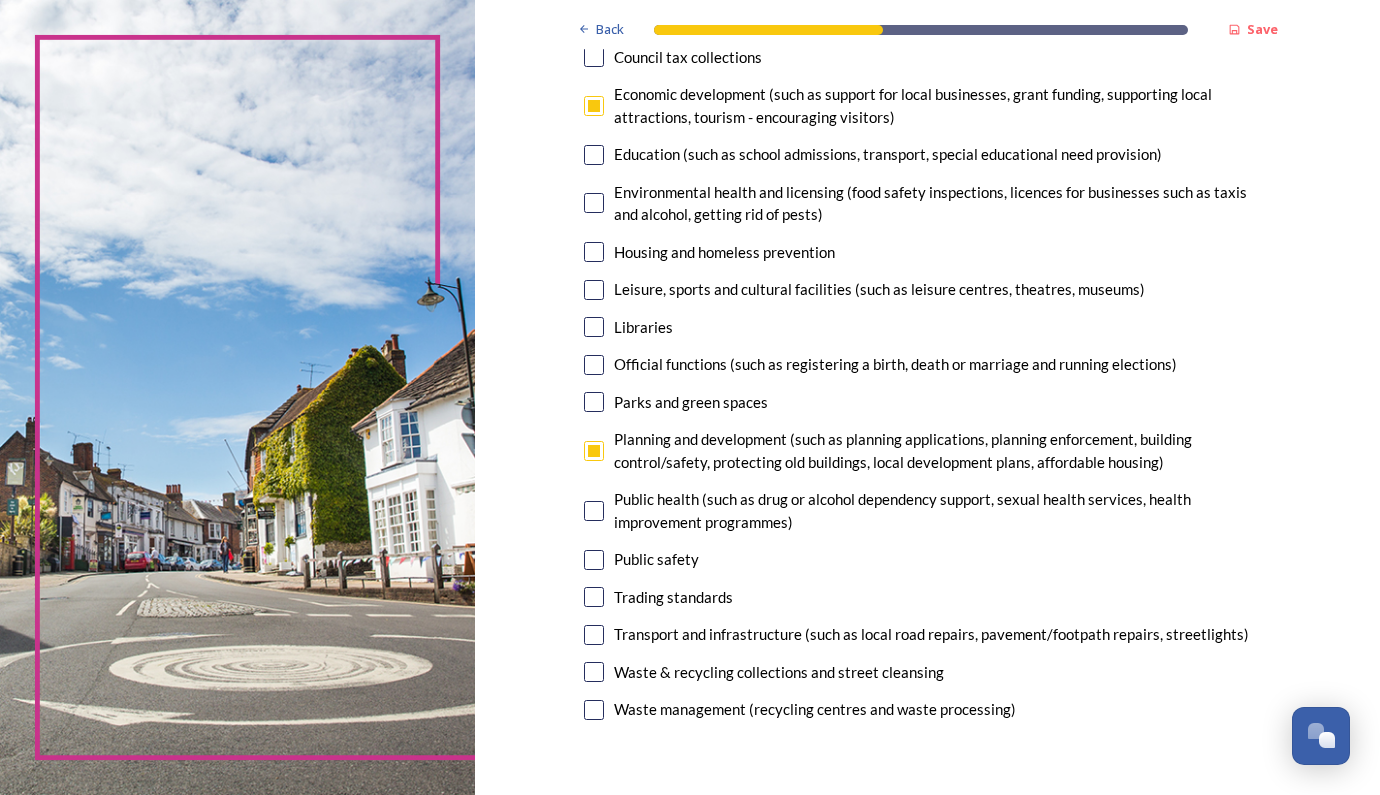 scroll, scrollTop: 379, scrollLeft: 0, axis: vertical 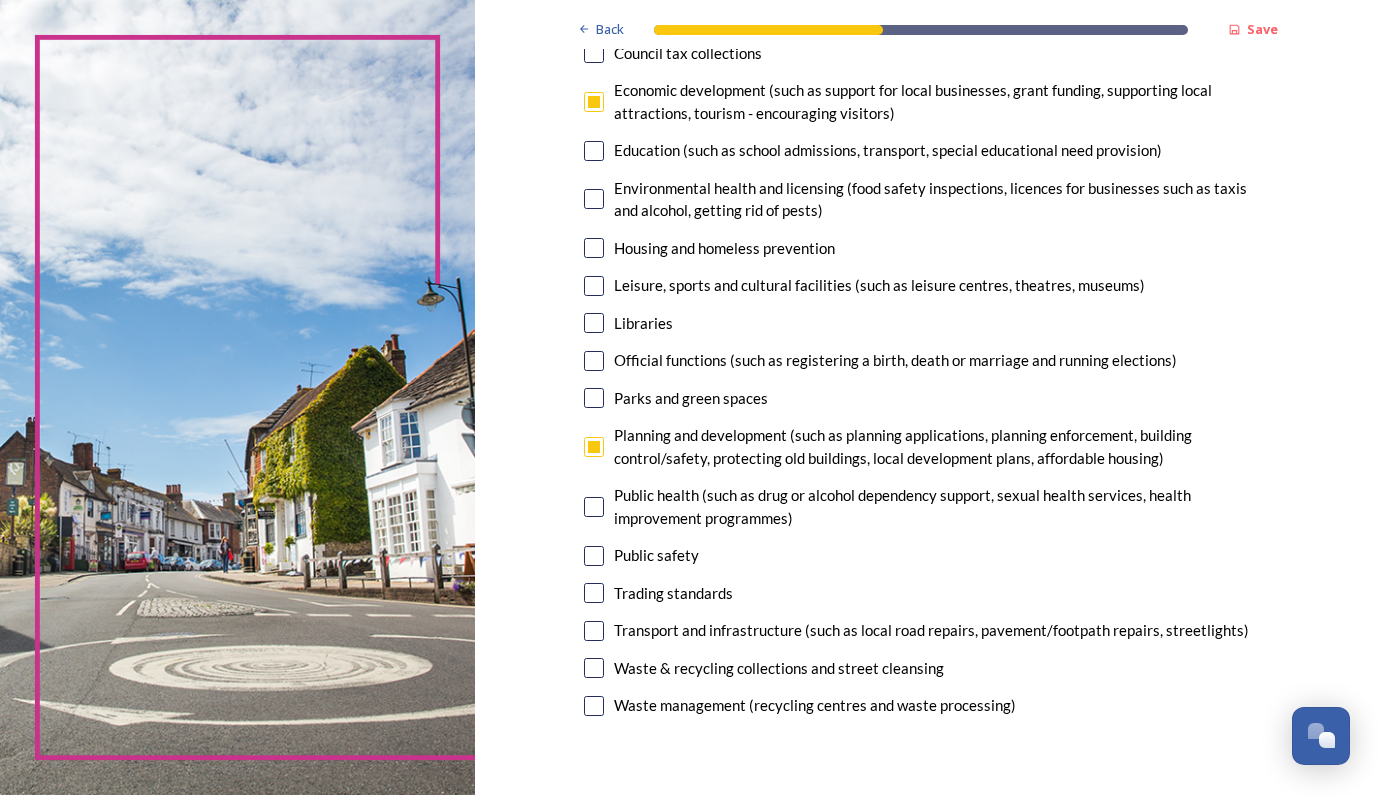 click at bounding box center (594, 556) 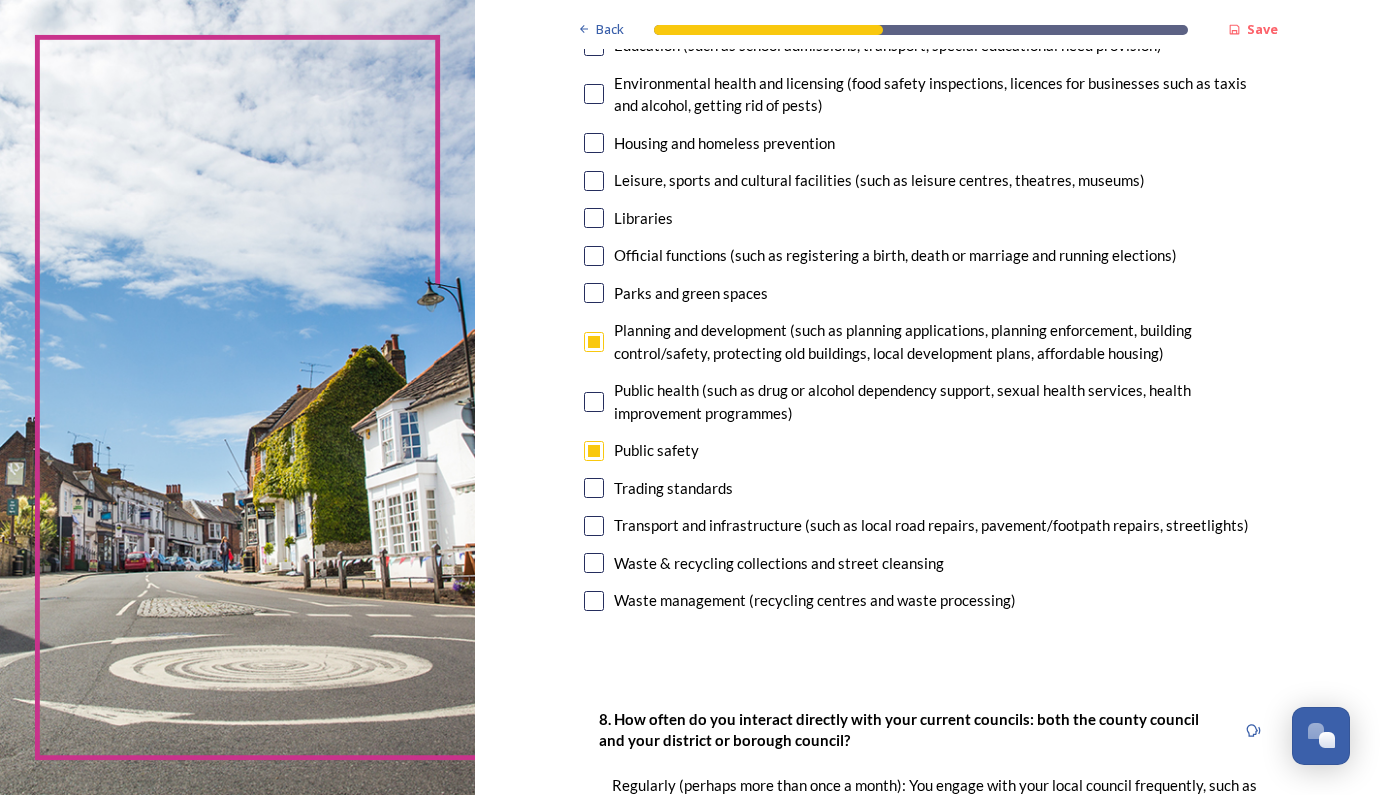 scroll, scrollTop: 486, scrollLeft: 0, axis: vertical 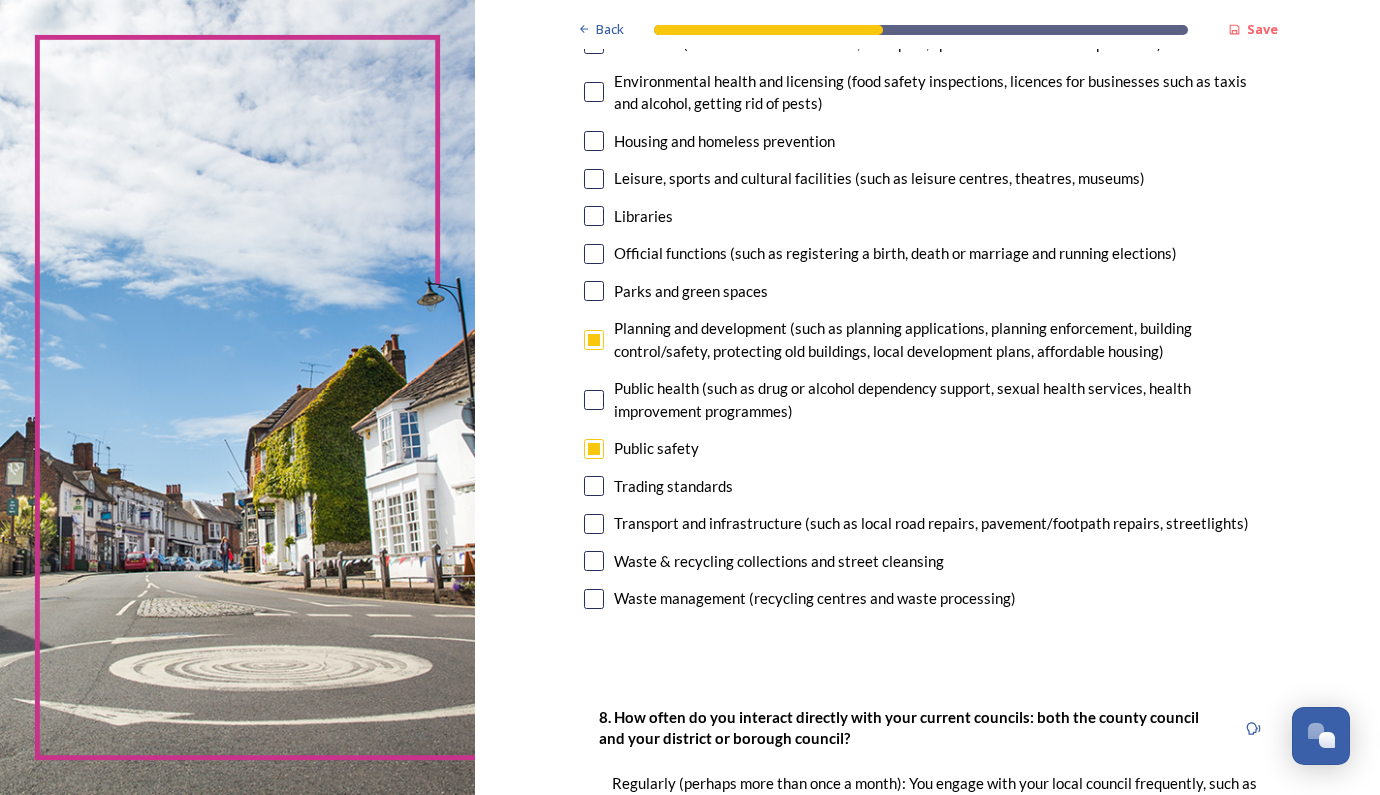 click at bounding box center (594, 524) 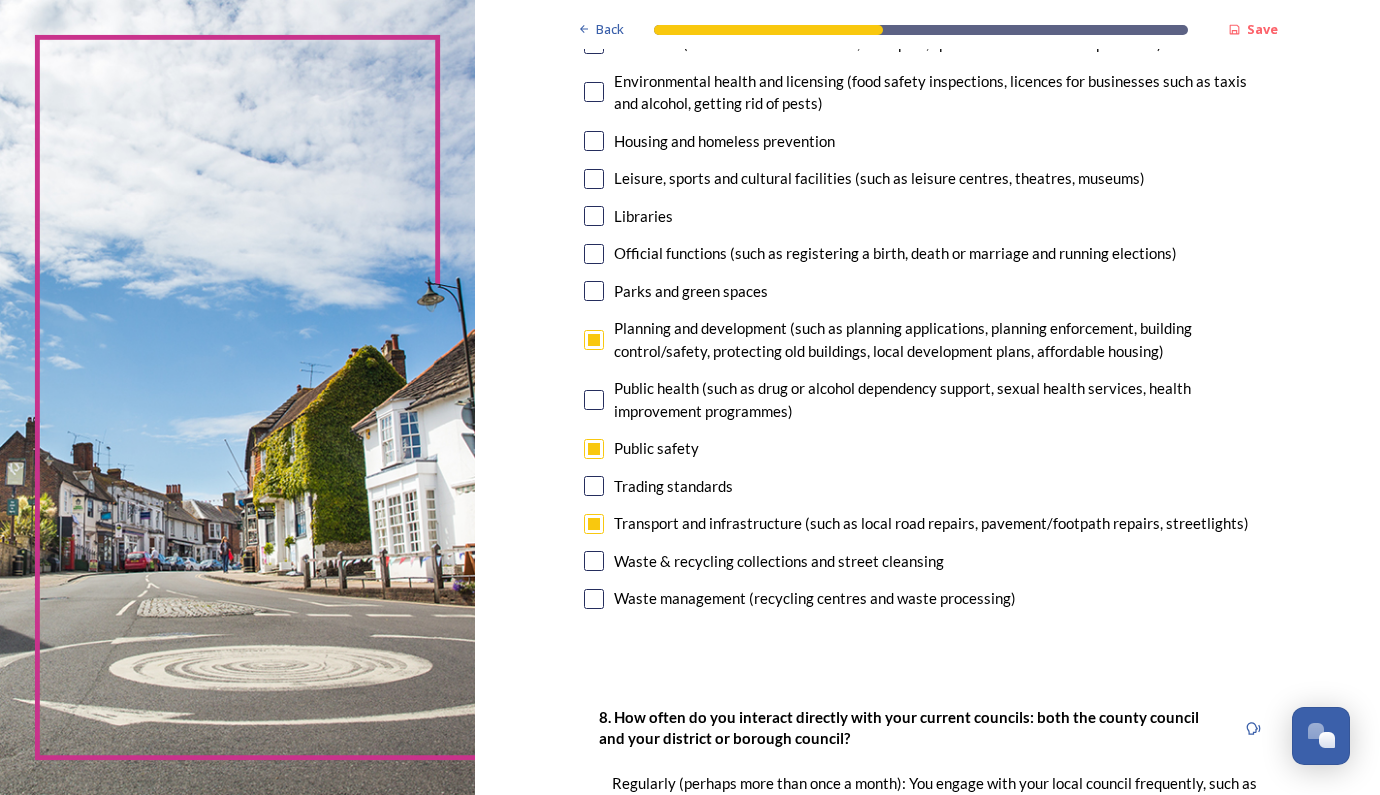 click at bounding box center [594, 561] 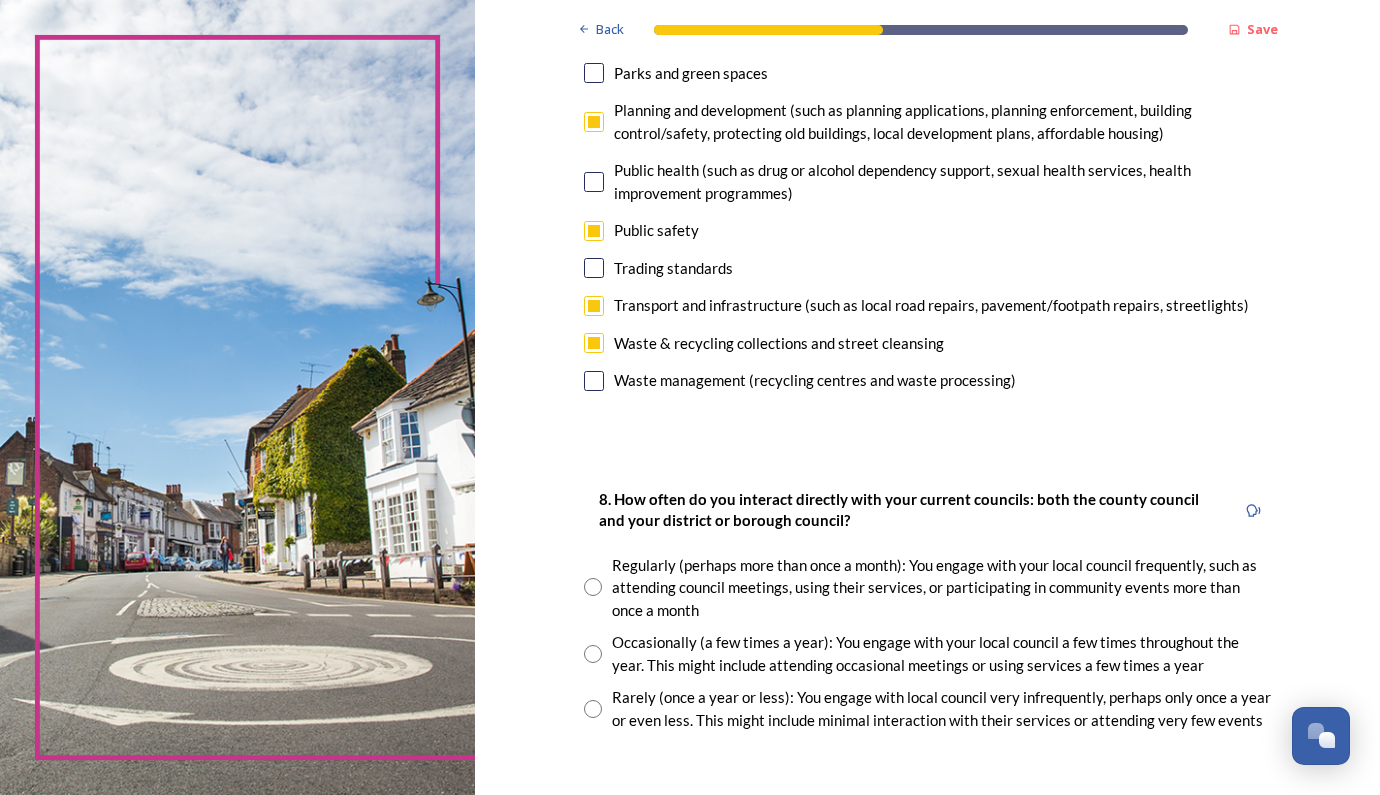 scroll, scrollTop: 705, scrollLeft: 0, axis: vertical 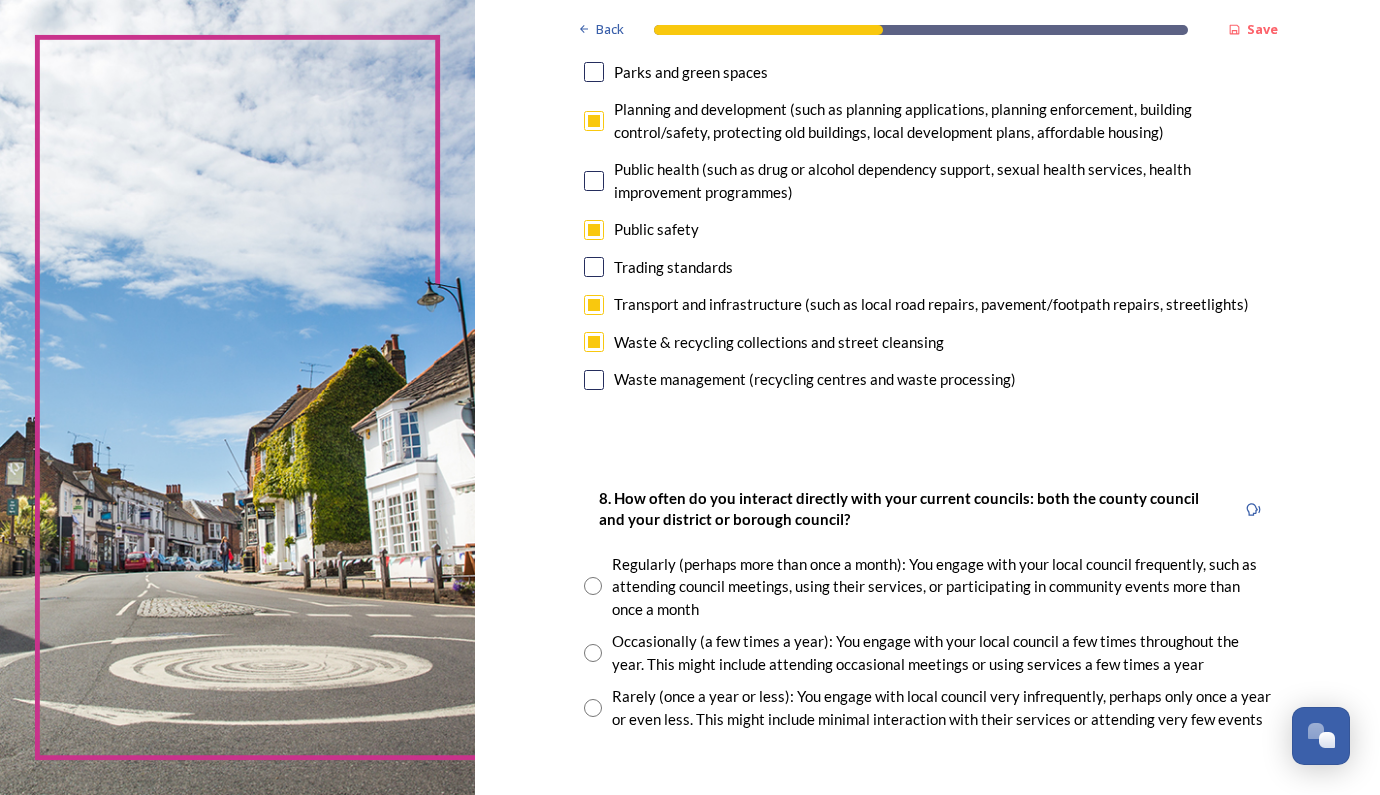 click at bounding box center (593, 653) 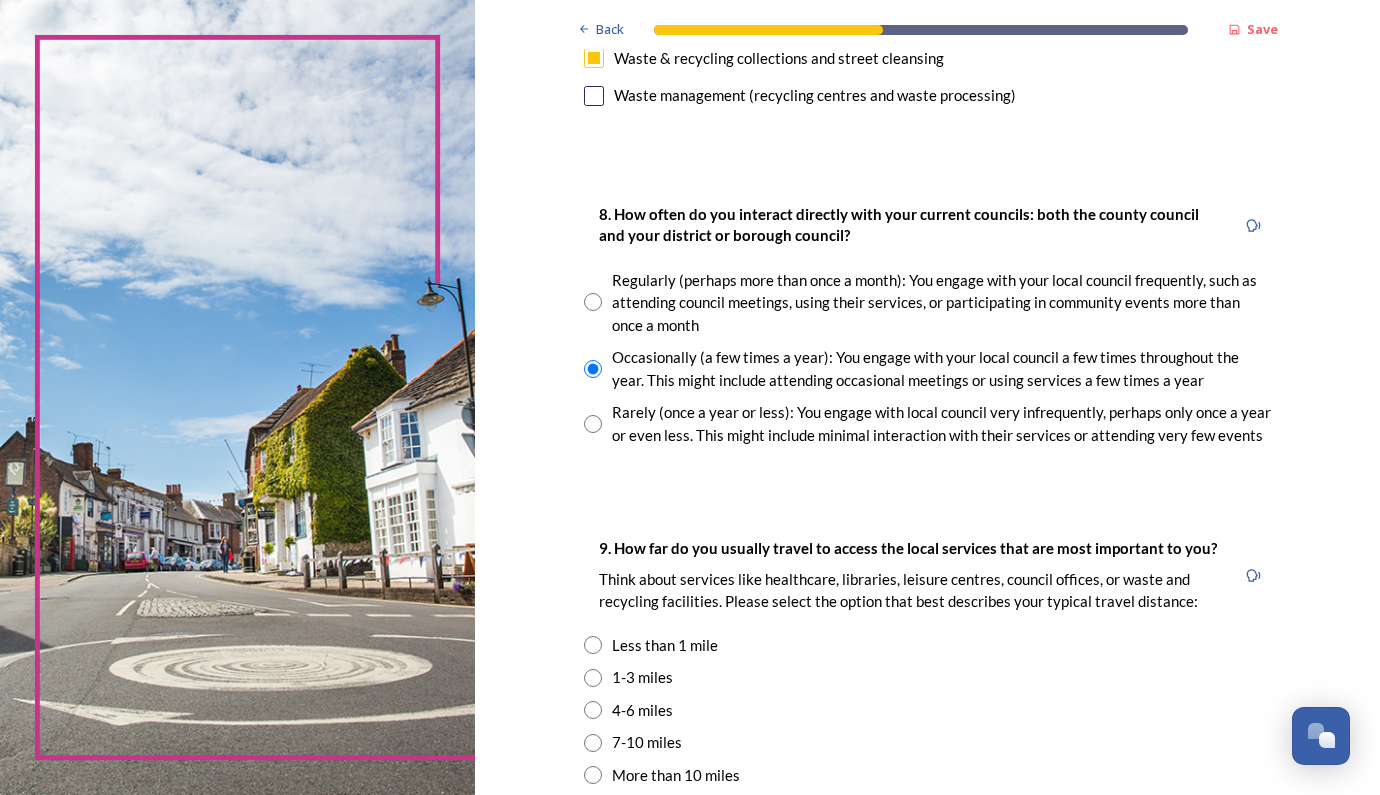 scroll, scrollTop: 1003, scrollLeft: 0, axis: vertical 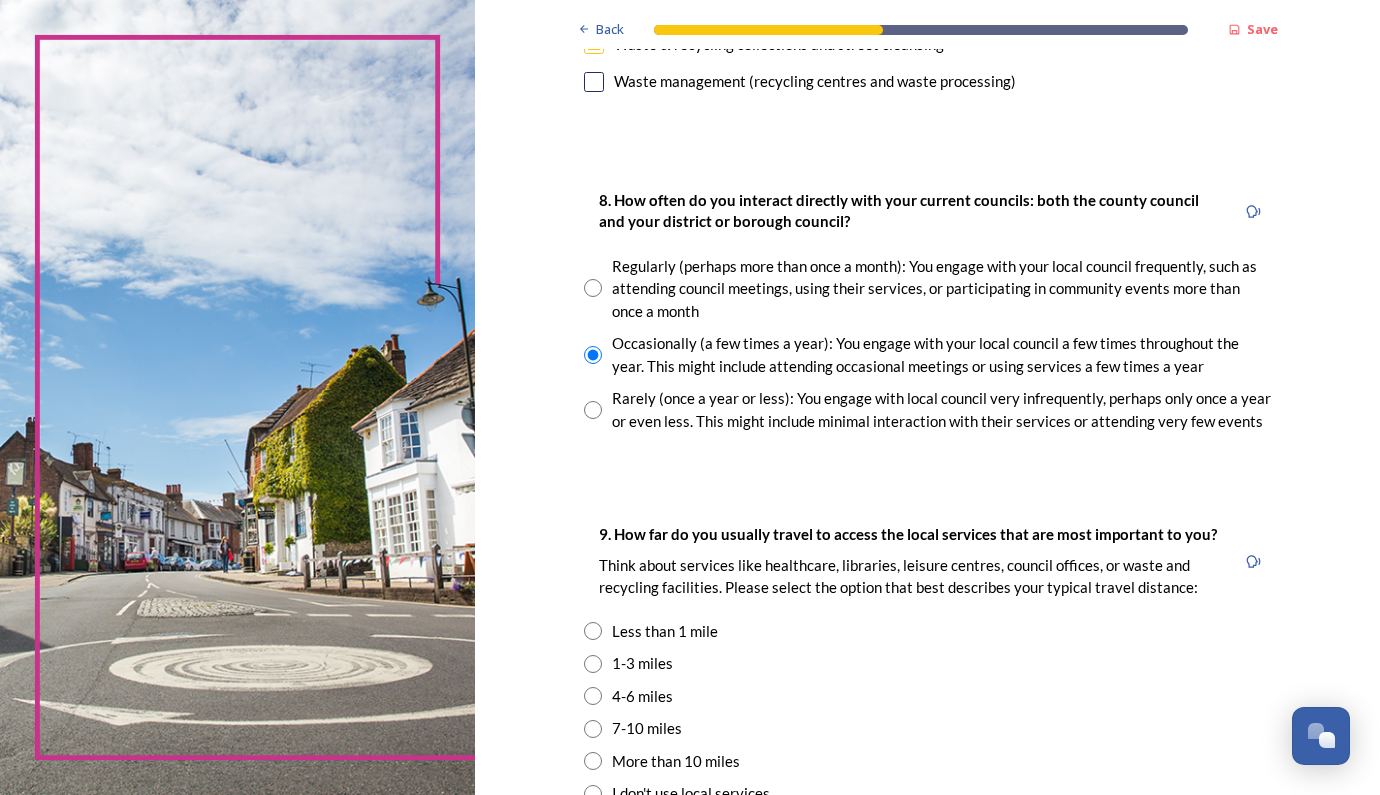 click at bounding box center [593, 631] 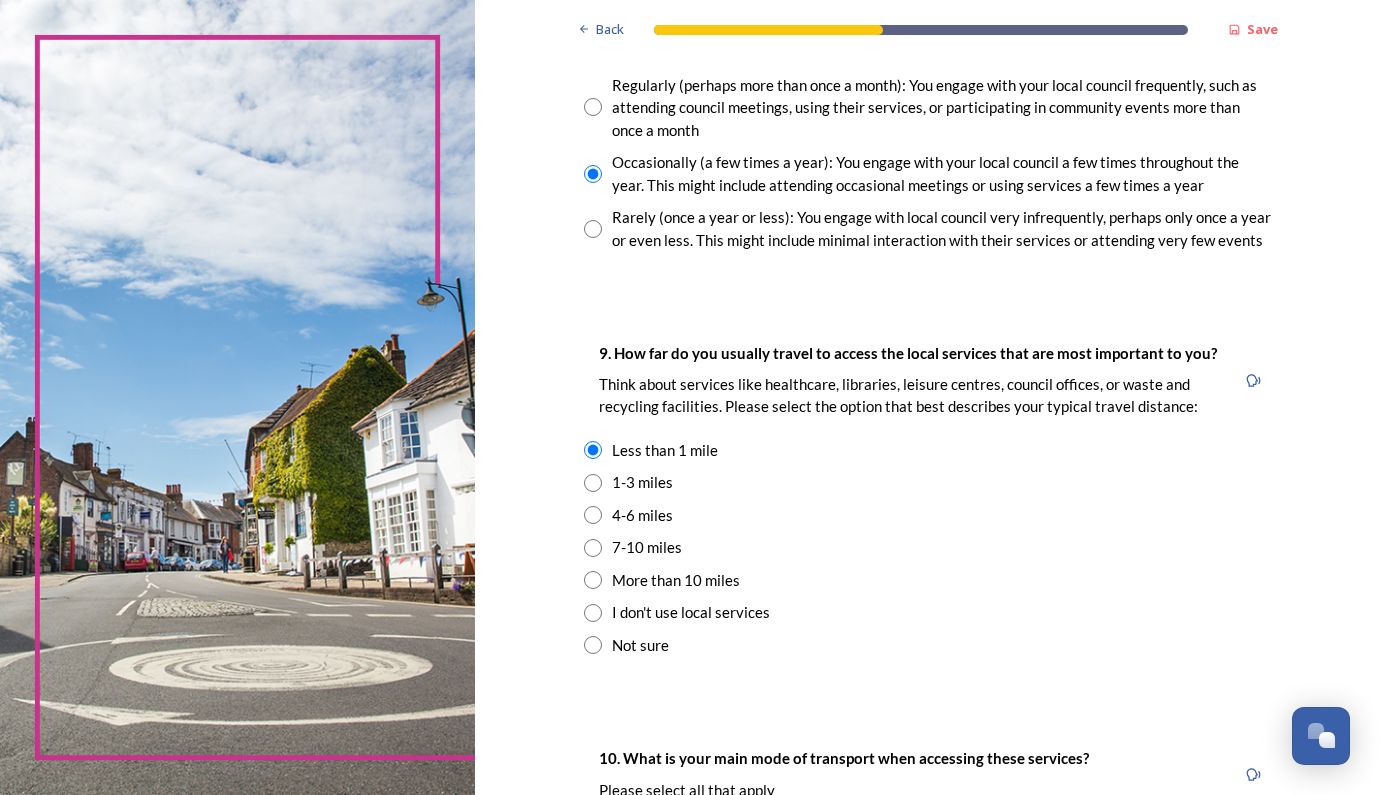 scroll, scrollTop: 1185, scrollLeft: 0, axis: vertical 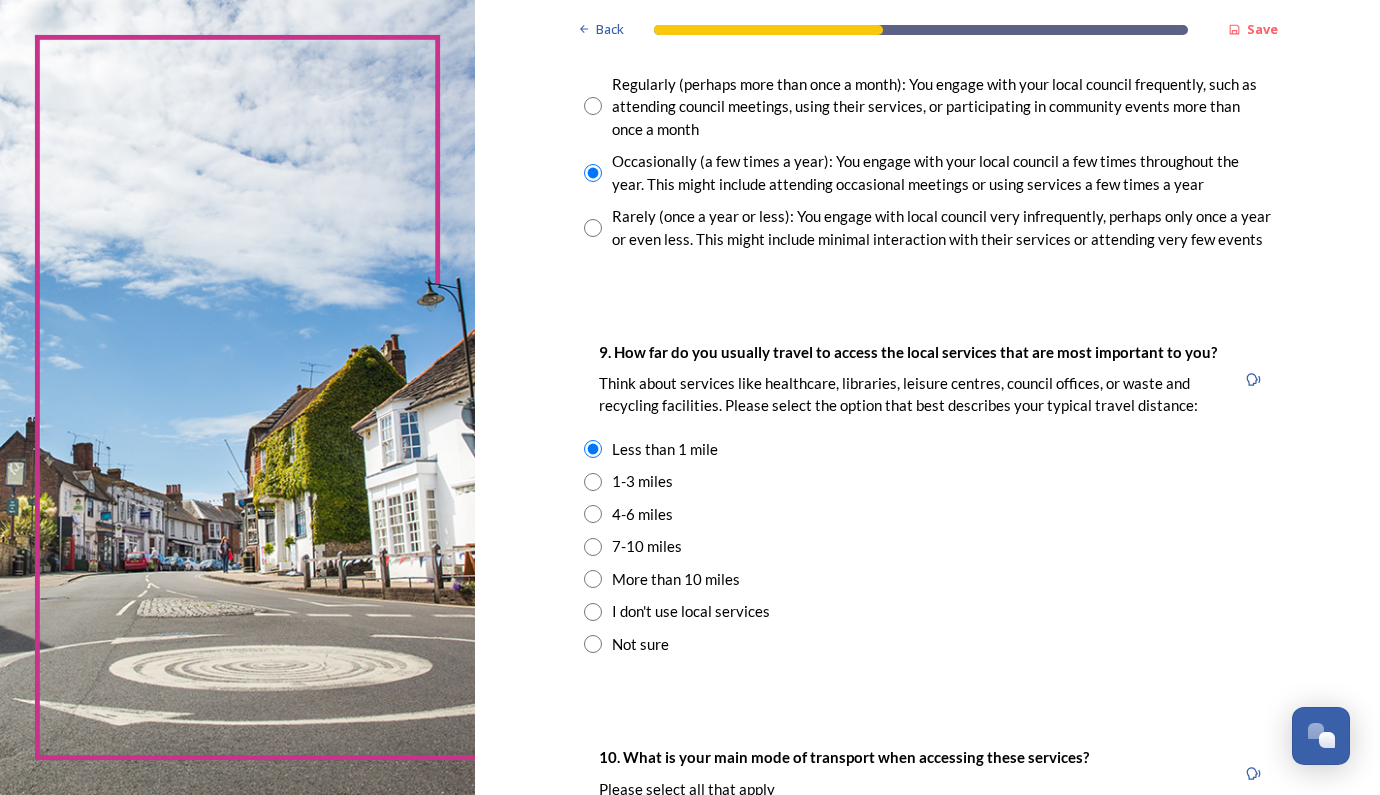 click at bounding box center [593, 482] 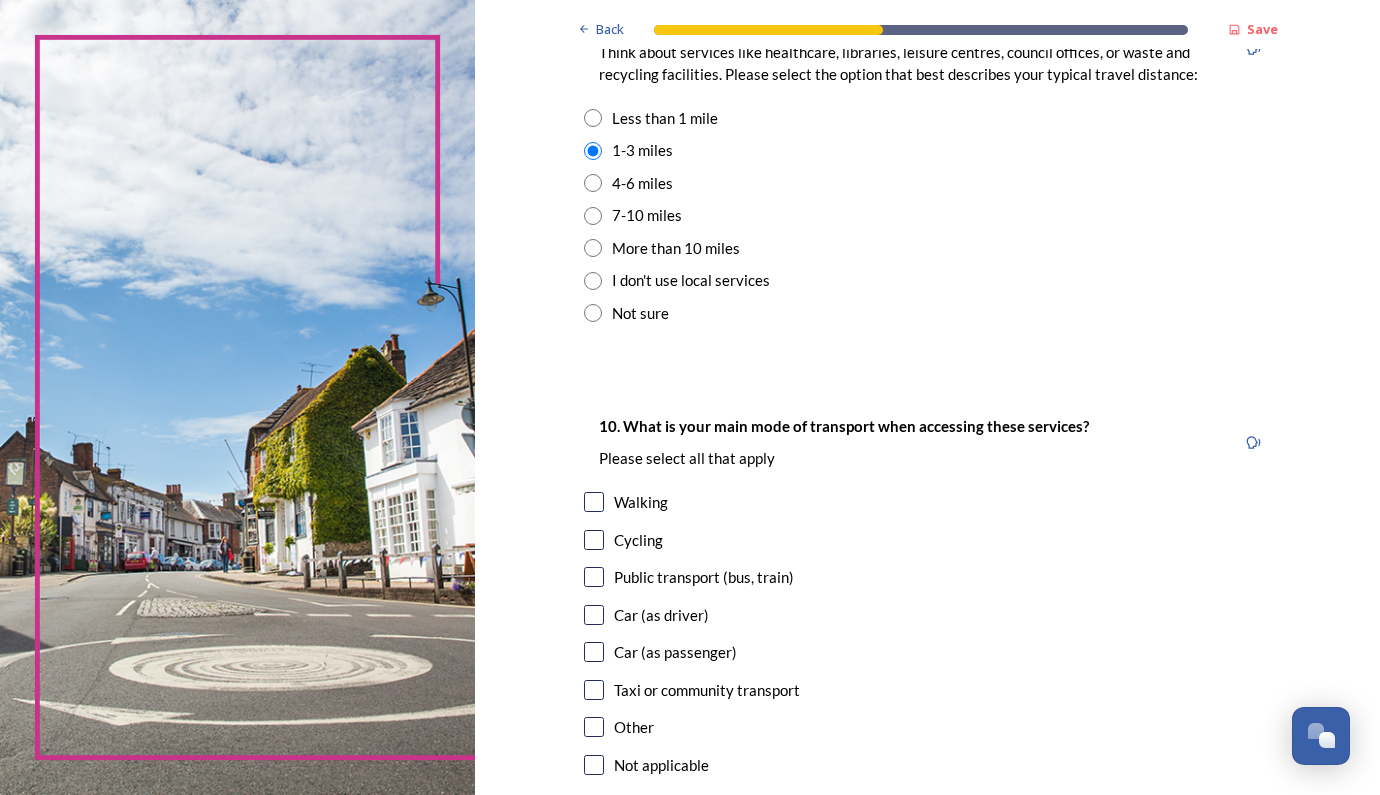 scroll, scrollTop: 1522, scrollLeft: 0, axis: vertical 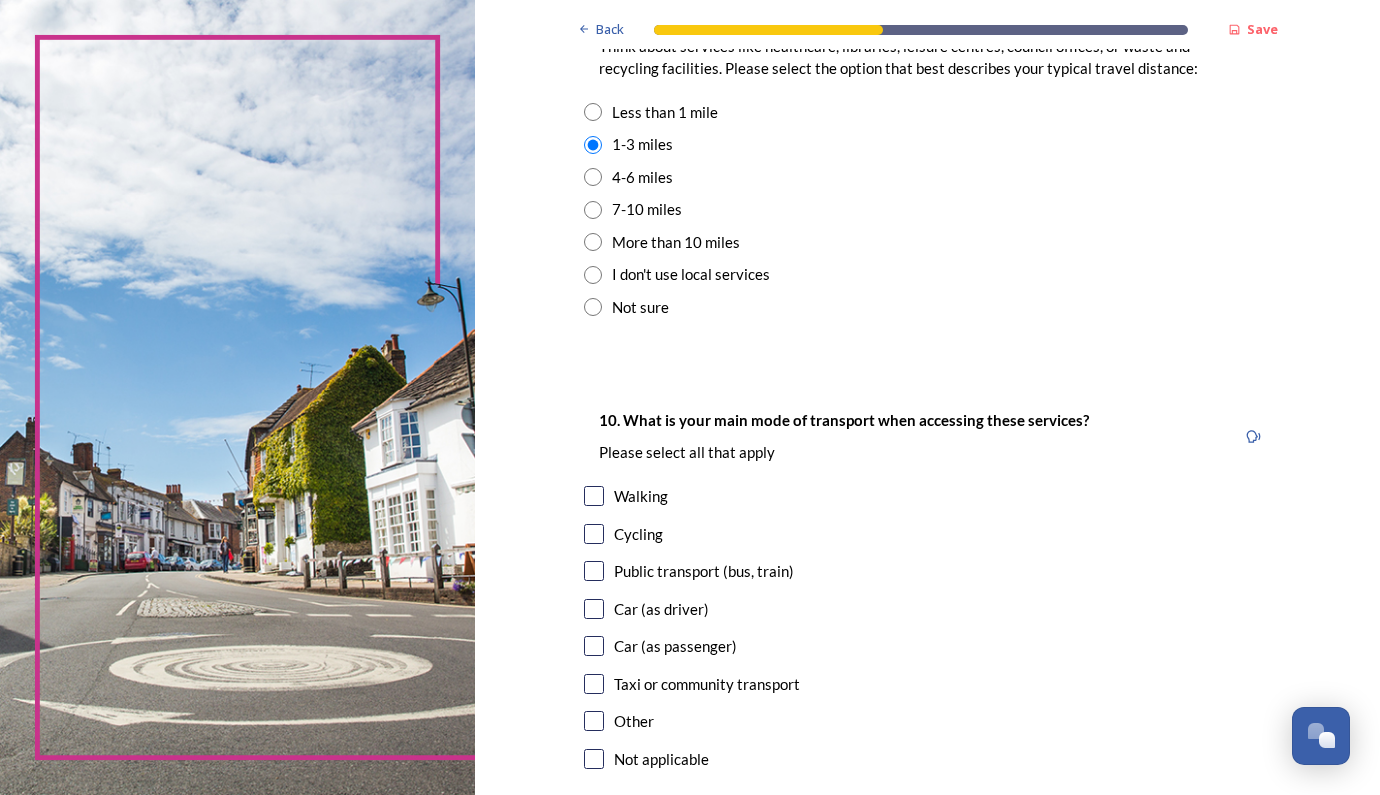 click at bounding box center [594, 496] 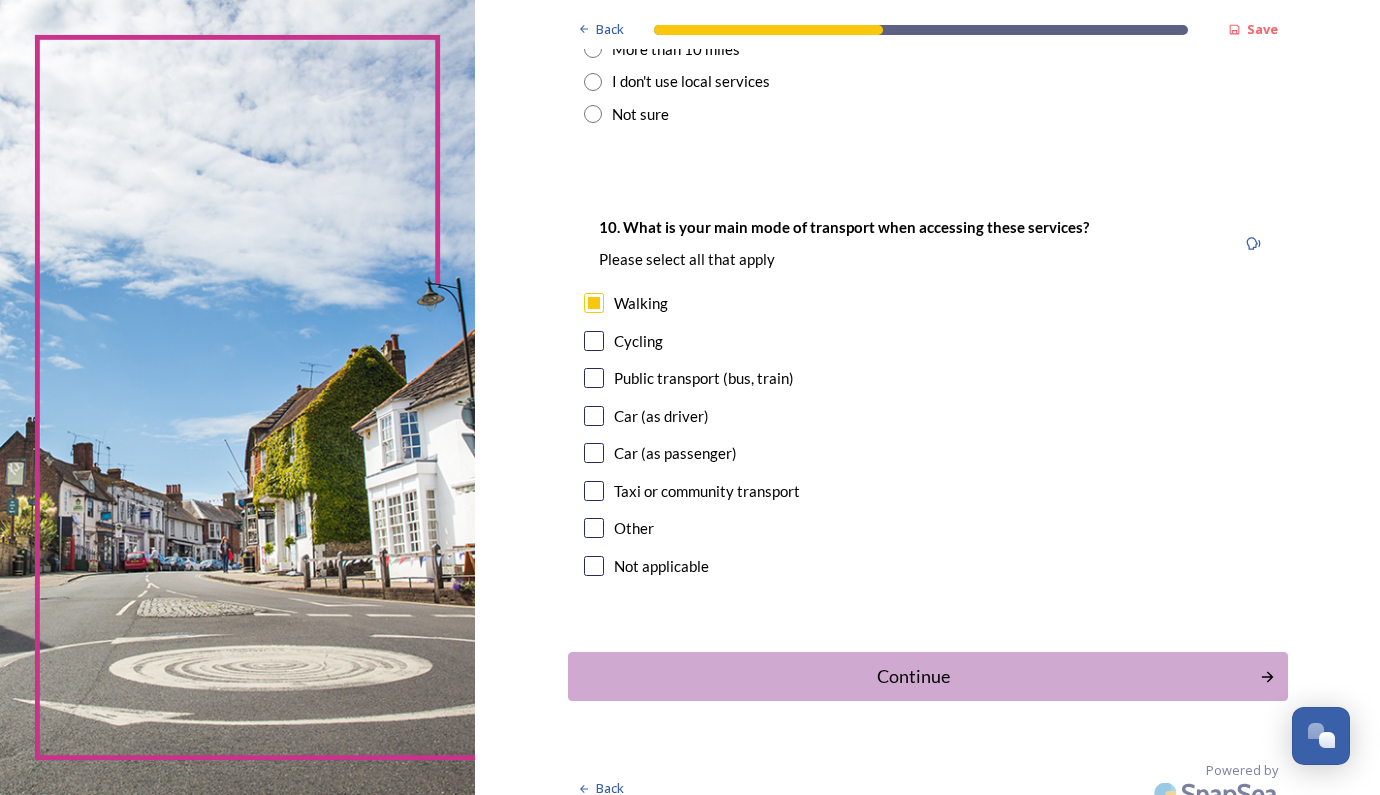 scroll, scrollTop: 1714, scrollLeft: 0, axis: vertical 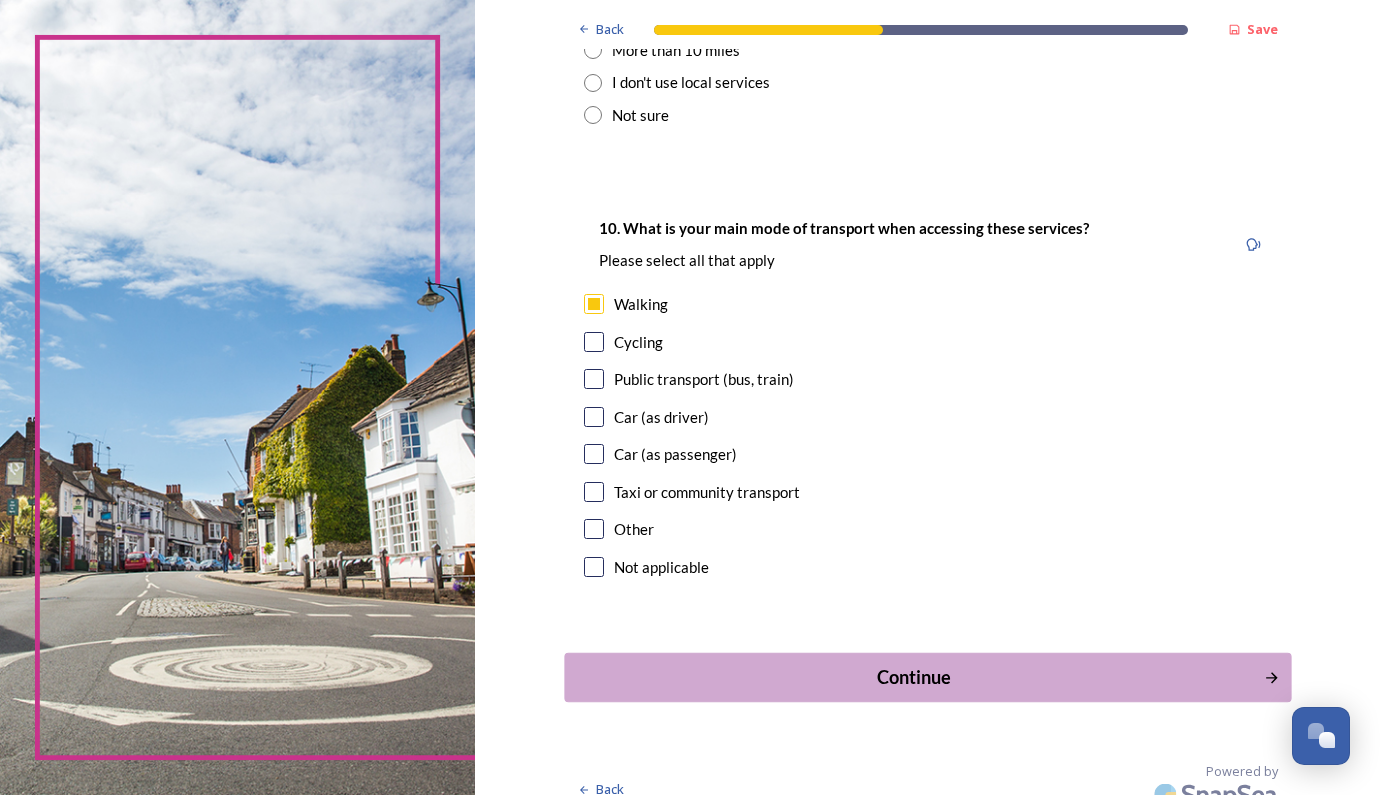 click on "Continue" at bounding box center [913, 677] 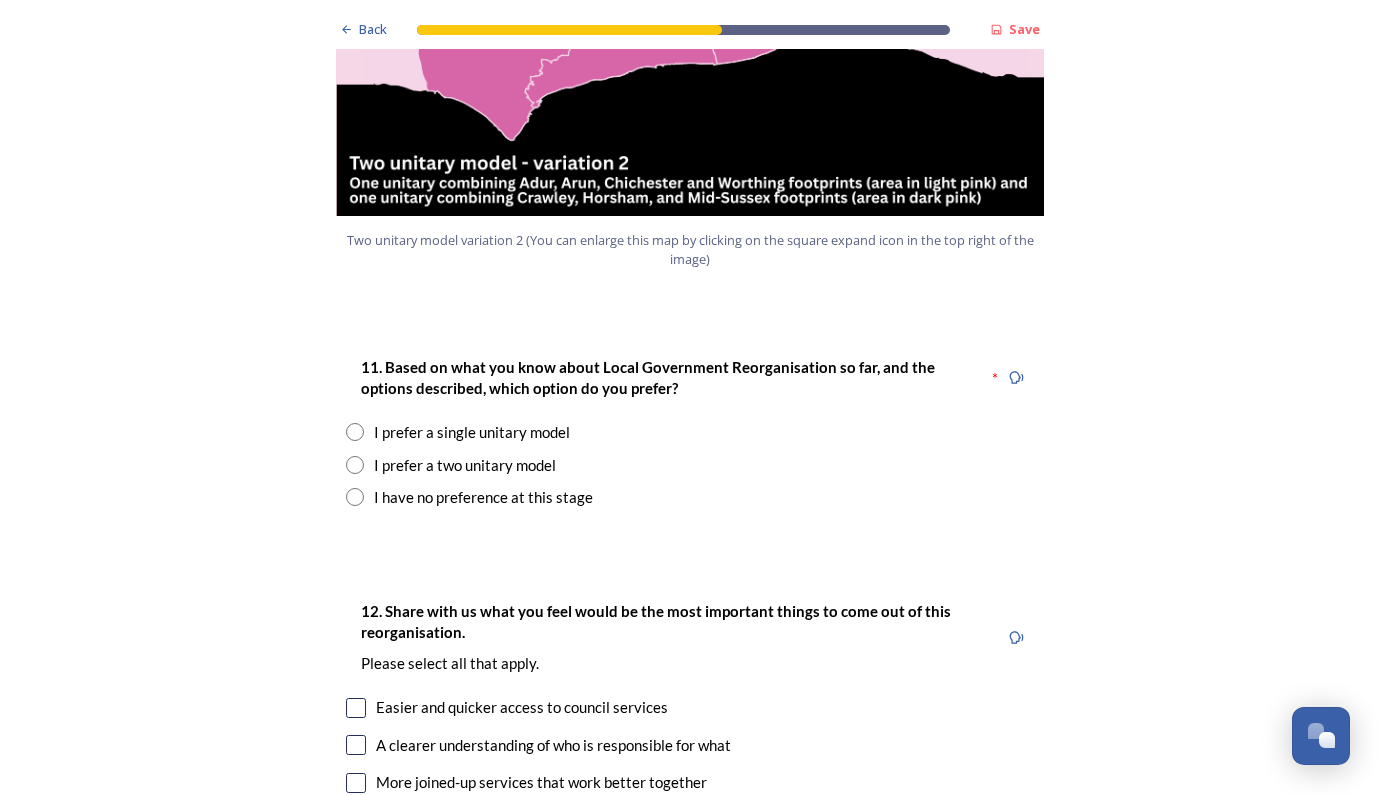 scroll, scrollTop: 2444, scrollLeft: 0, axis: vertical 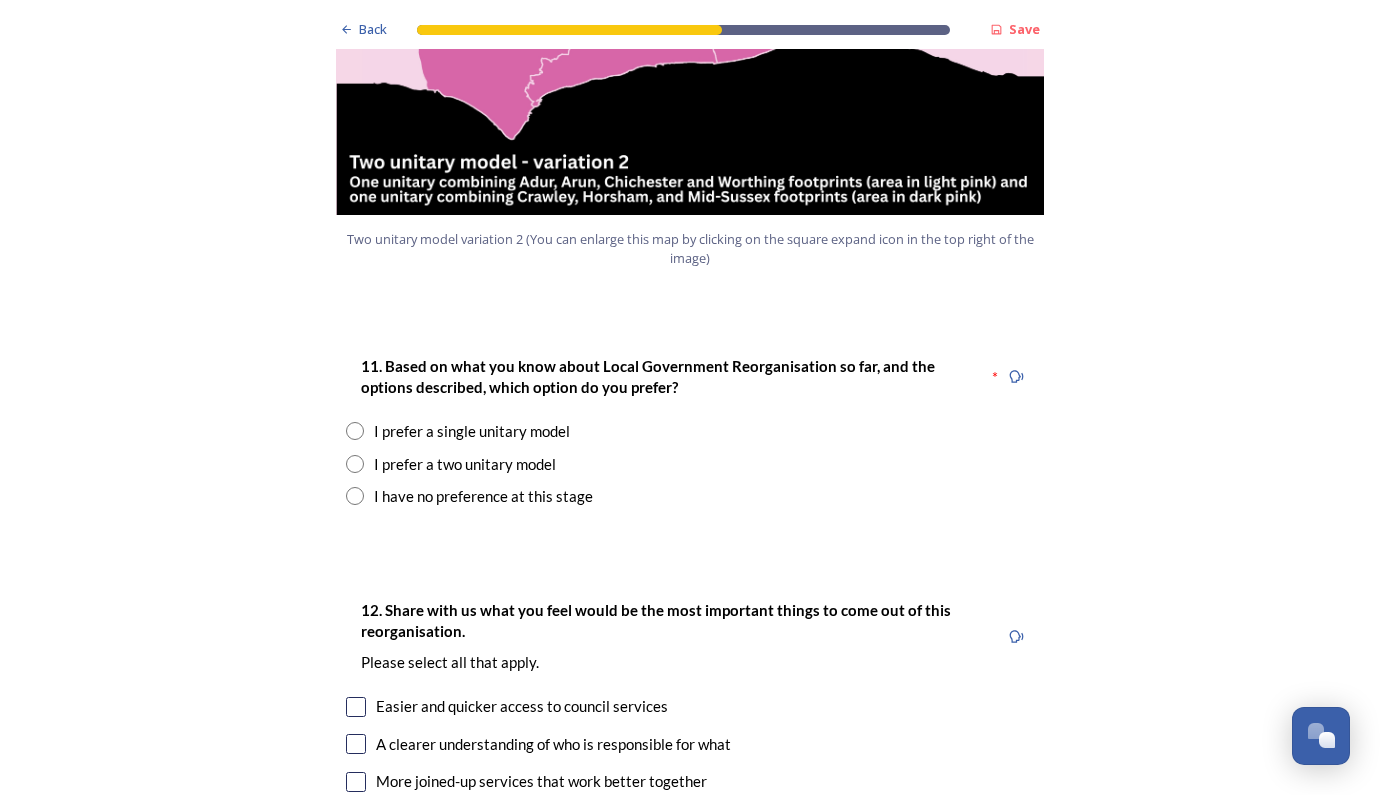 click at bounding box center [355, 431] 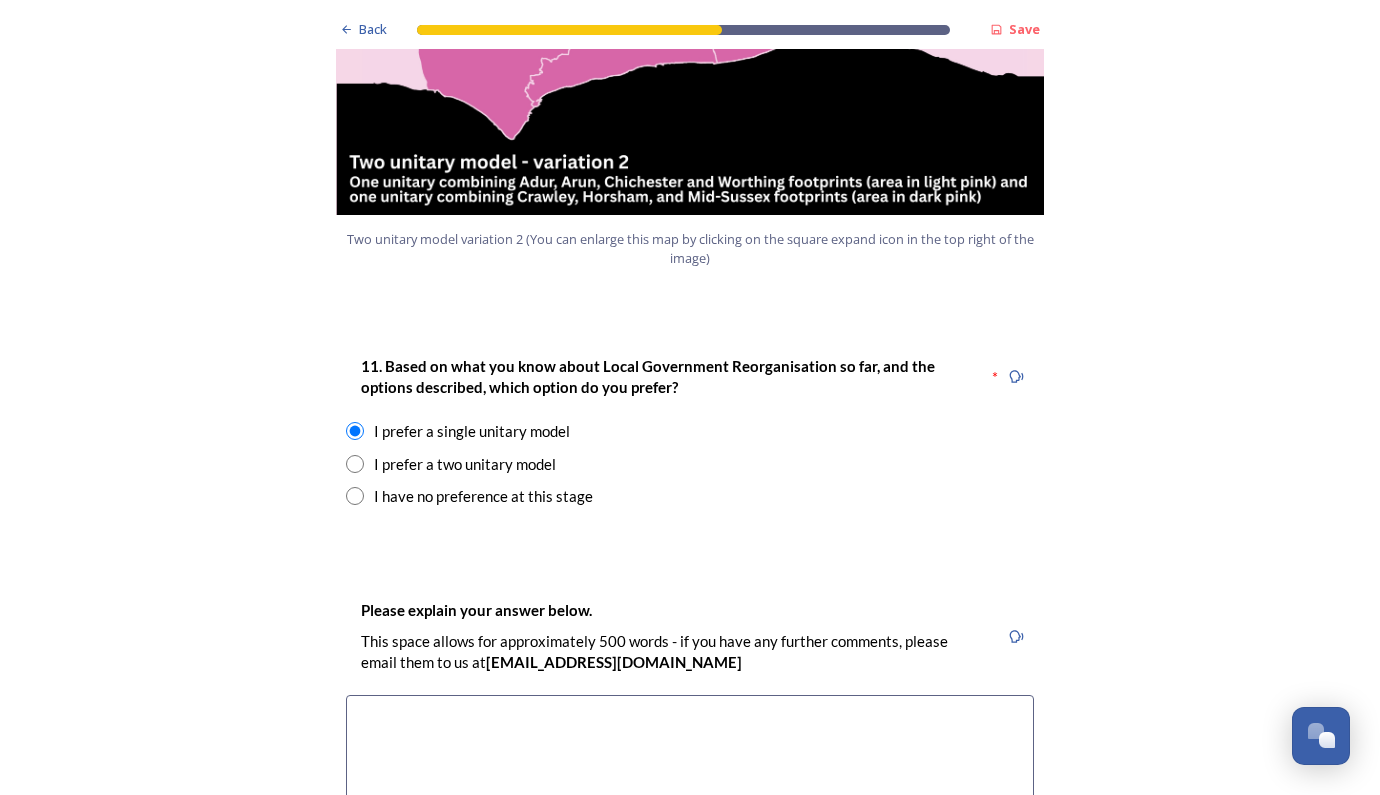 click at bounding box center [690, 807] 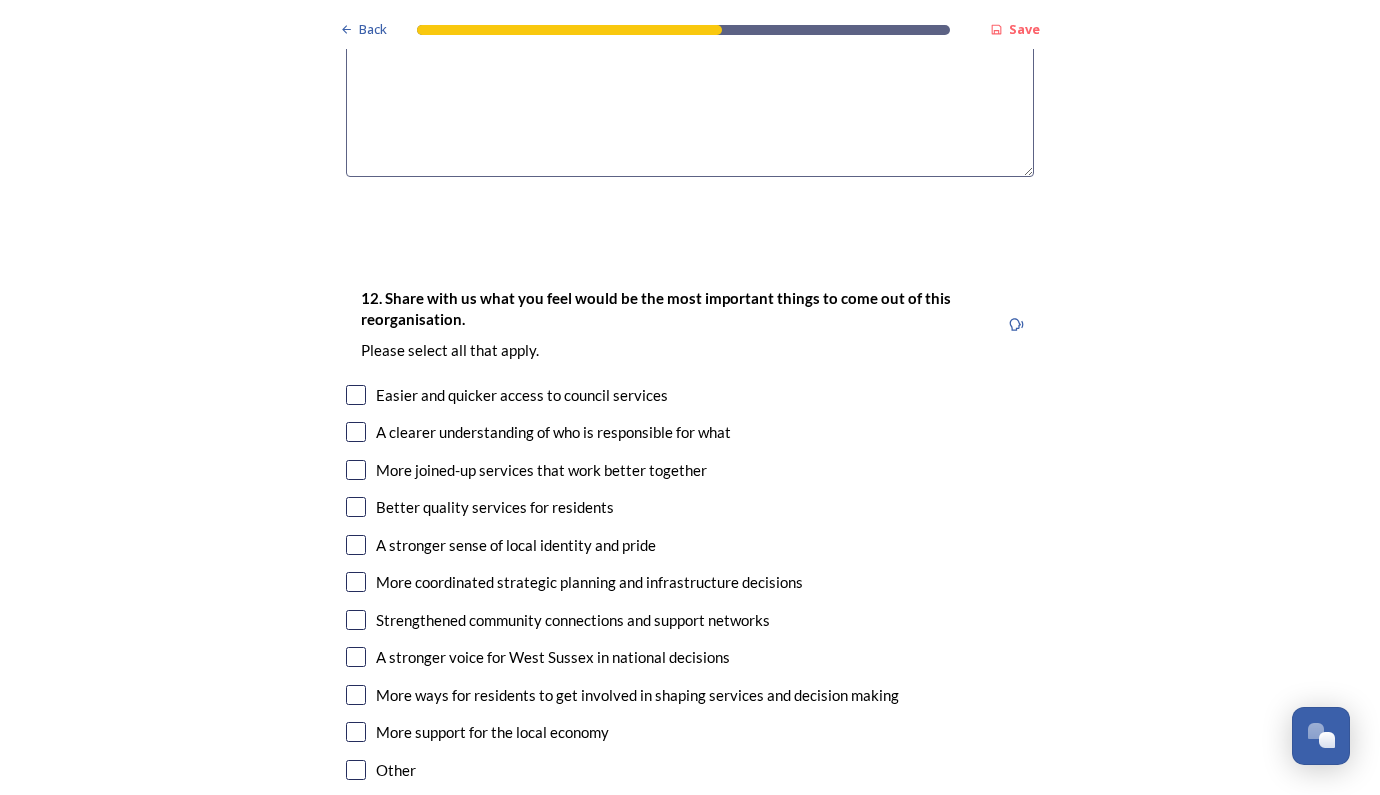 scroll, scrollTop: 3194, scrollLeft: 0, axis: vertical 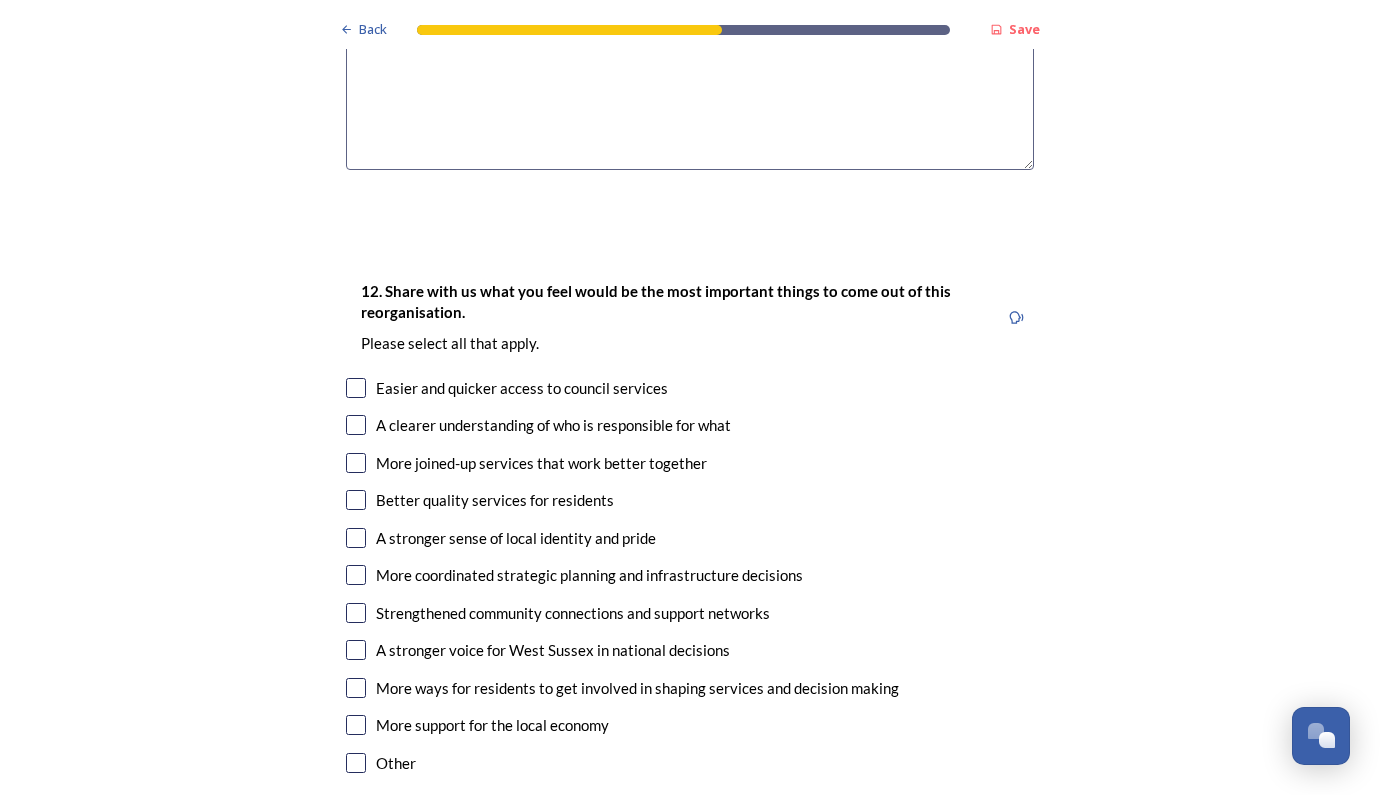 type on "Simplest
Should be lowest cost / highest efficiency" 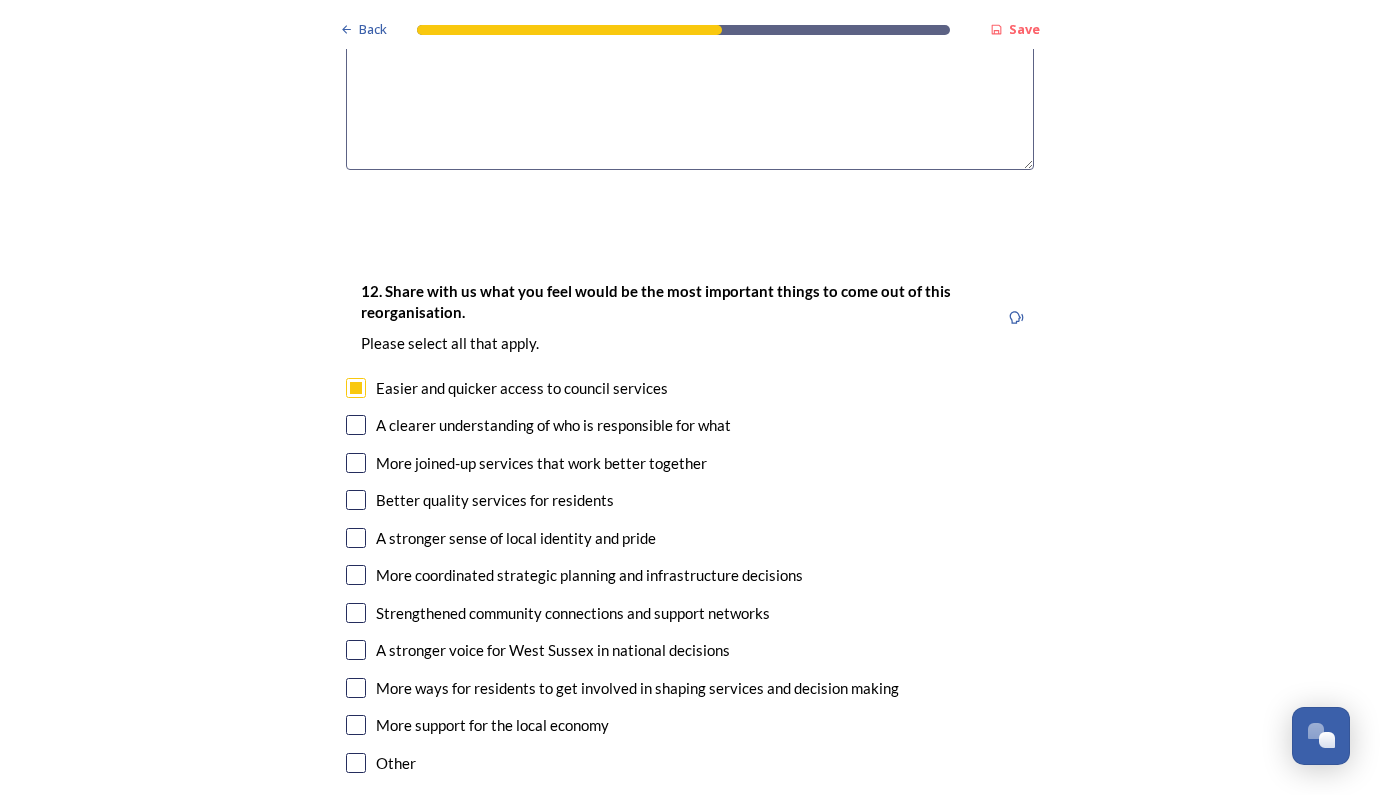 click at bounding box center (356, 425) 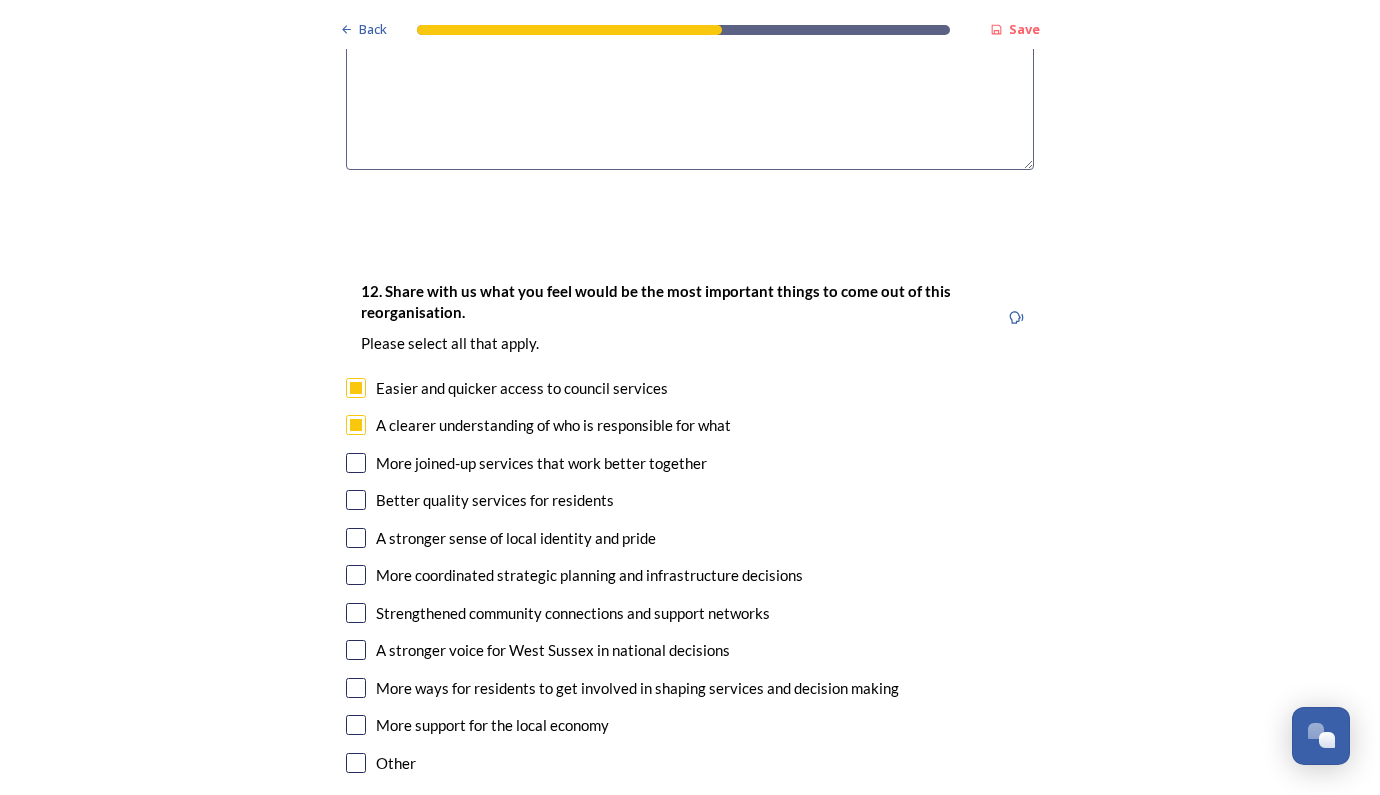 click at bounding box center (356, 463) 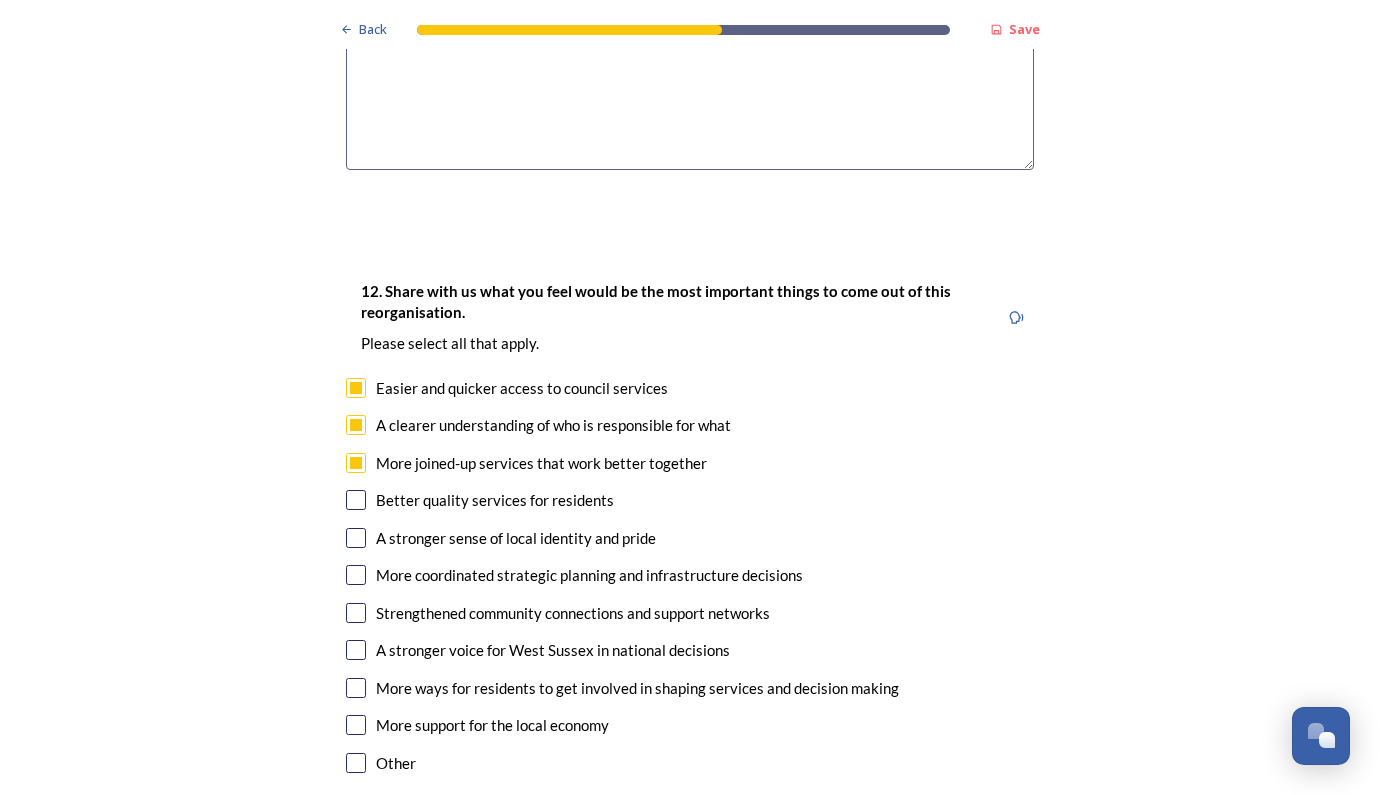 click at bounding box center [356, 500] 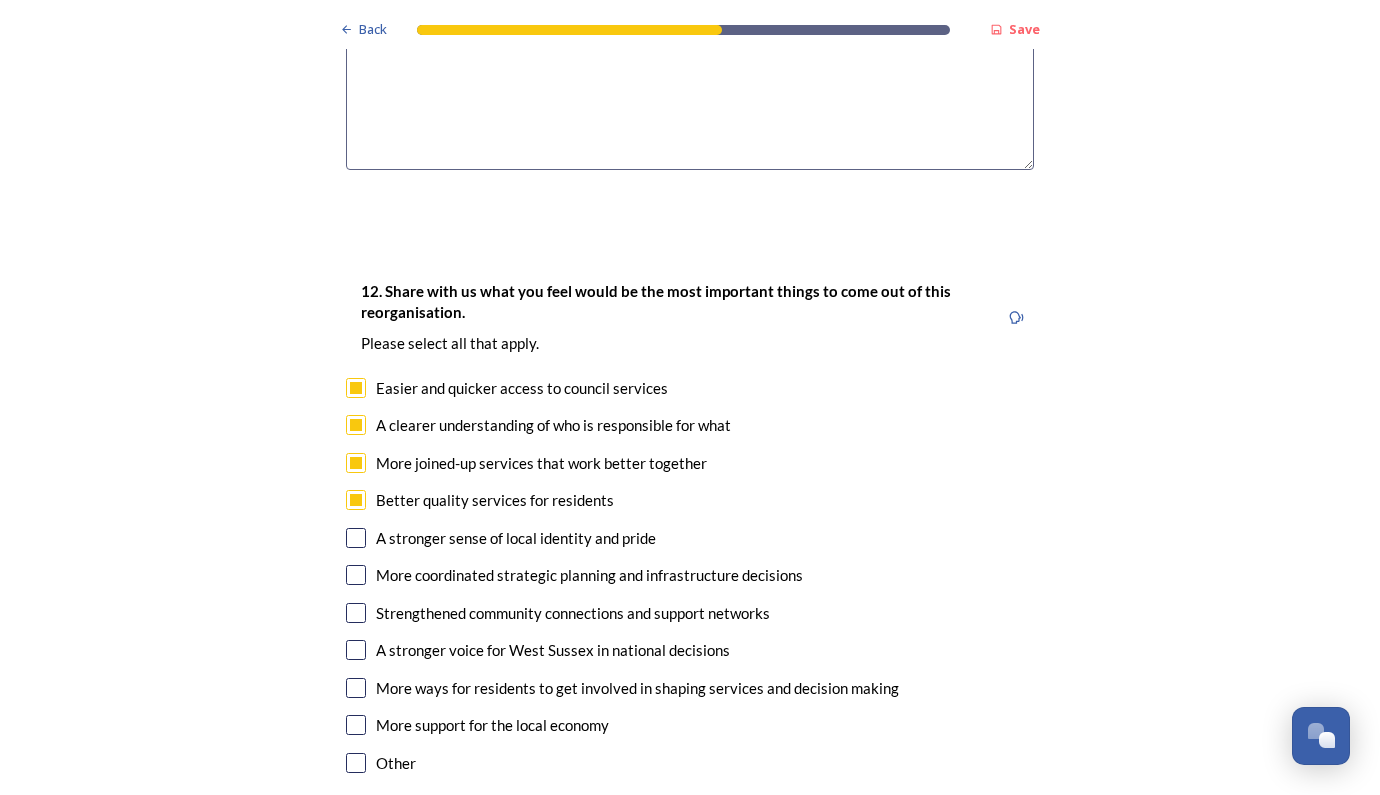 click at bounding box center (356, 538) 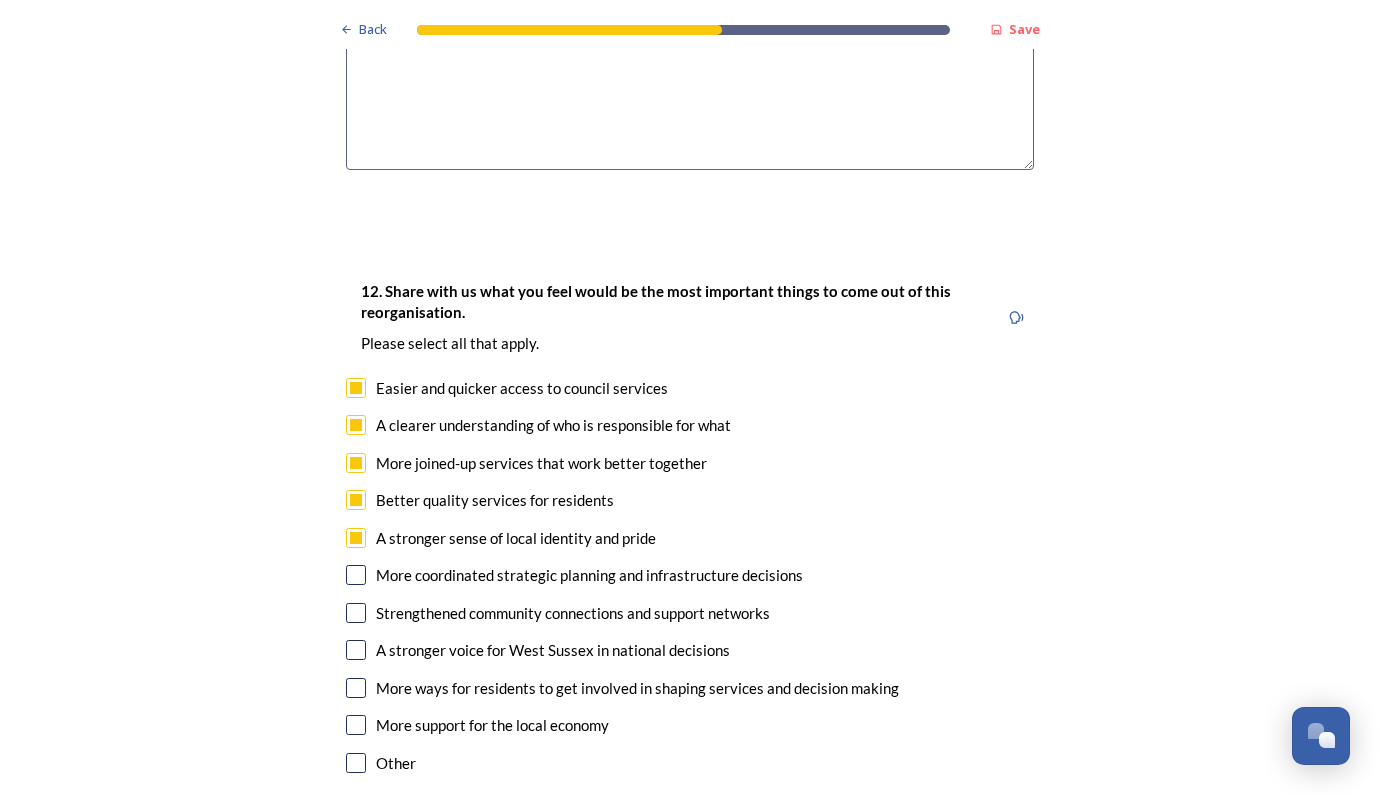 click at bounding box center (356, 575) 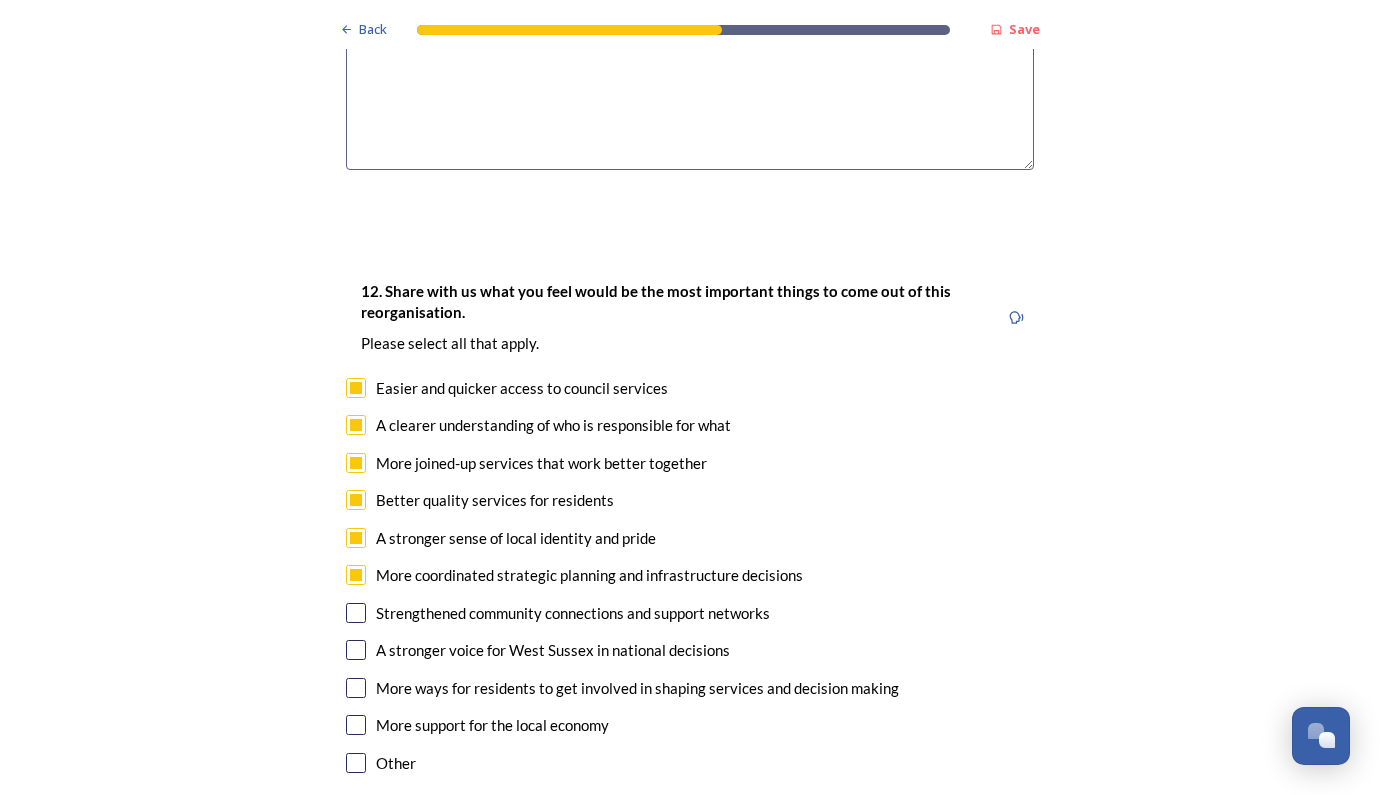 click at bounding box center (356, 613) 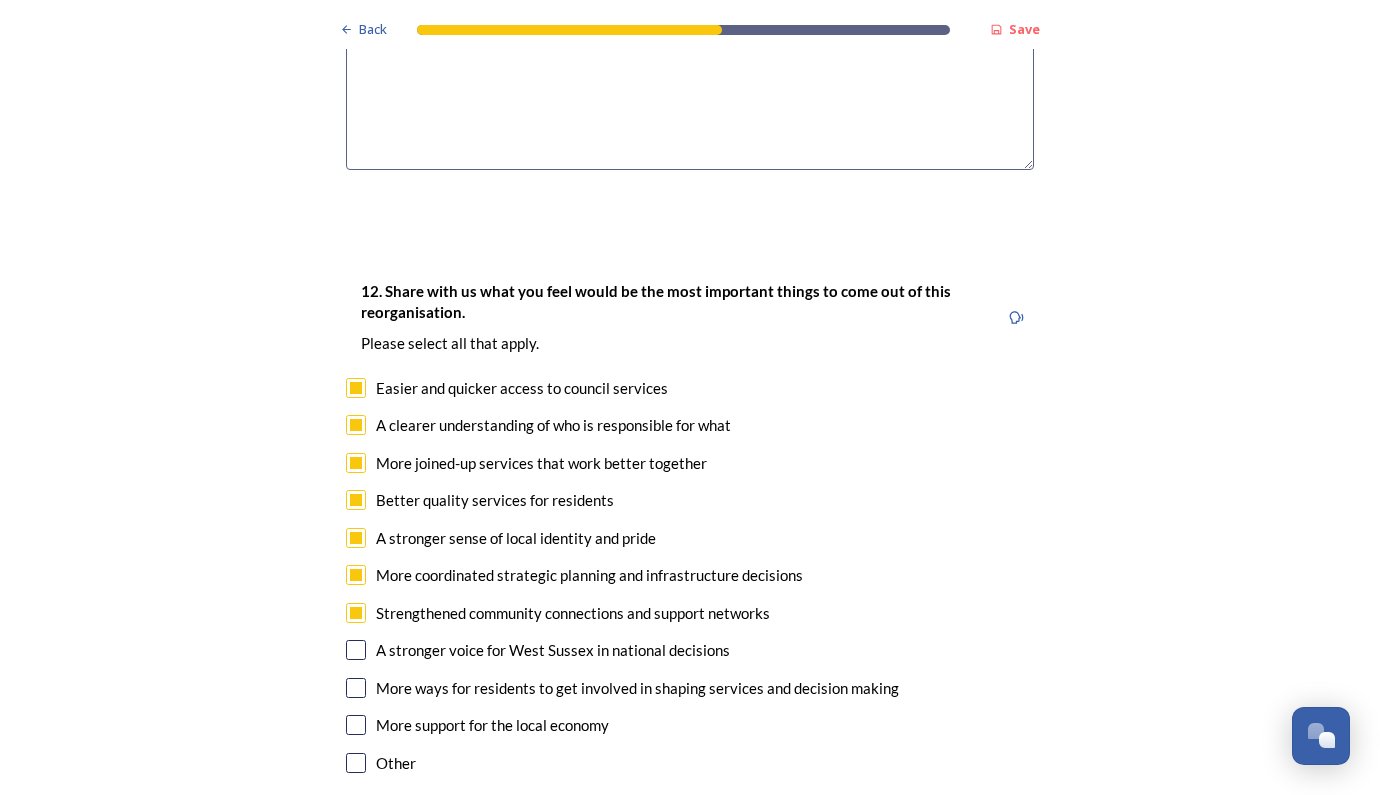 click at bounding box center [356, 650] 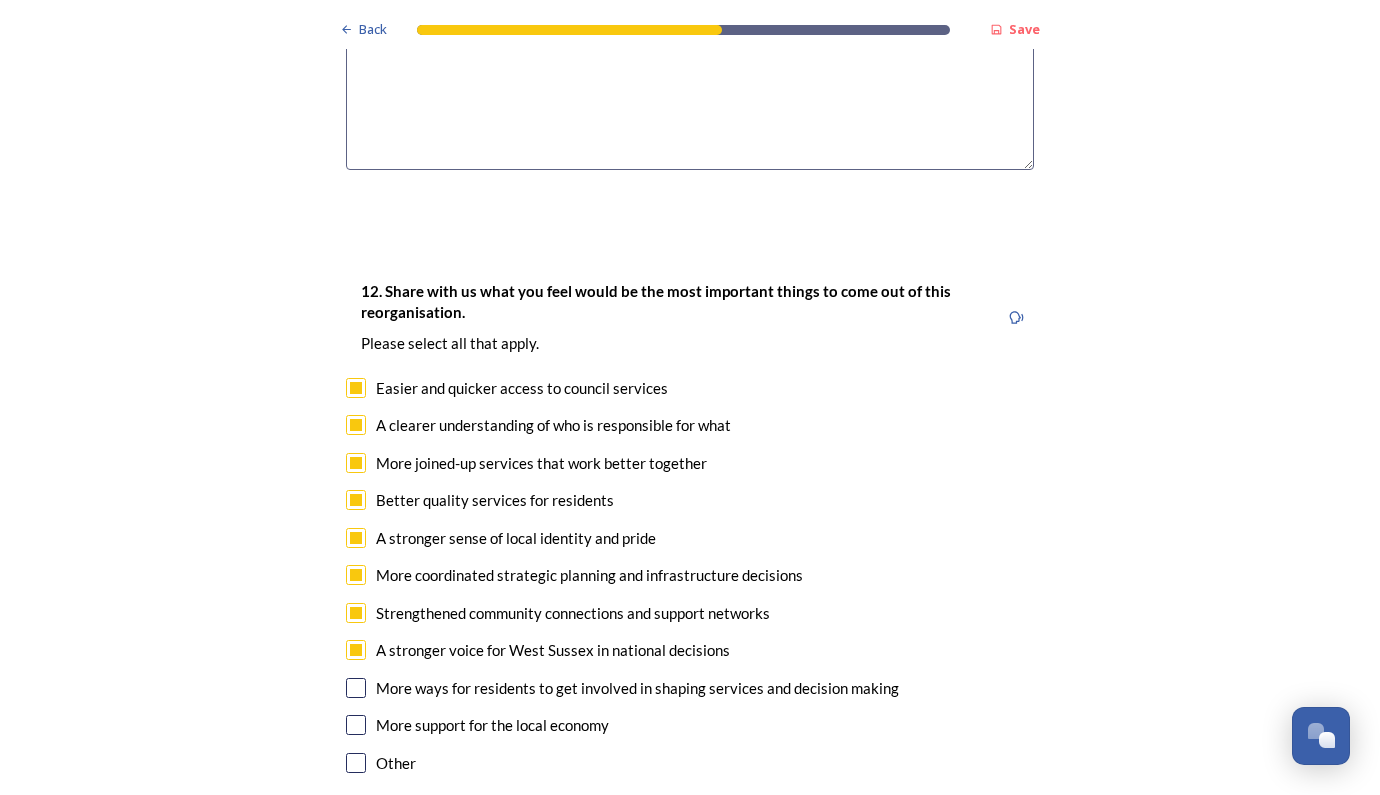 click at bounding box center (356, 688) 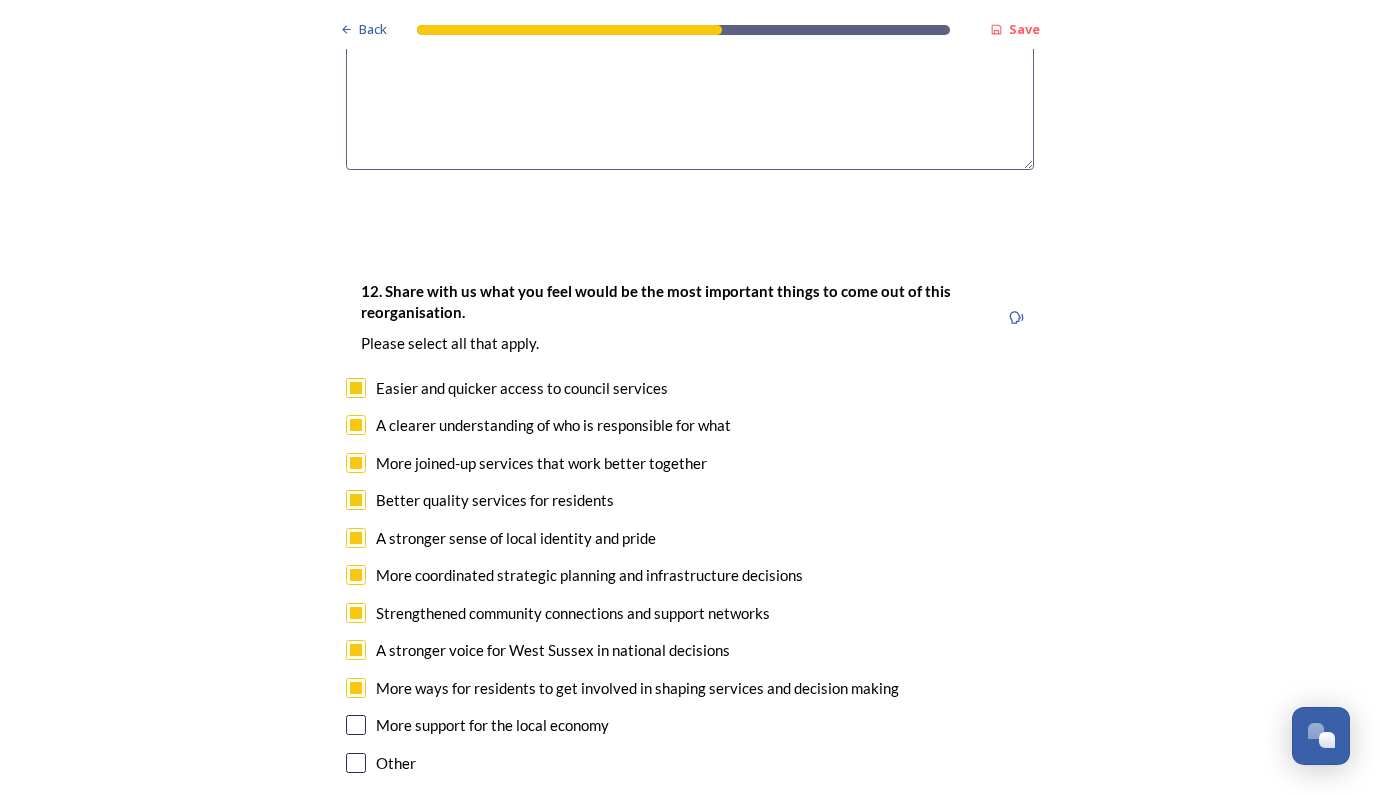 click at bounding box center (356, 725) 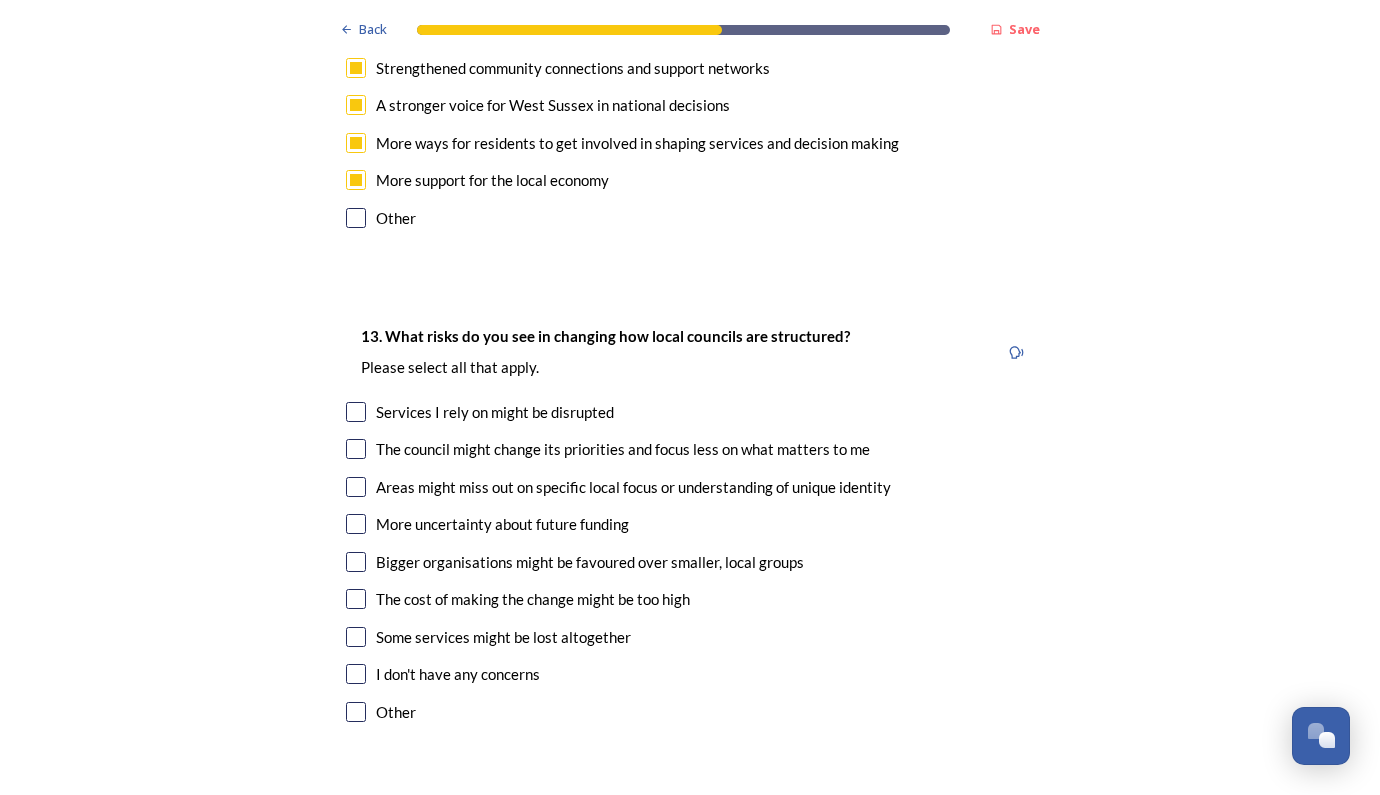 scroll, scrollTop: 3740, scrollLeft: 0, axis: vertical 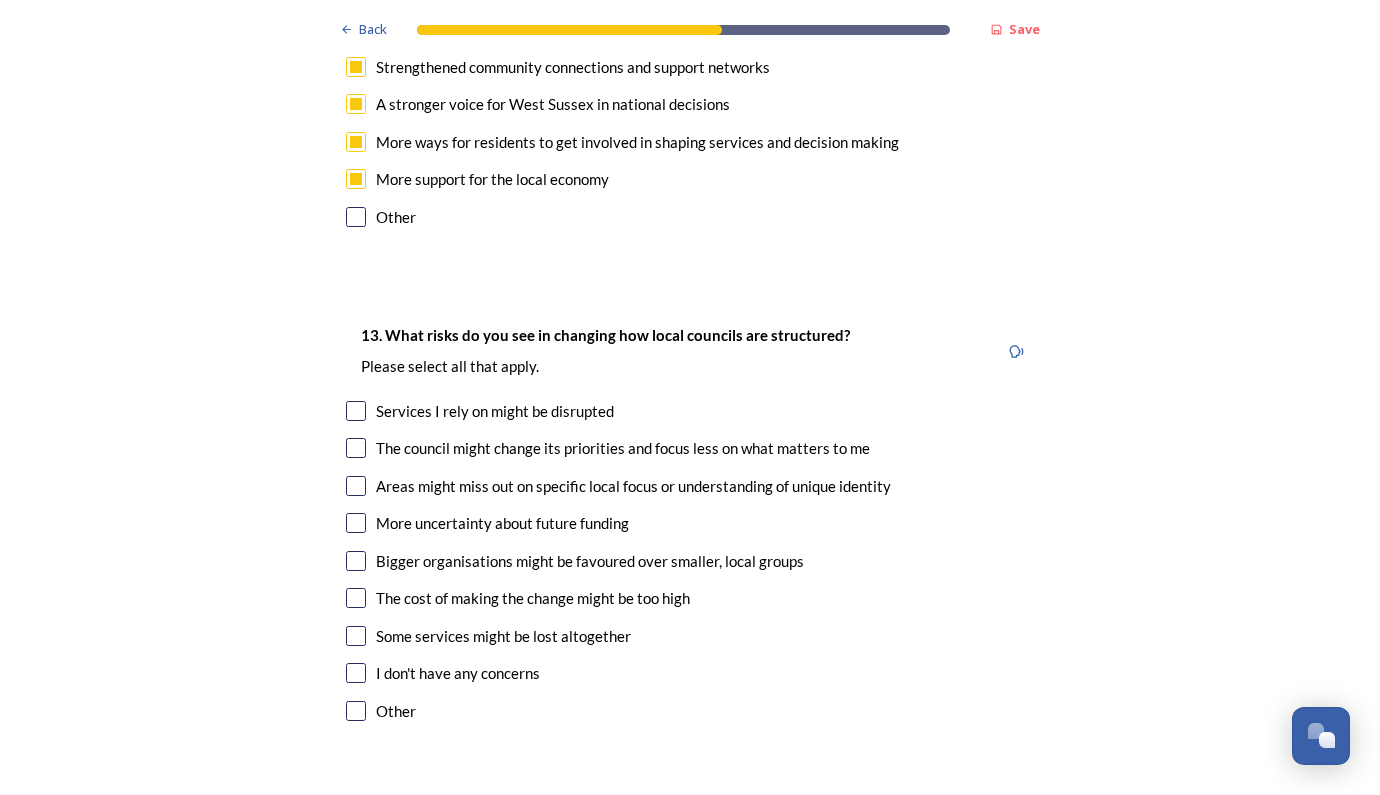 click at bounding box center [356, 448] 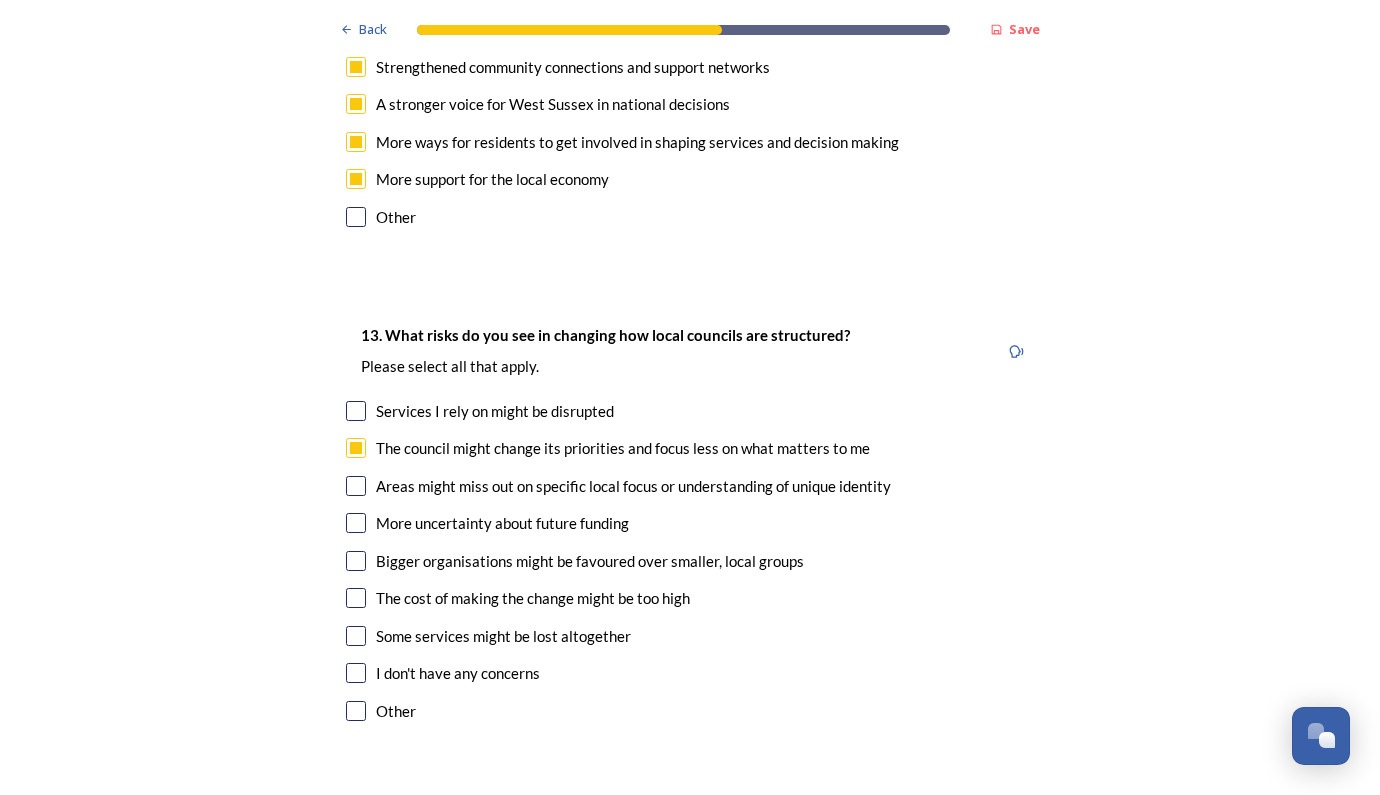 click at bounding box center (356, 486) 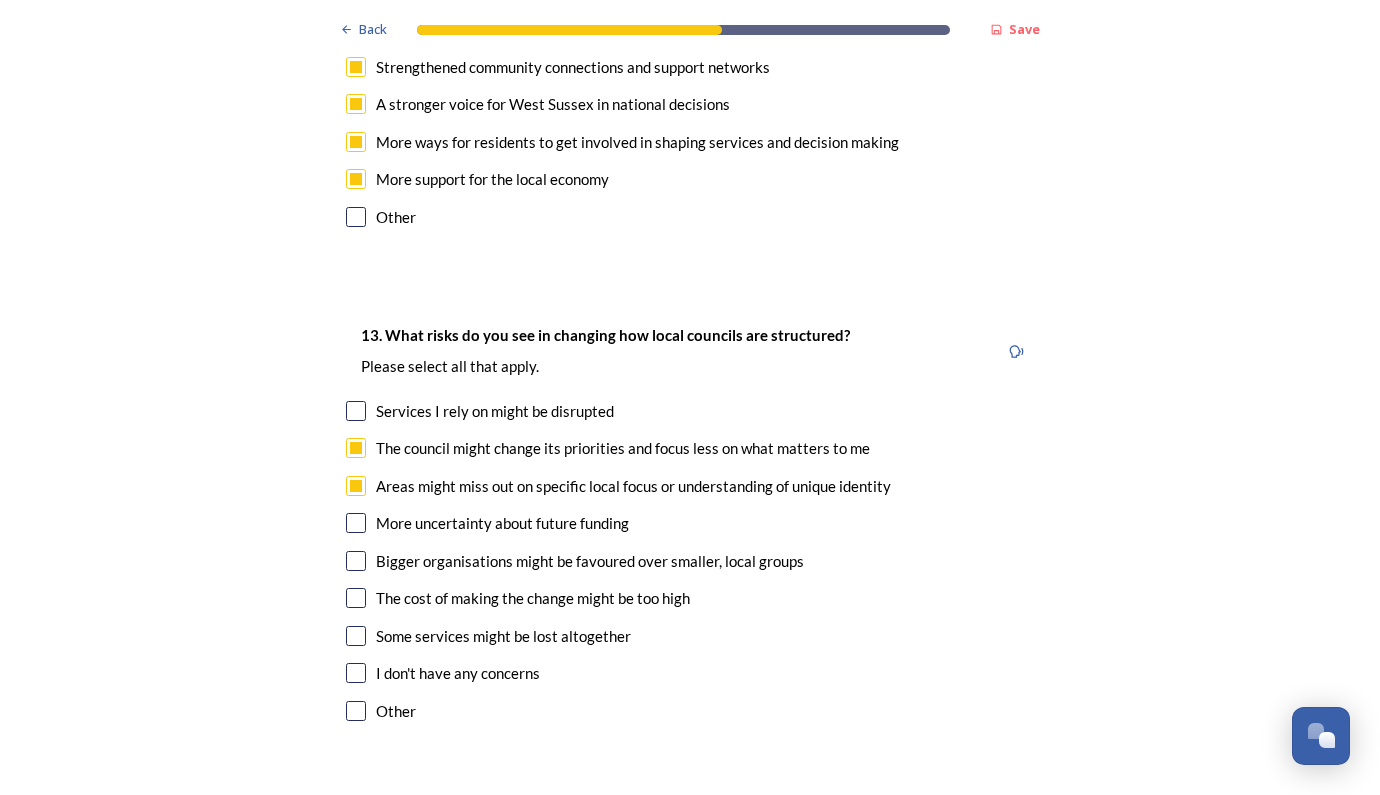 click at bounding box center (356, 561) 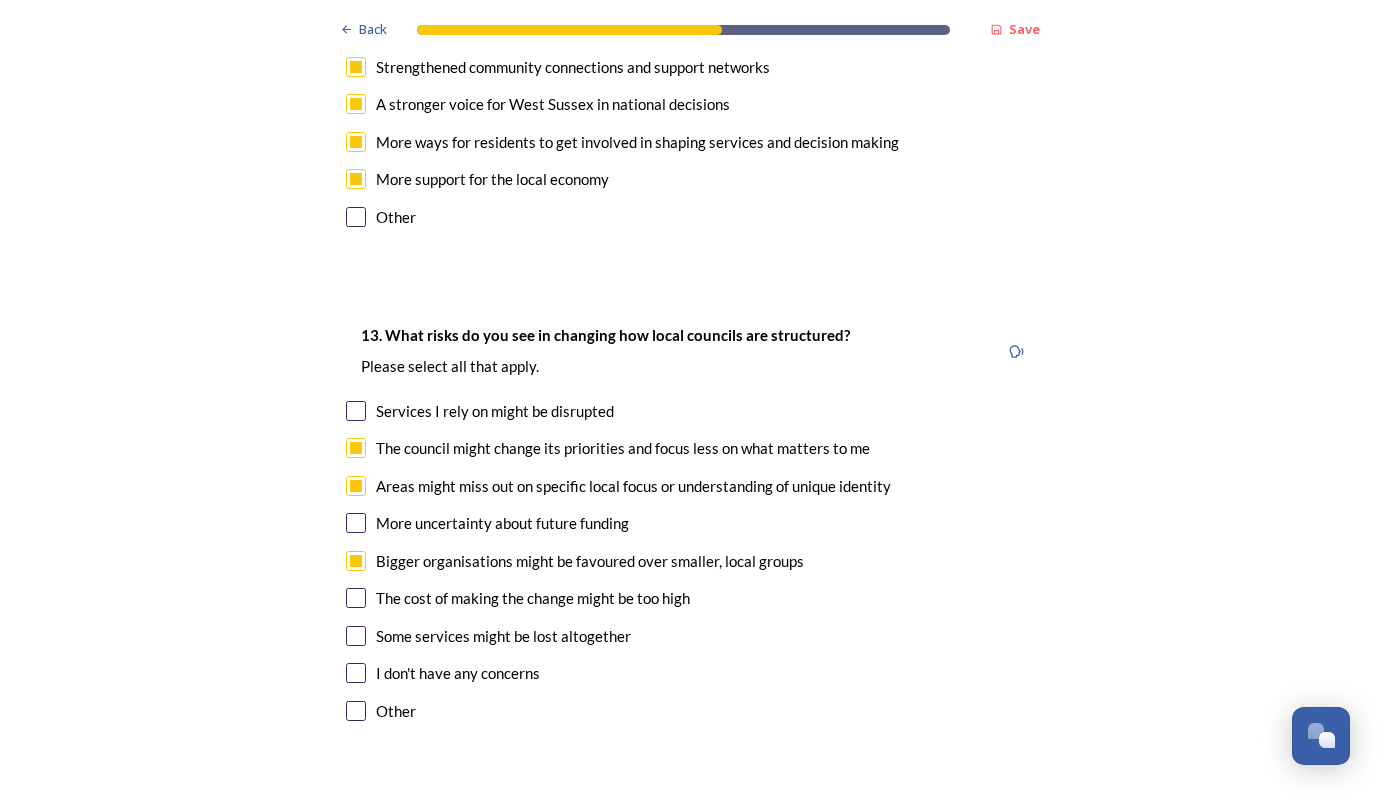 click at bounding box center [356, 598] 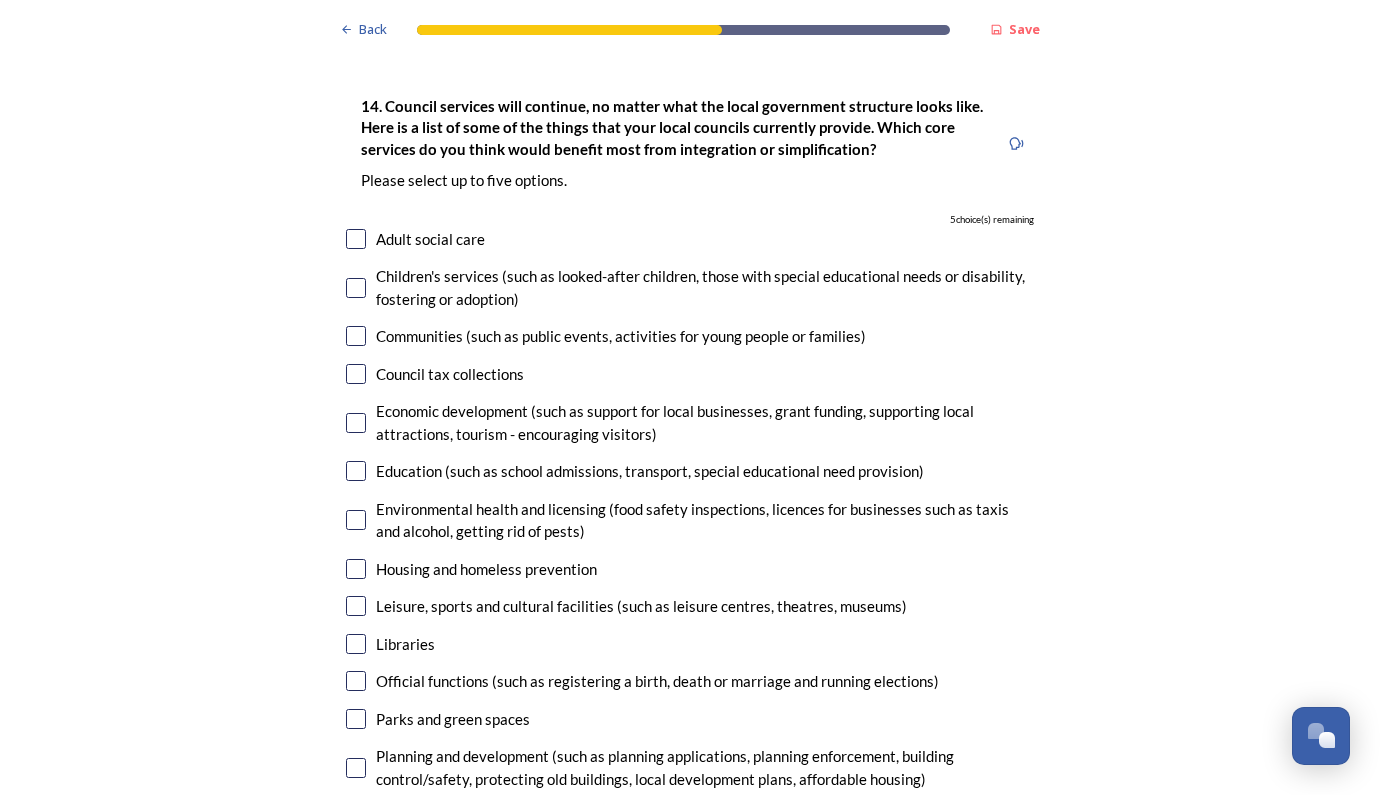 scroll, scrollTop: 4465, scrollLeft: 0, axis: vertical 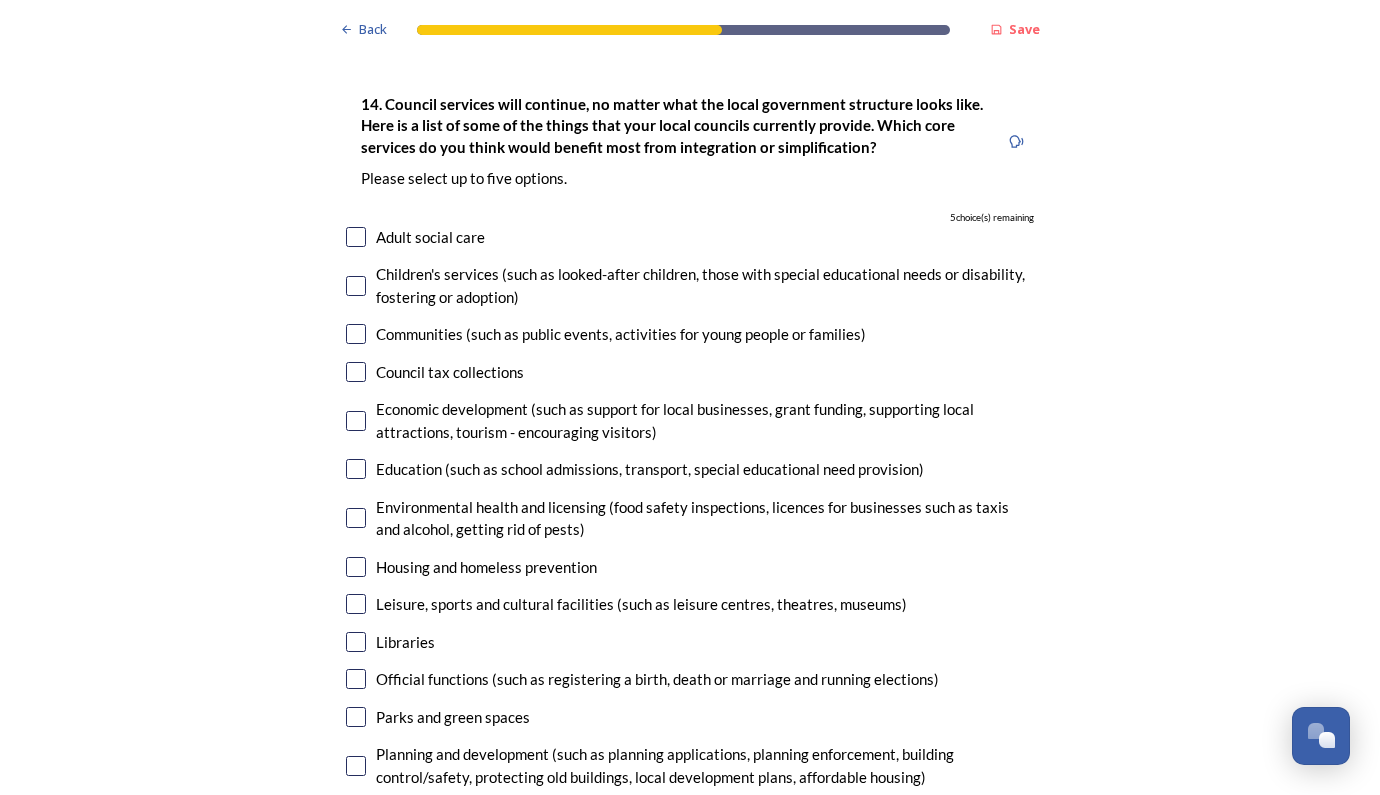 click at bounding box center [356, 372] 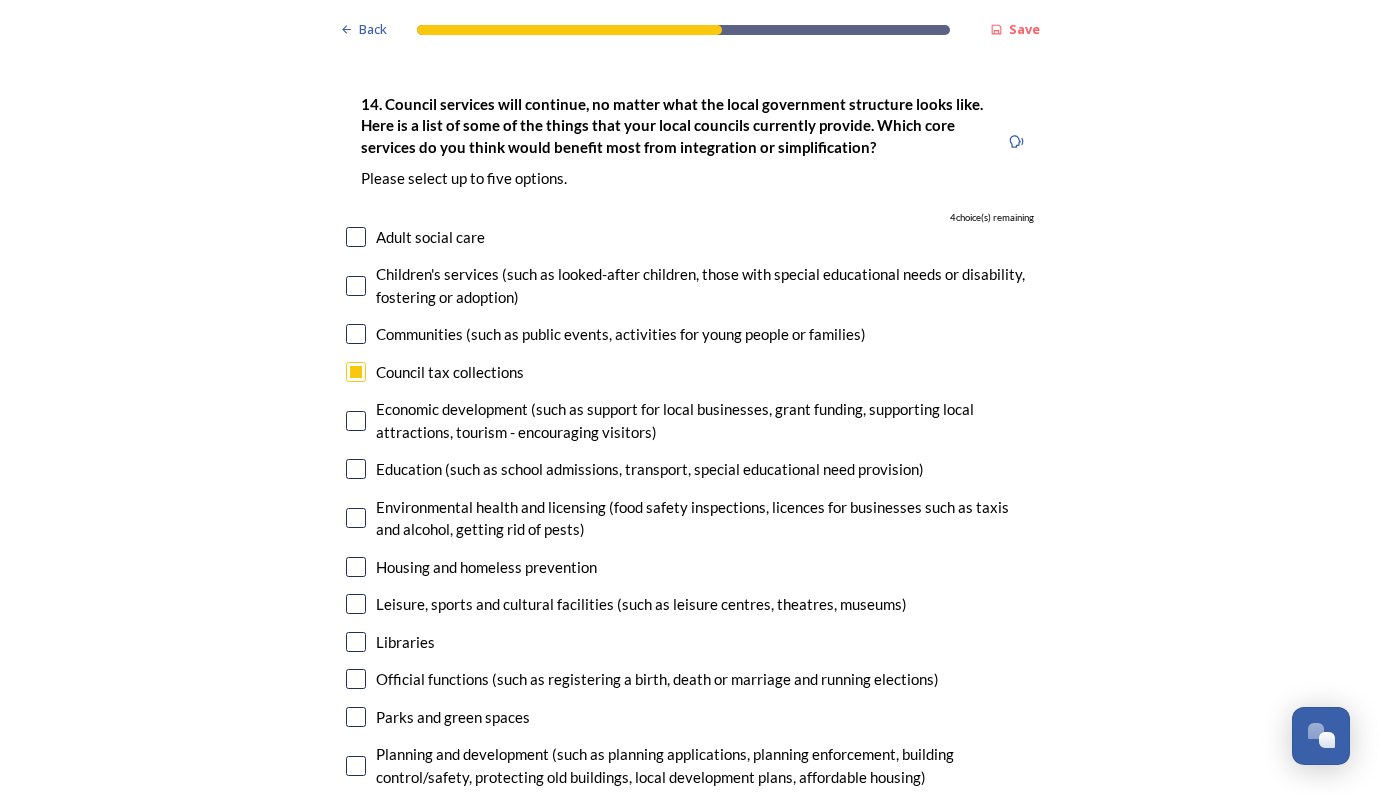 click at bounding box center (356, 469) 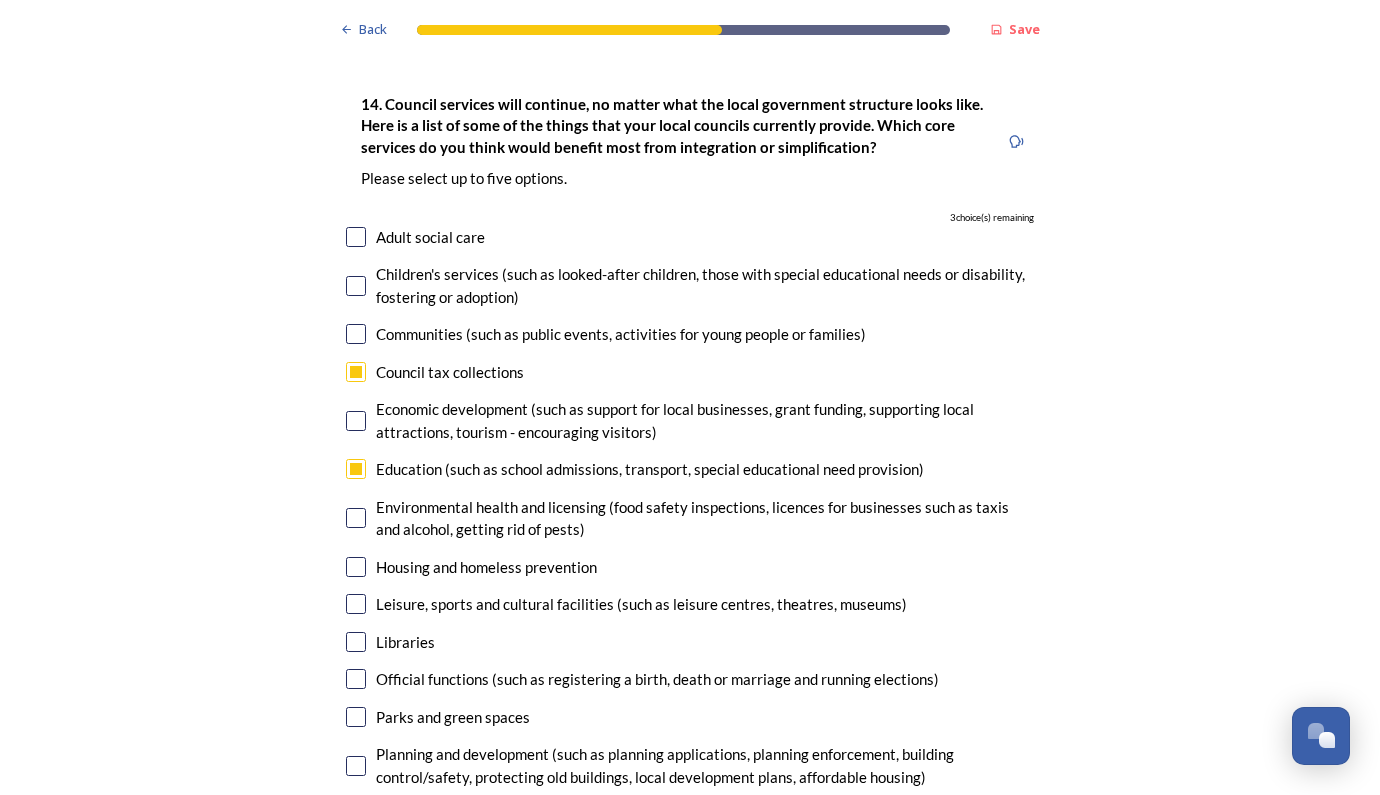 click at bounding box center (356, 567) 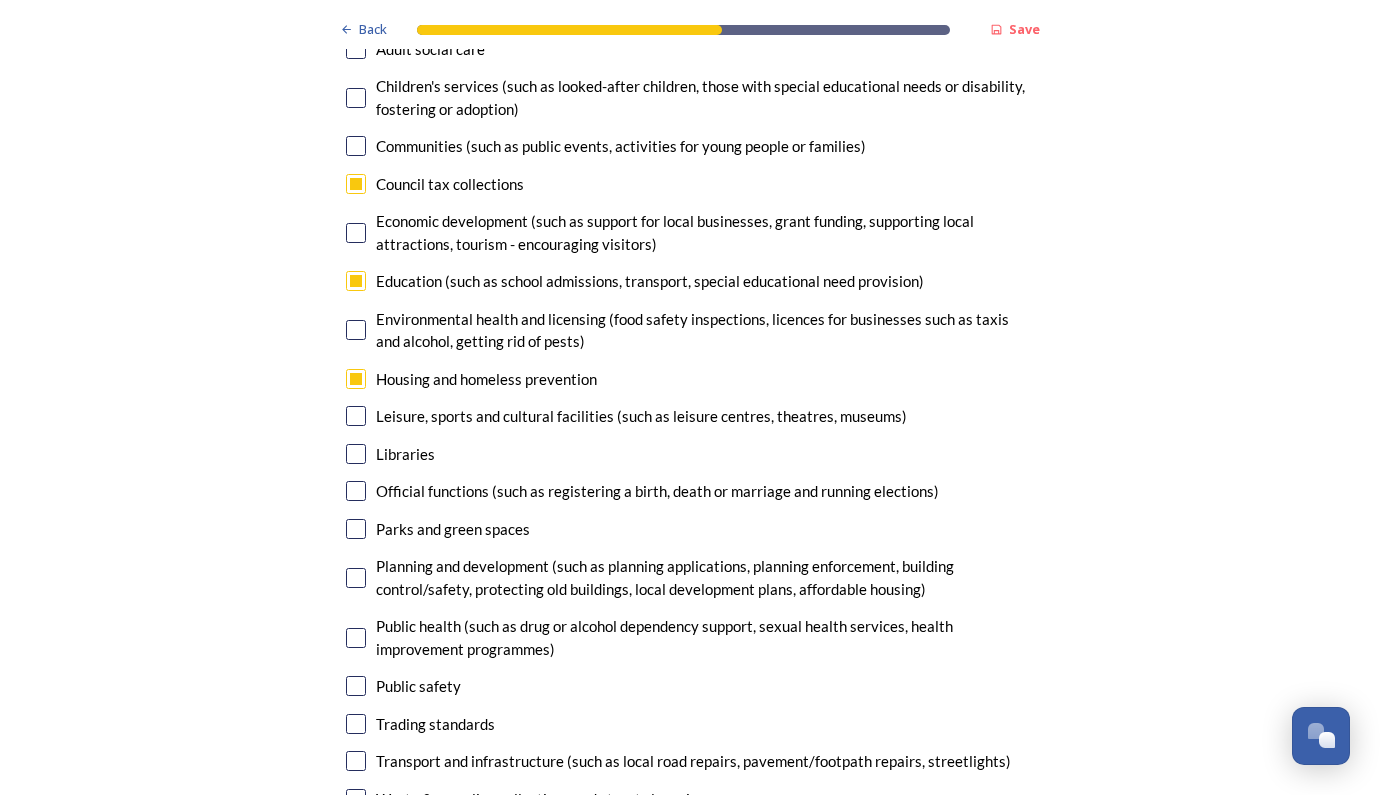 scroll, scrollTop: 4663, scrollLeft: 0, axis: vertical 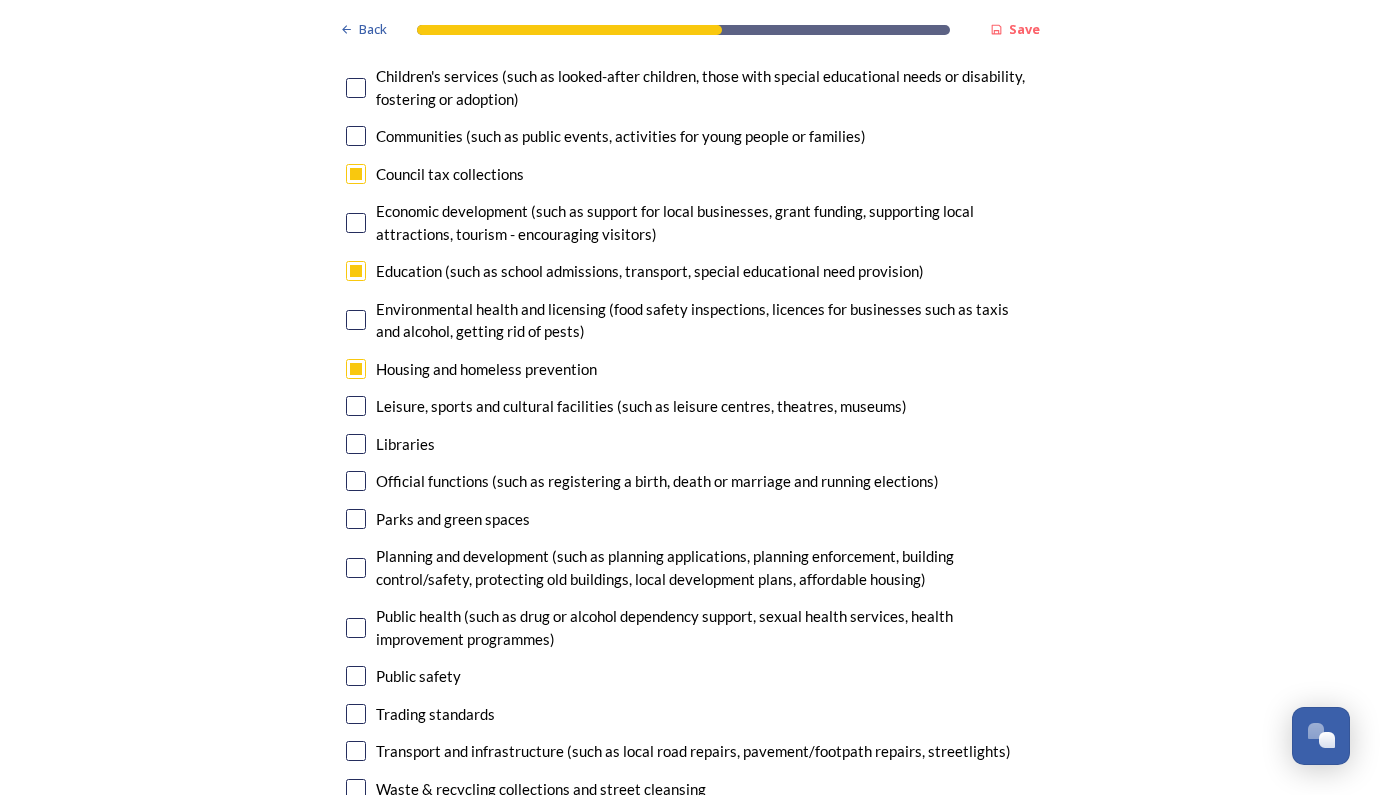 click at bounding box center (356, 568) 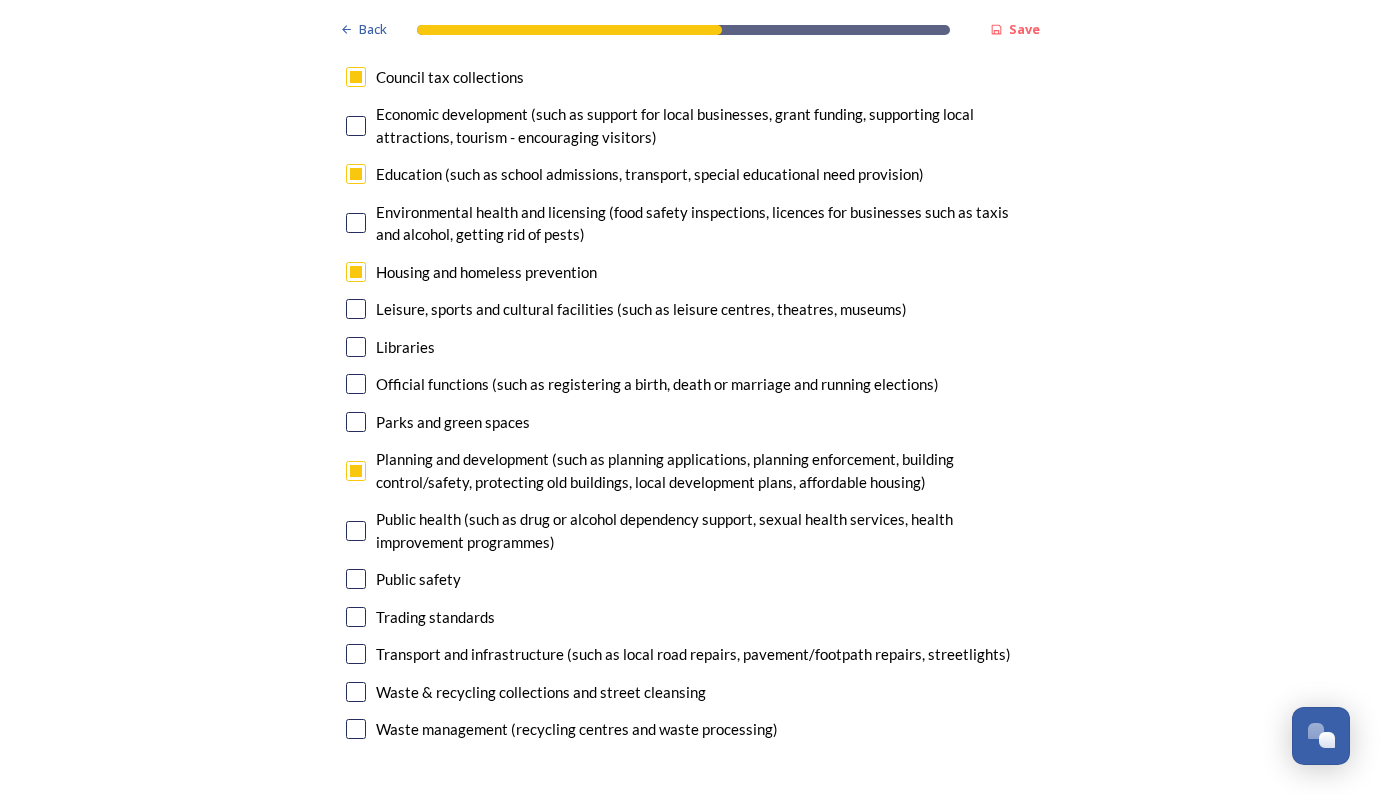 scroll, scrollTop: 4764, scrollLeft: 0, axis: vertical 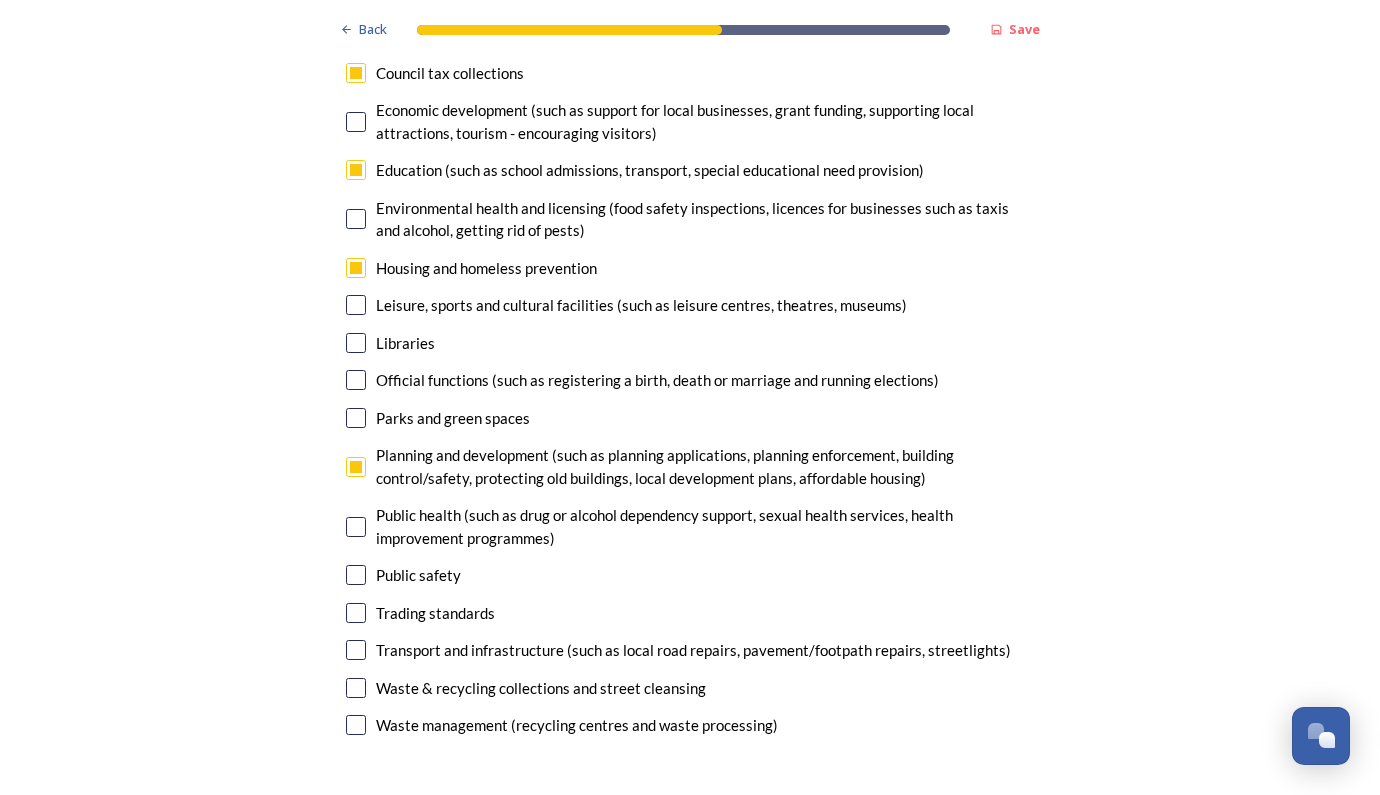 click at bounding box center (356, 575) 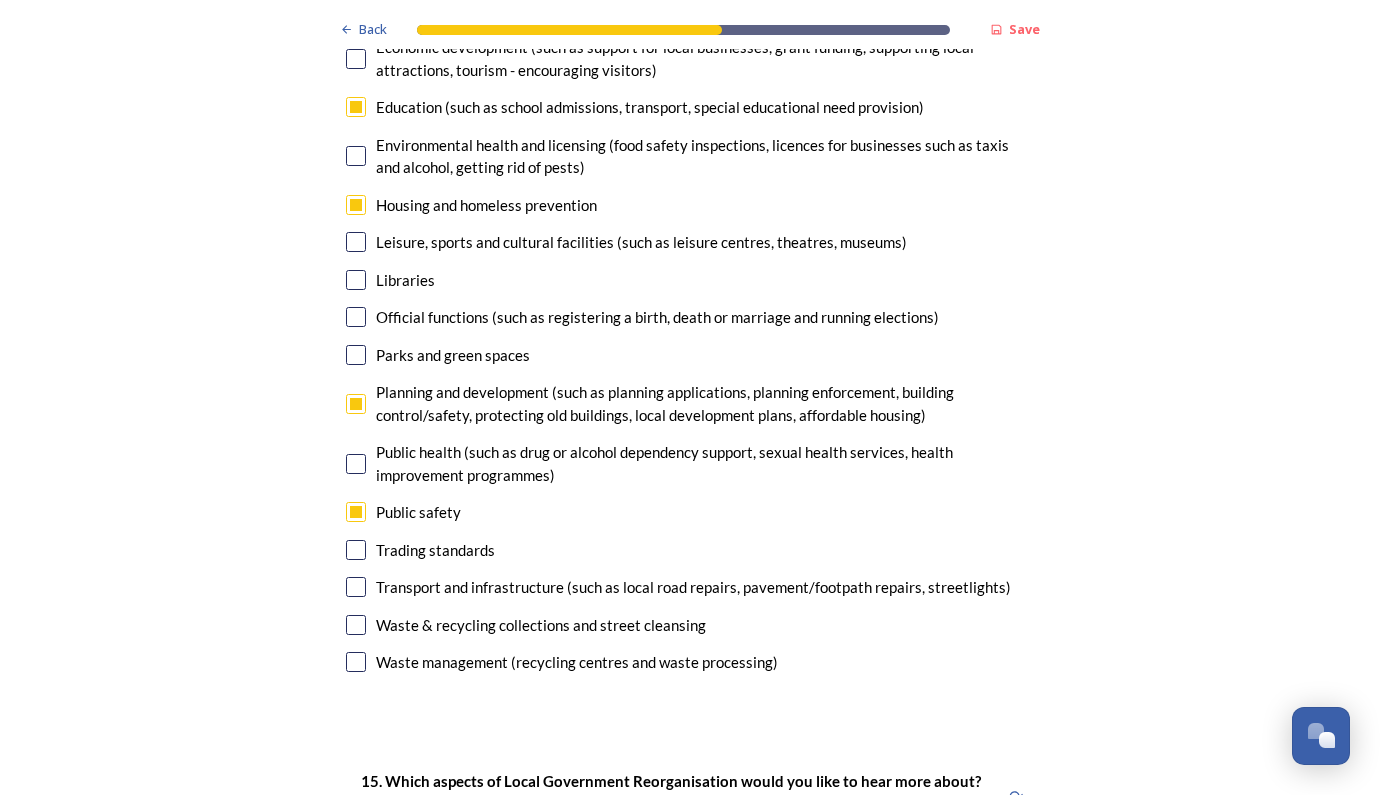 scroll, scrollTop: 4833, scrollLeft: 0, axis: vertical 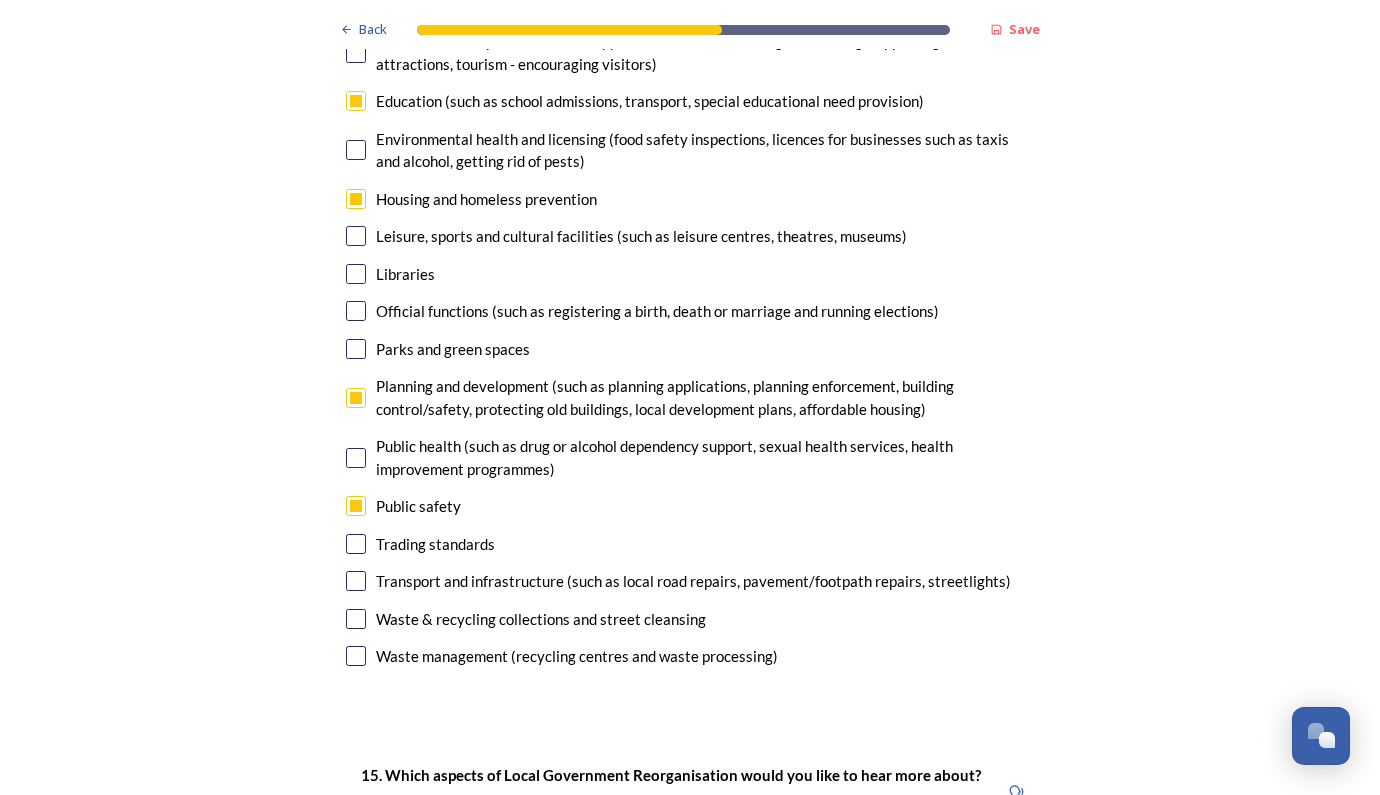 click at bounding box center (356, 581) 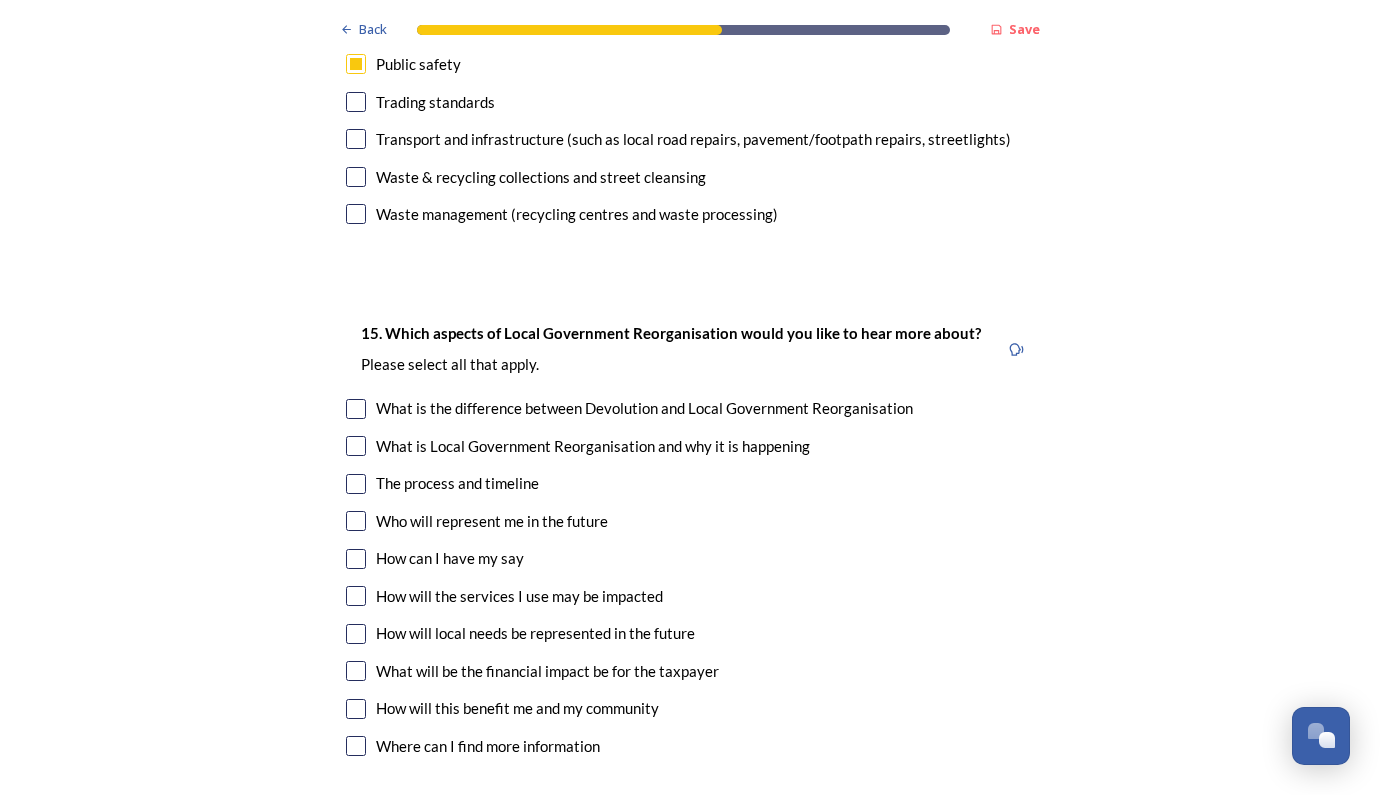 scroll, scrollTop: 5287, scrollLeft: 0, axis: vertical 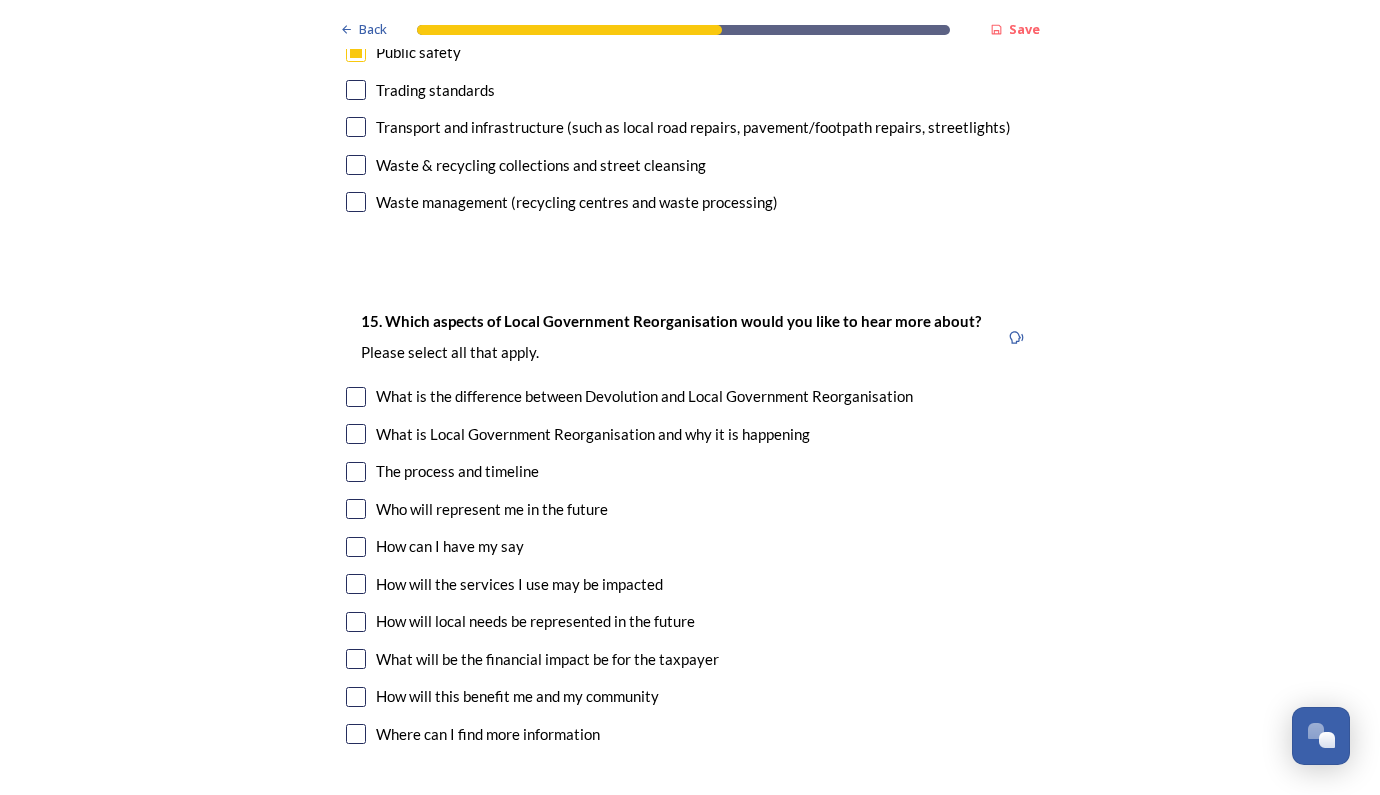 click at bounding box center (356, 547) 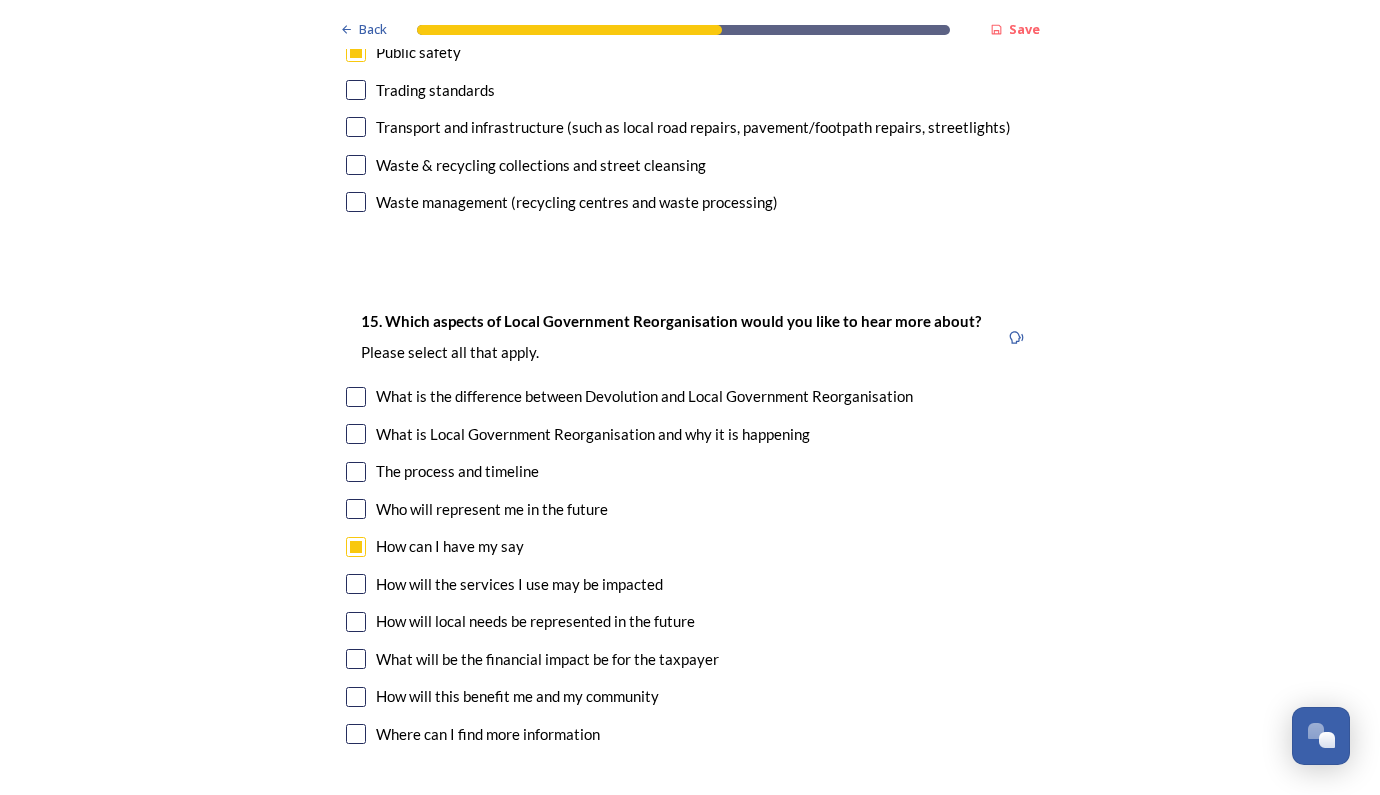 click at bounding box center [356, 622] 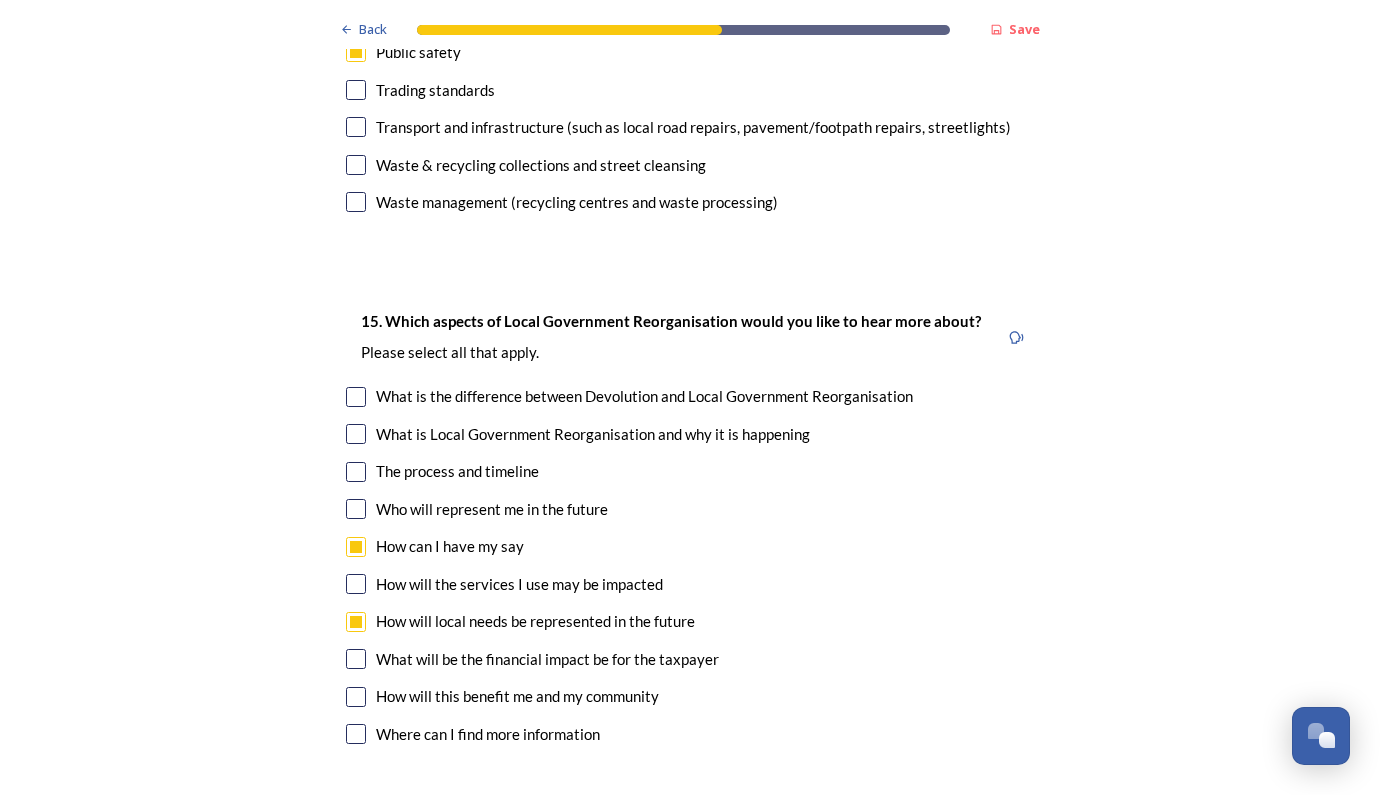 click at bounding box center (356, 697) 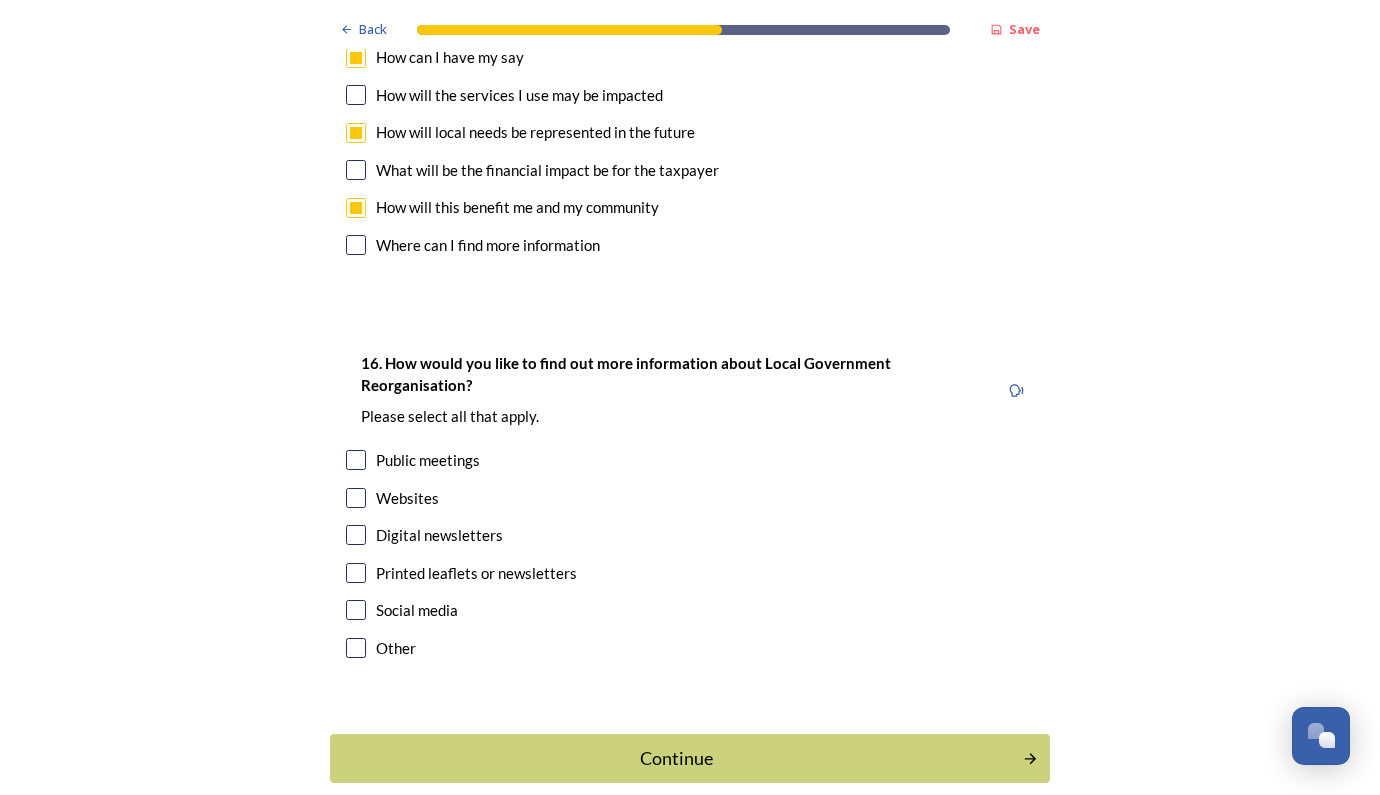 scroll, scrollTop: 5775, scrollLeft: 0, axis: vertical 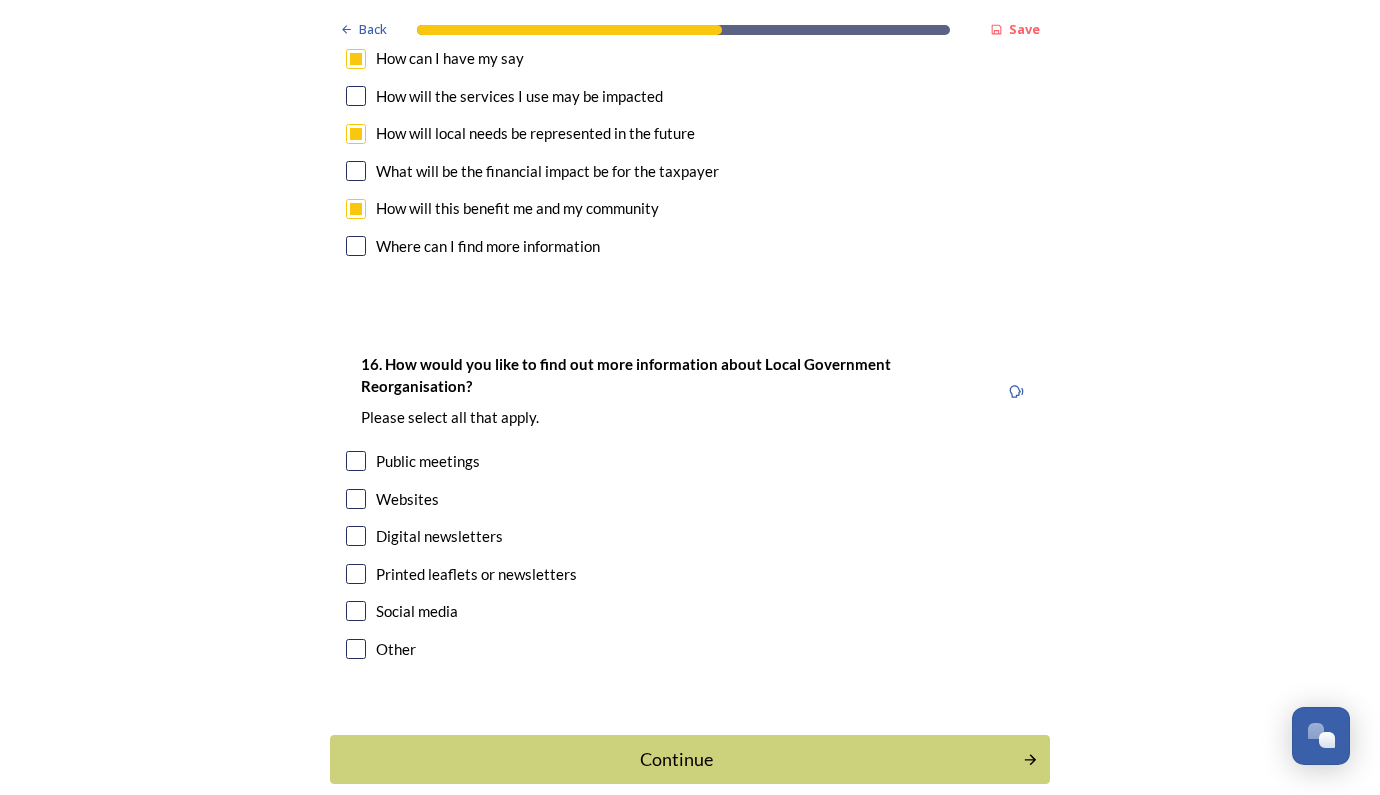 click at bounding box center [356, 536] 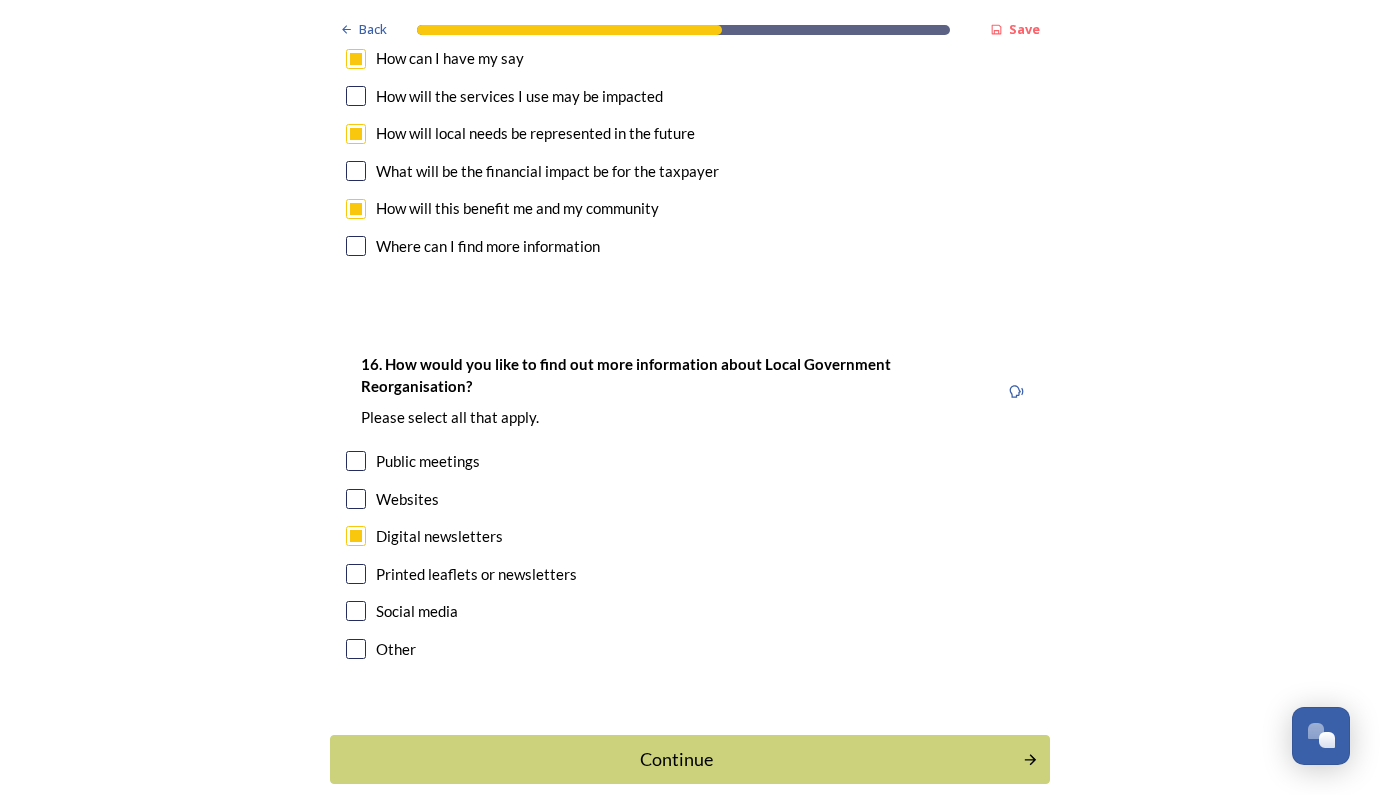 click at bounding box center (356, 461) 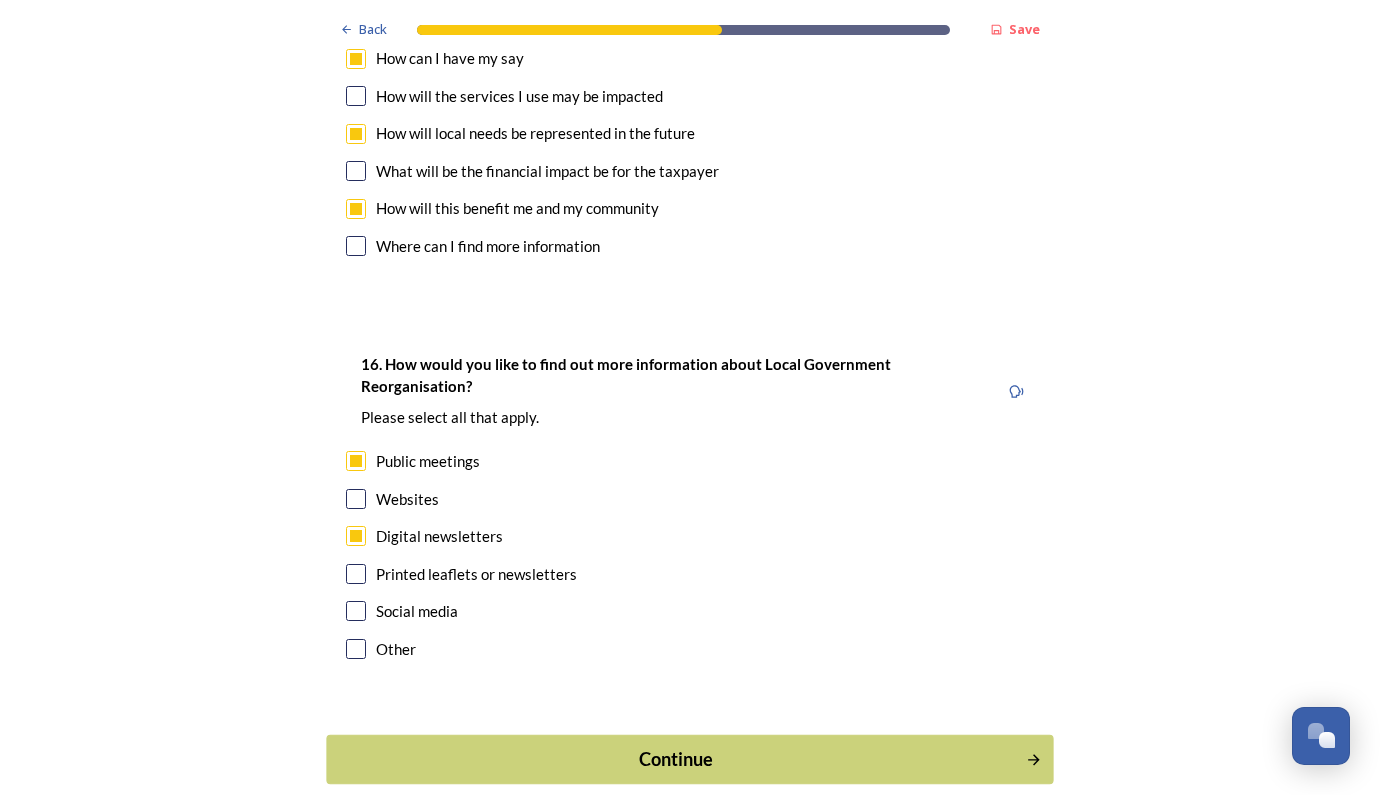 click on "Continue" at bounding box center [676, 759] 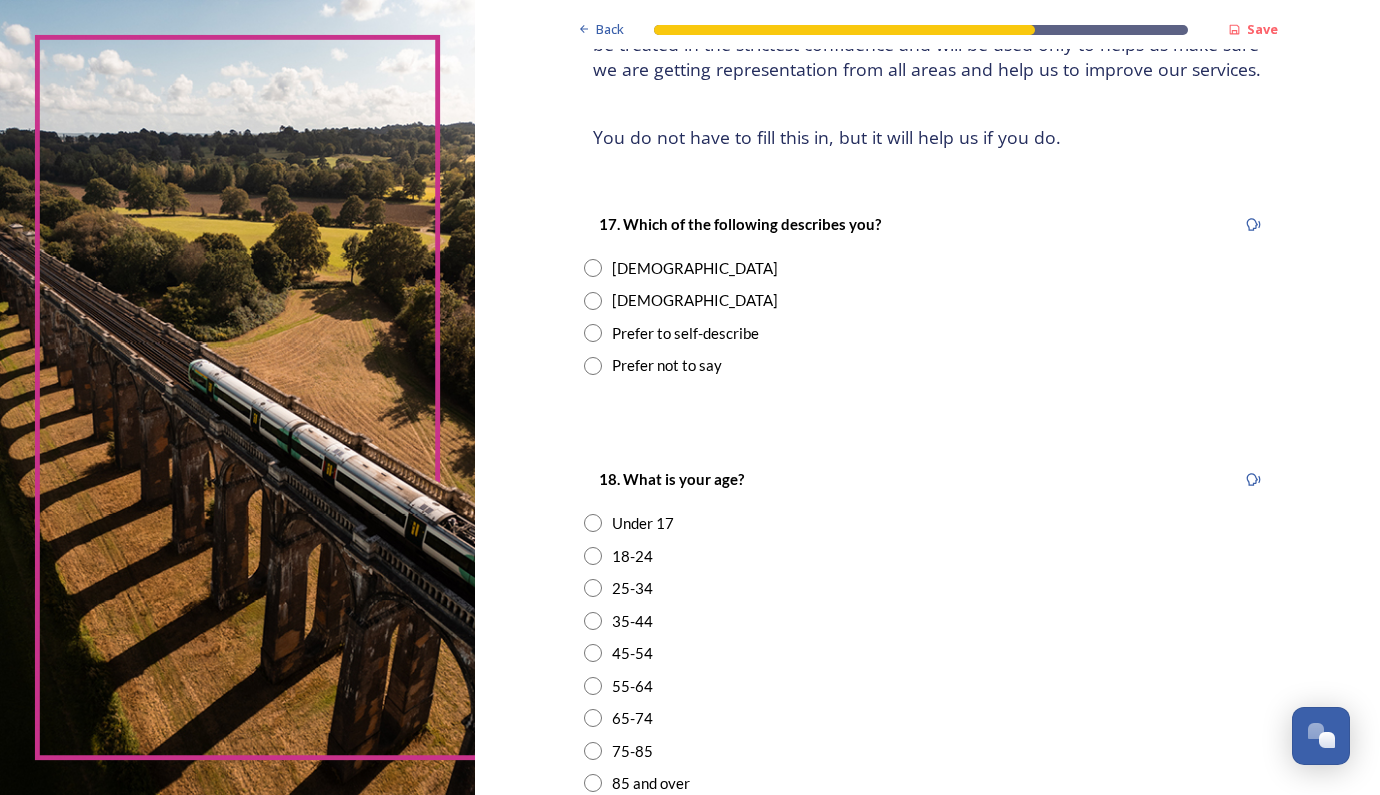 scroll, scrollTop: 223, scrollLeft: 0, axis: vertical 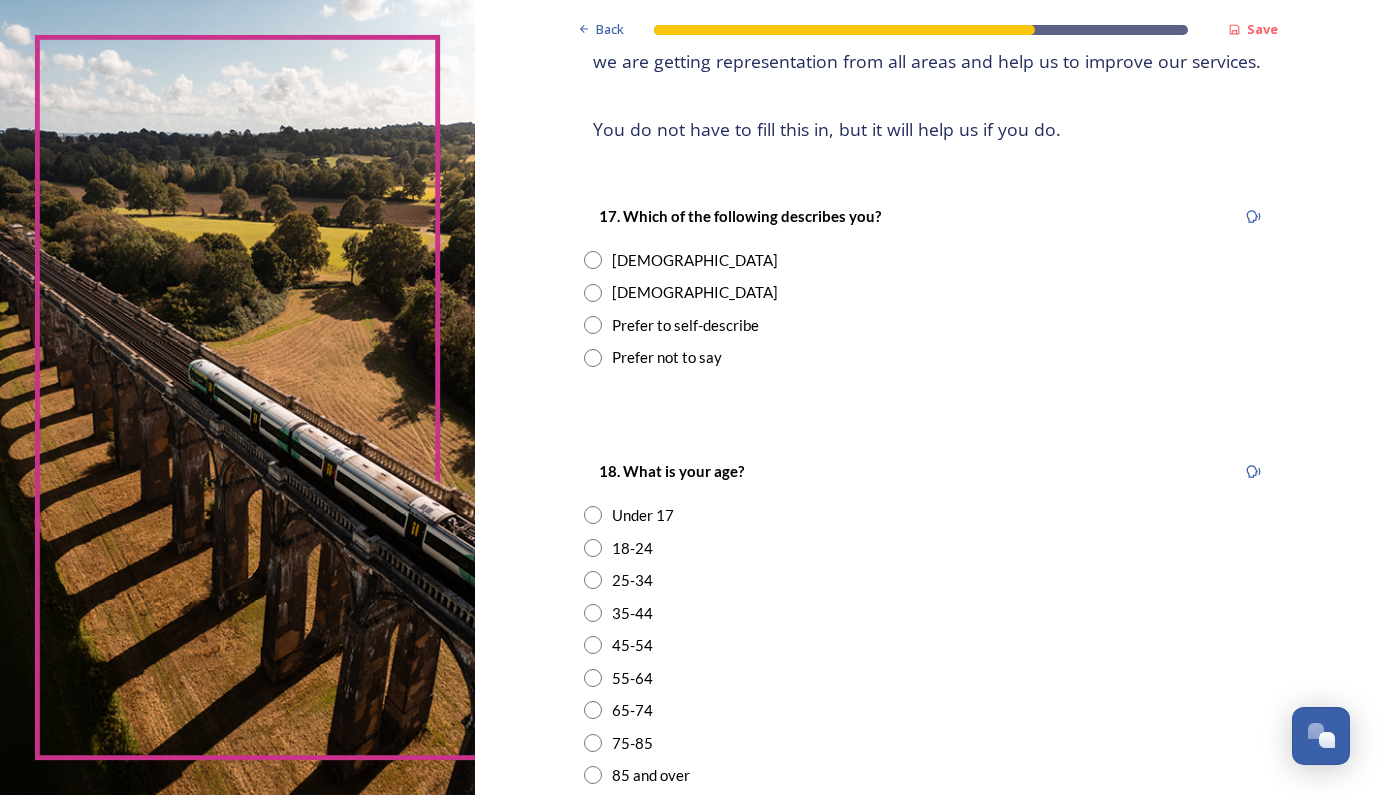 click at bounding box center [593, 293] 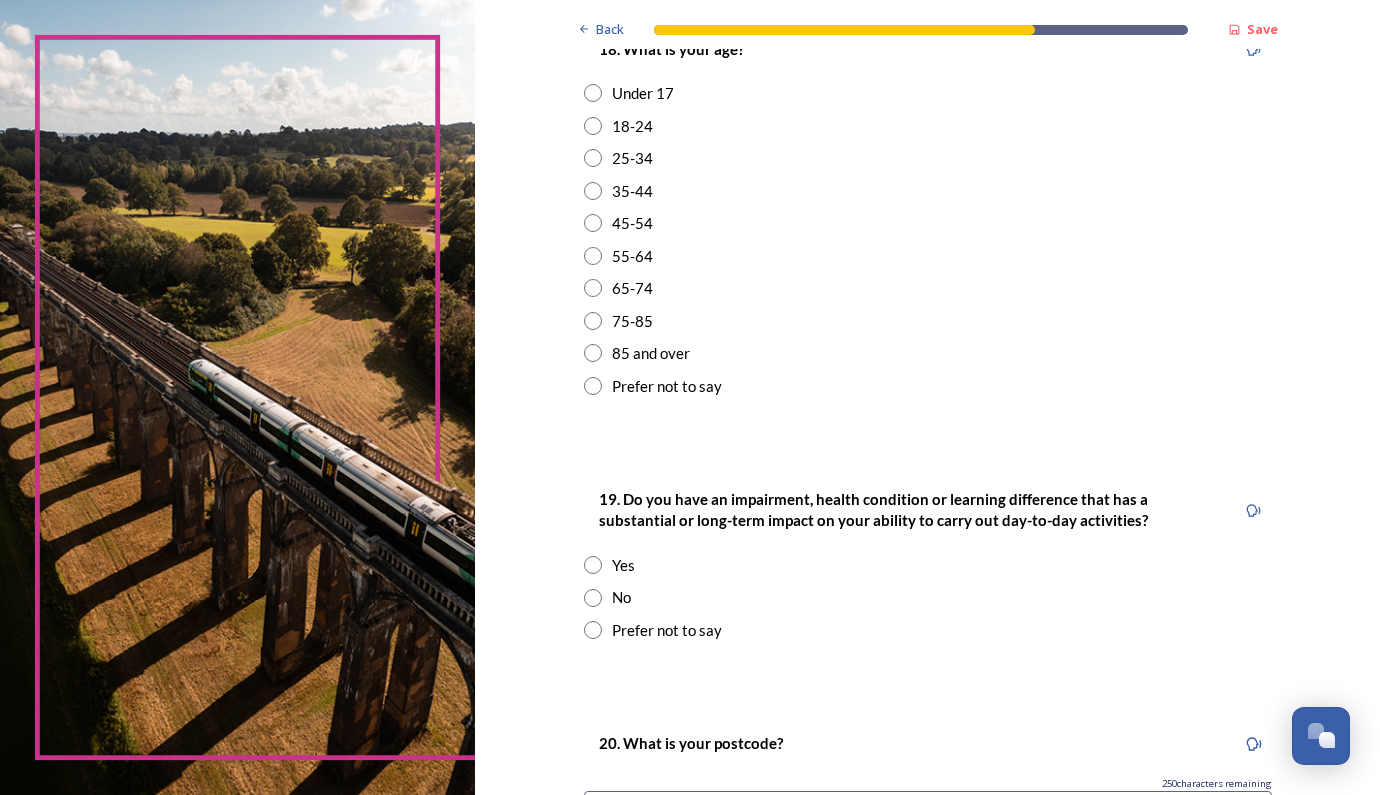 scroll, scrollTop: 649, scrollLeft: 0, axis: vertical 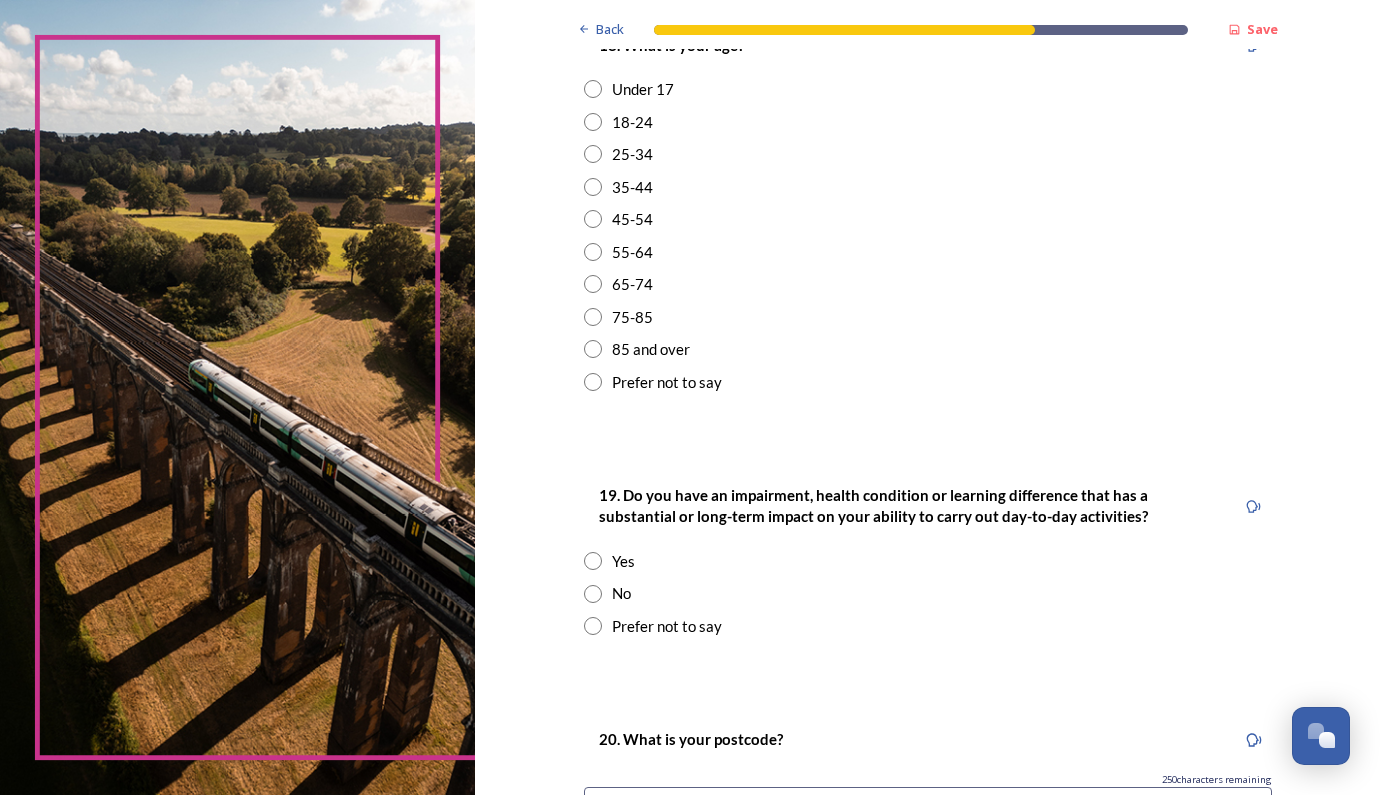 click at bounding box center (593, 349) 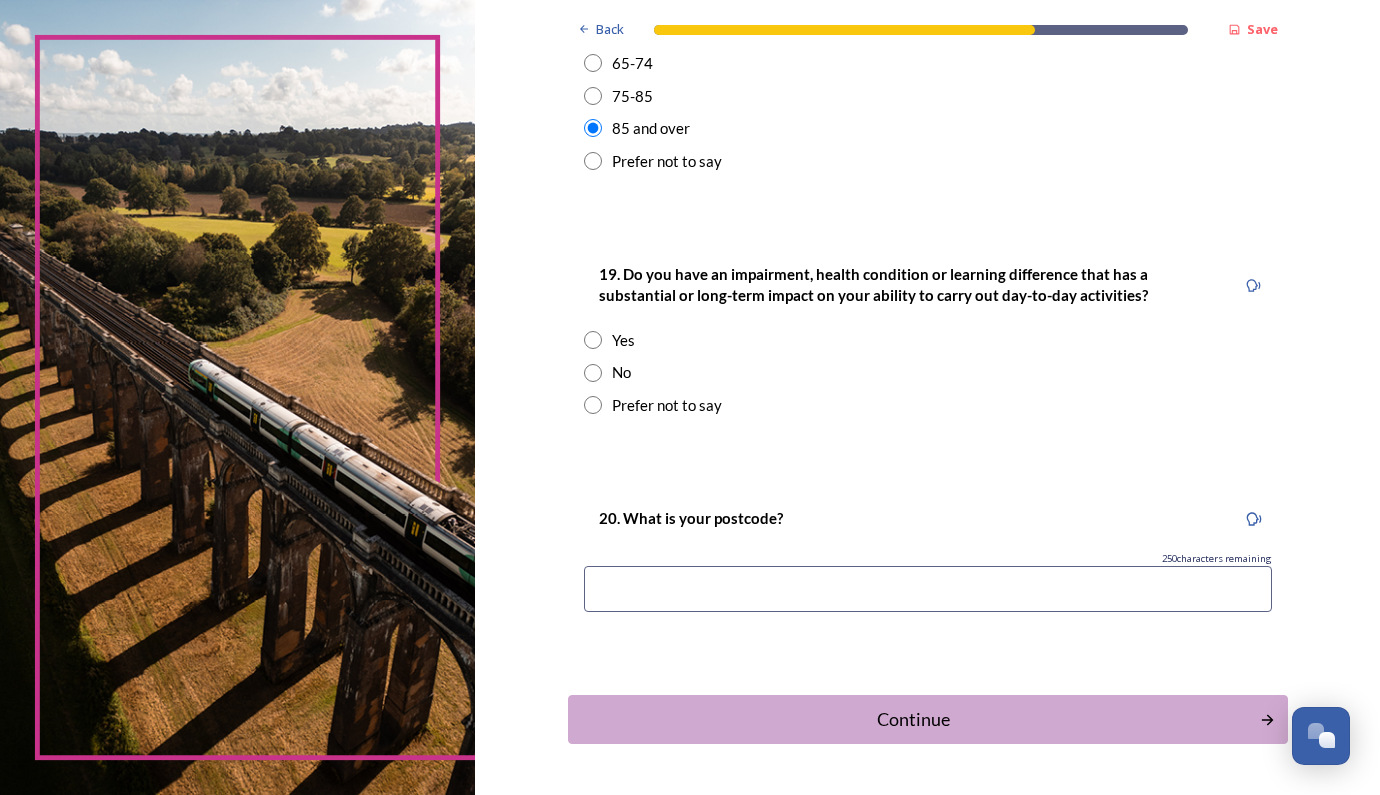 scroll, scrollTop: 877, scrollLeft: 0, axis: vertical 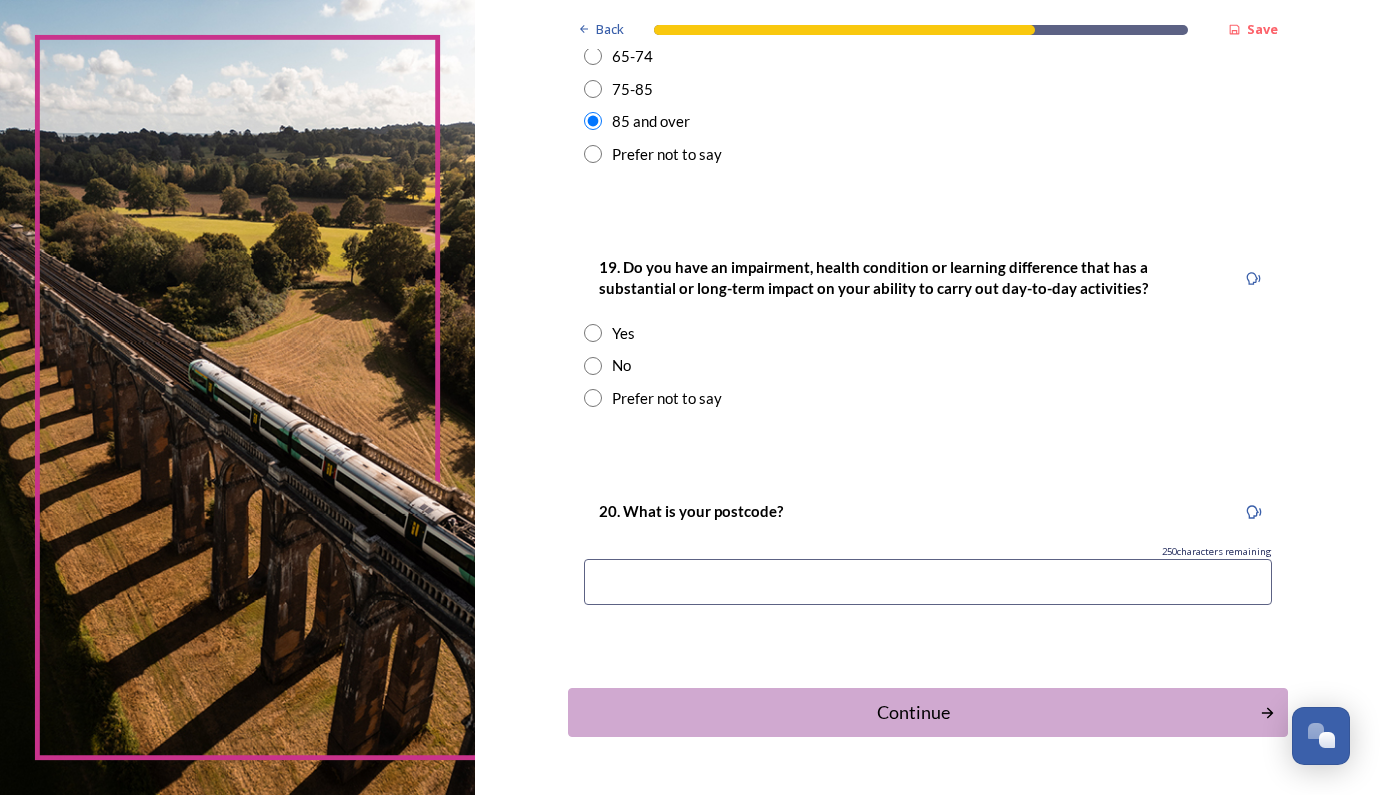 click at bounding box center [593, 366] 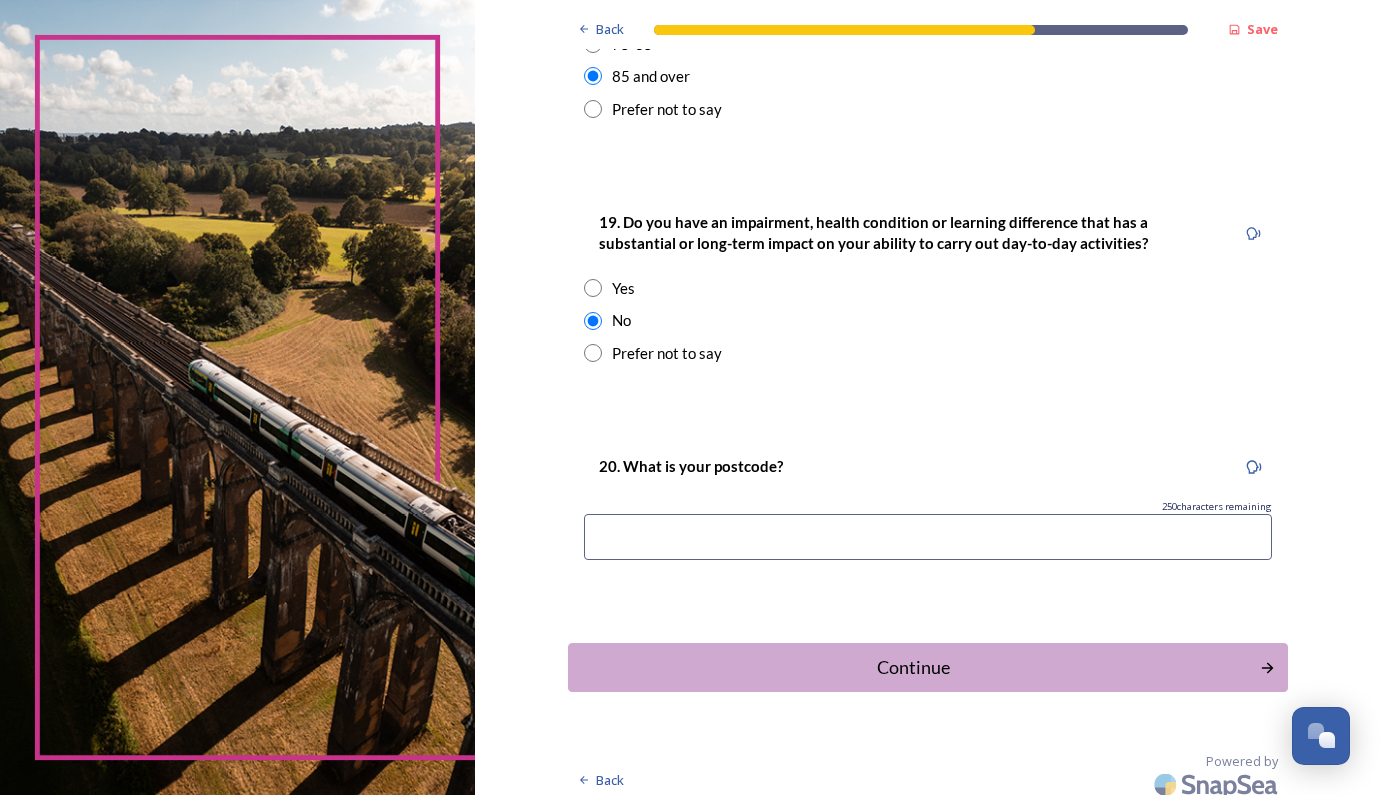 scroll, scrollTop: 921, scrollLeft: 0, axis: vertical 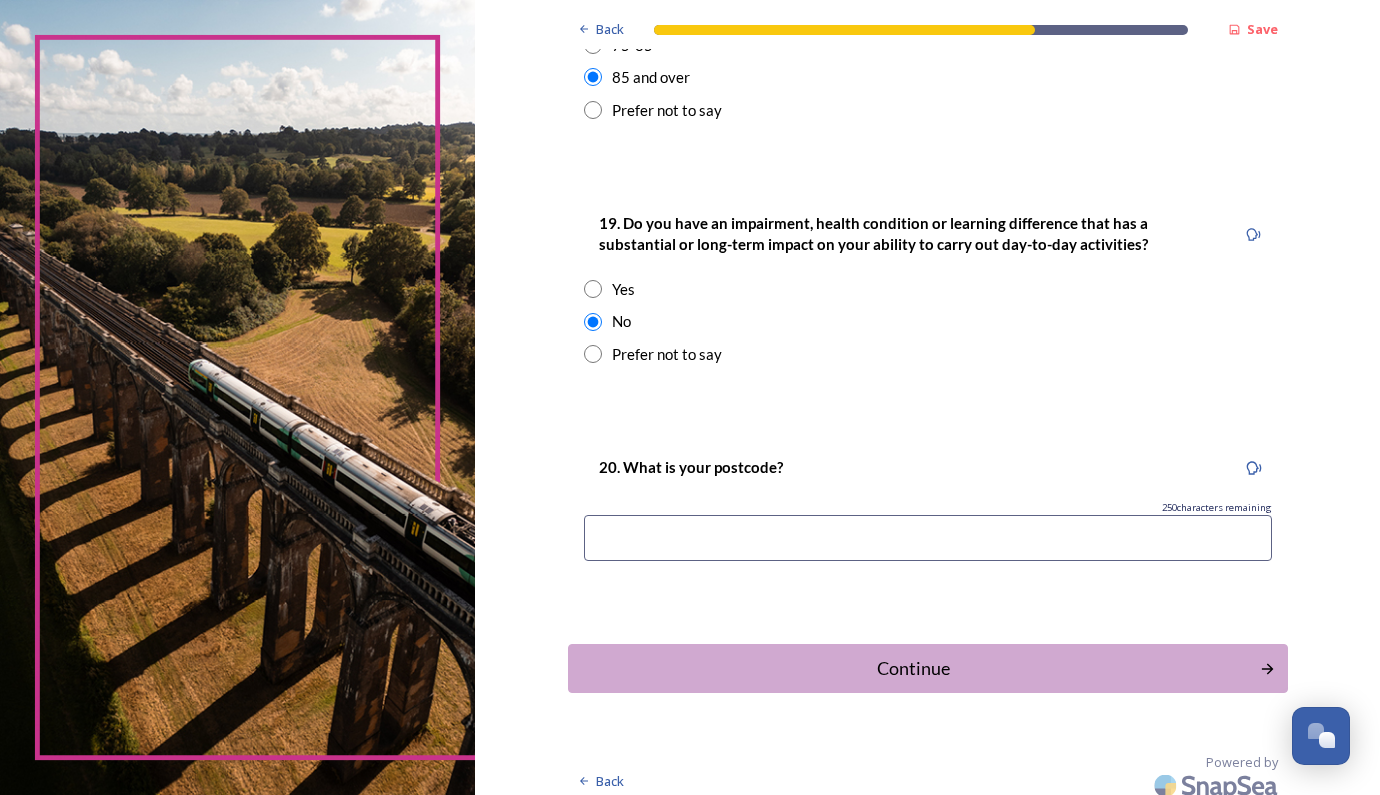 click at bounding box center (928, 538) 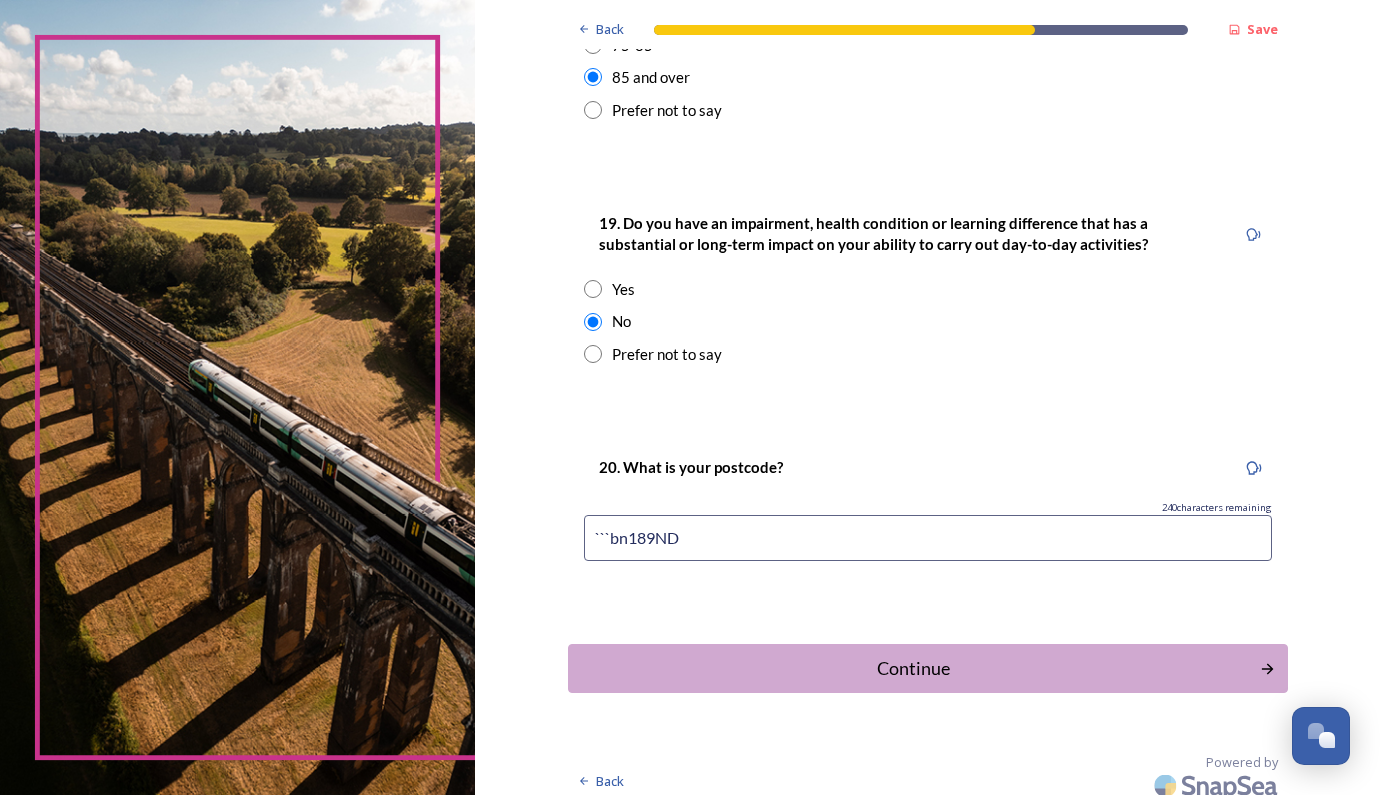 click on "```bn189ND" at bounding box center (928, 538) 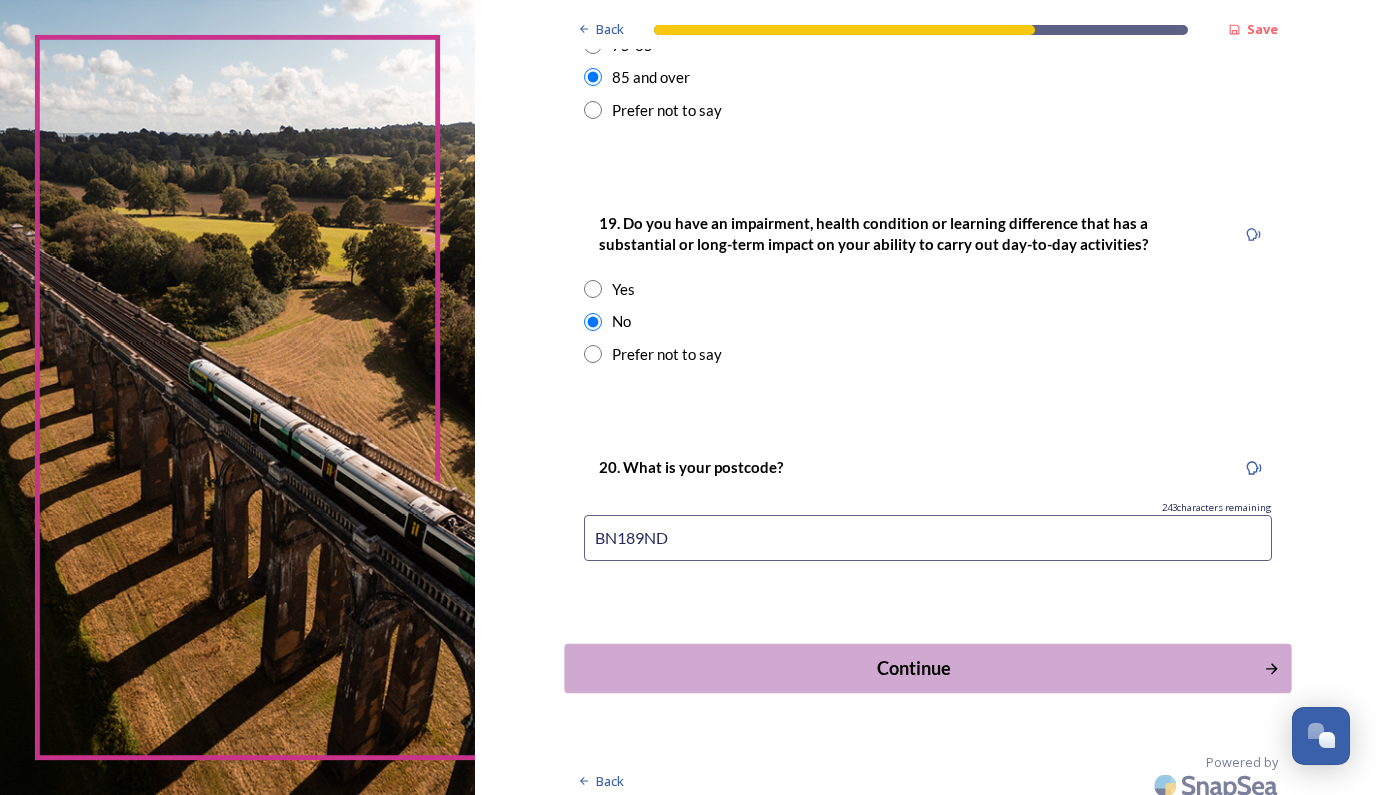 type on "BN189ND" 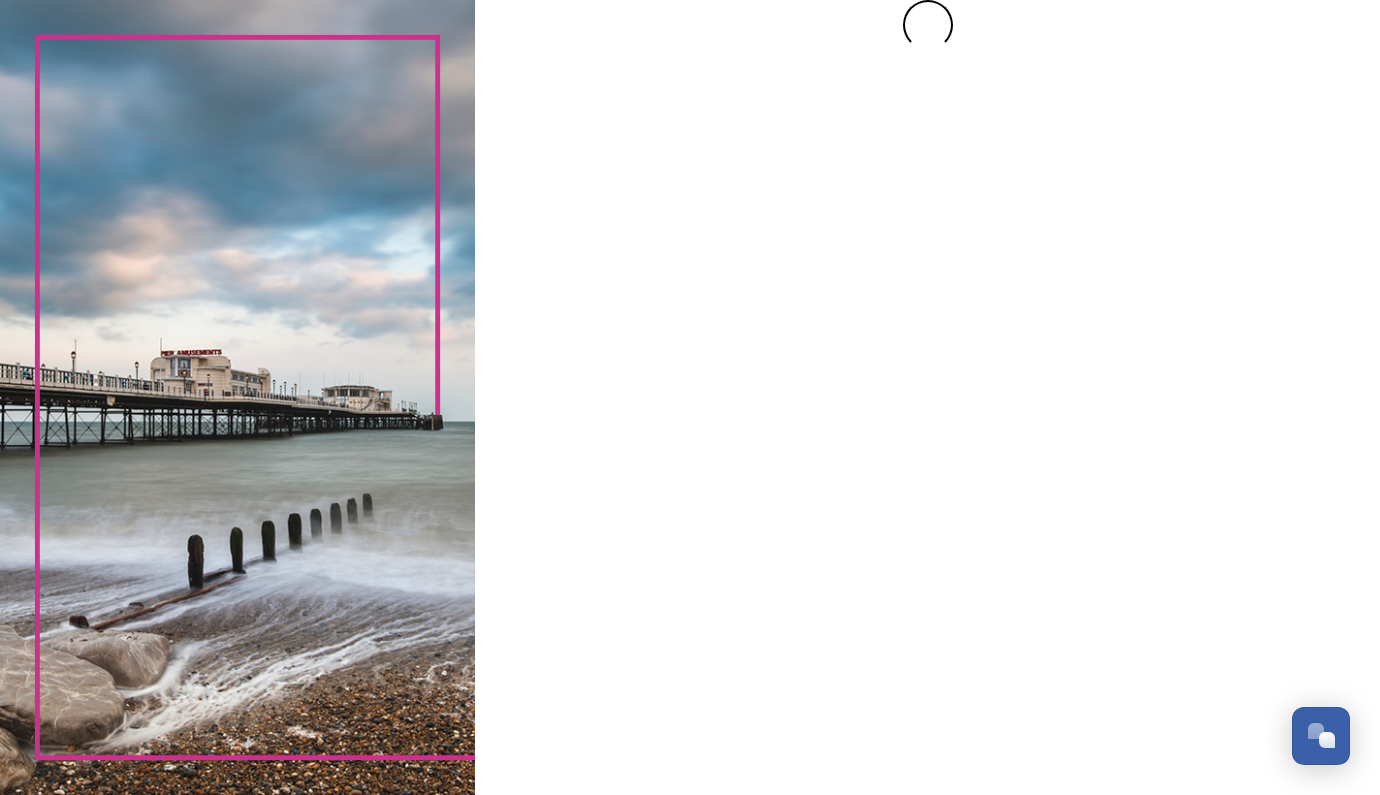 scroll, scrollTop: 82, scrollLeft: 0, axis: vertical 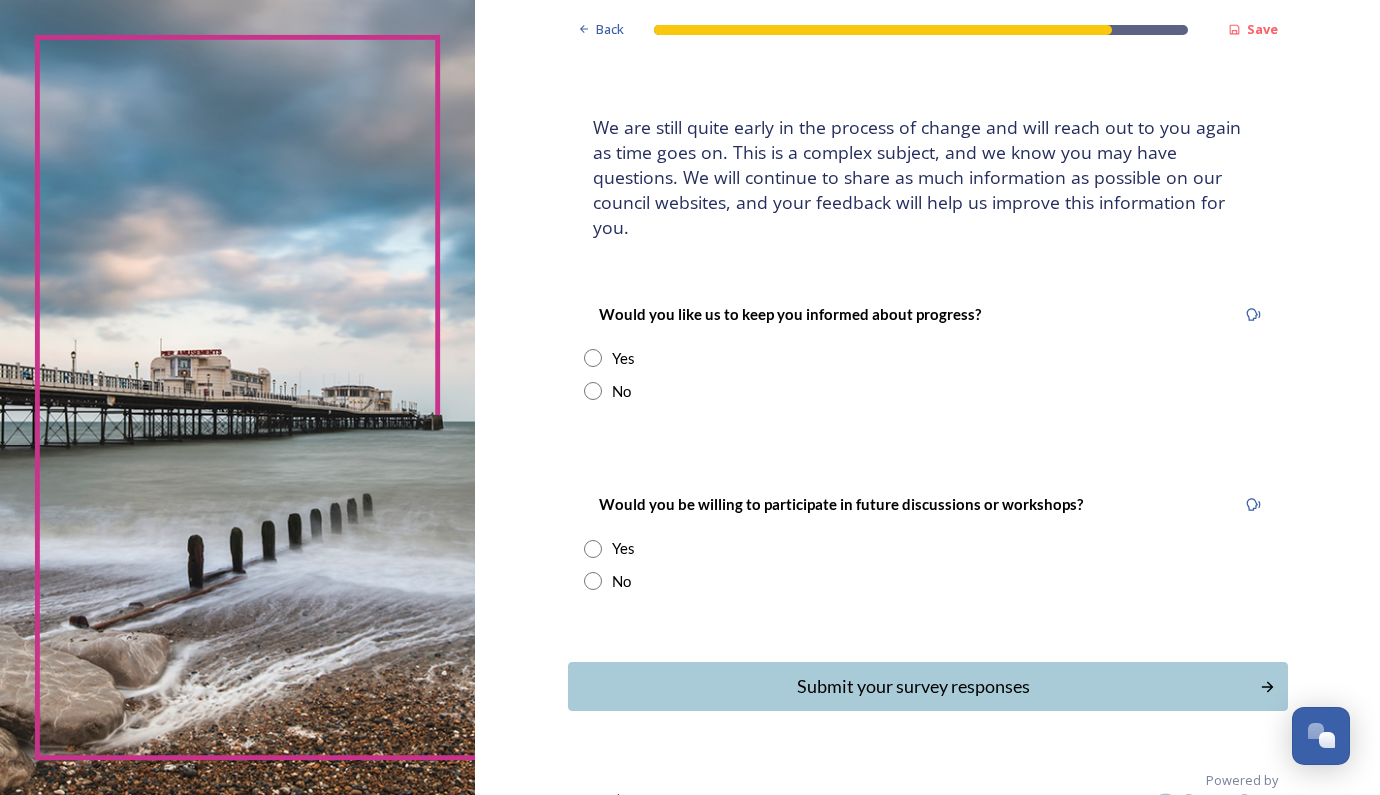 click at bounding box center [593, 358] 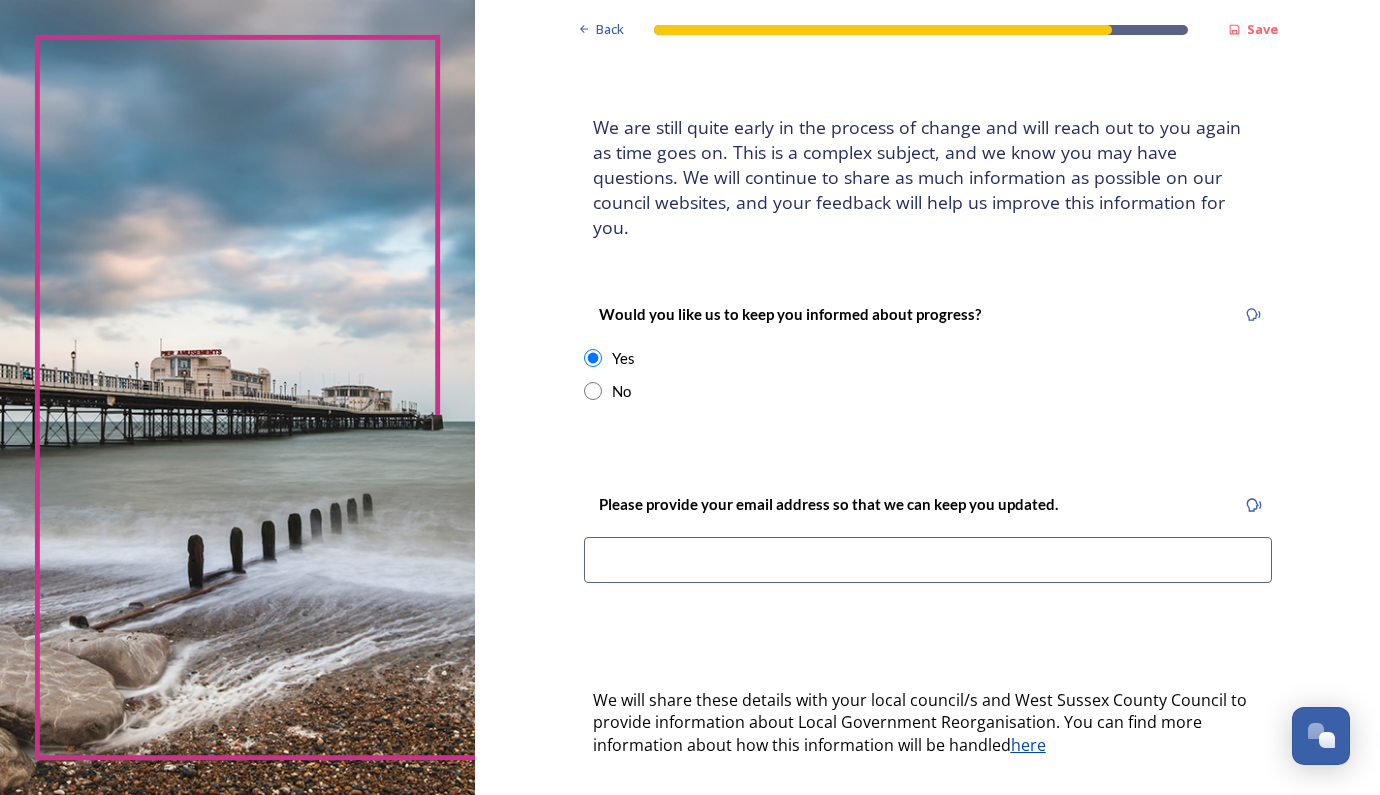 click at bounding box center (928, 560) 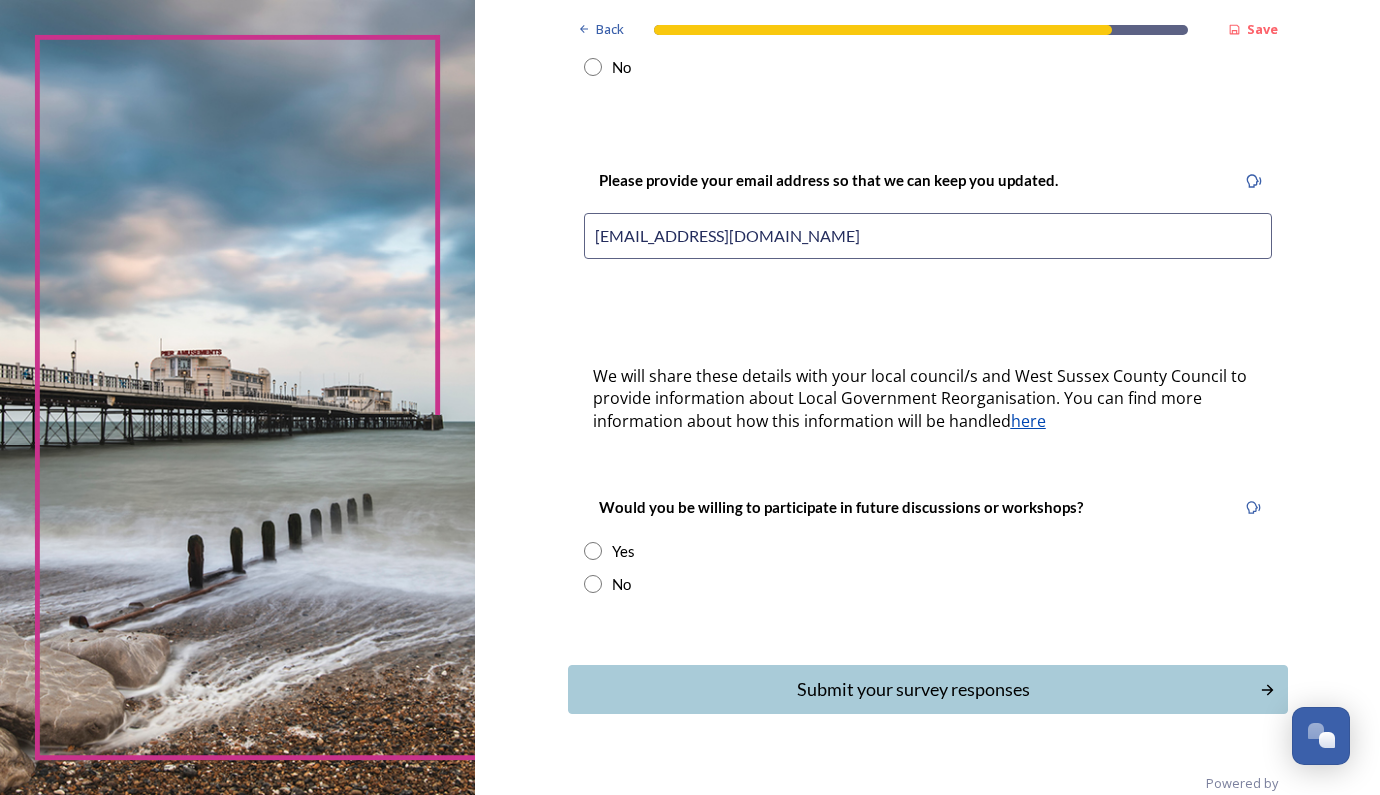 scroll, scrollTop: 405, scrollLeft: 0, axis: vertical 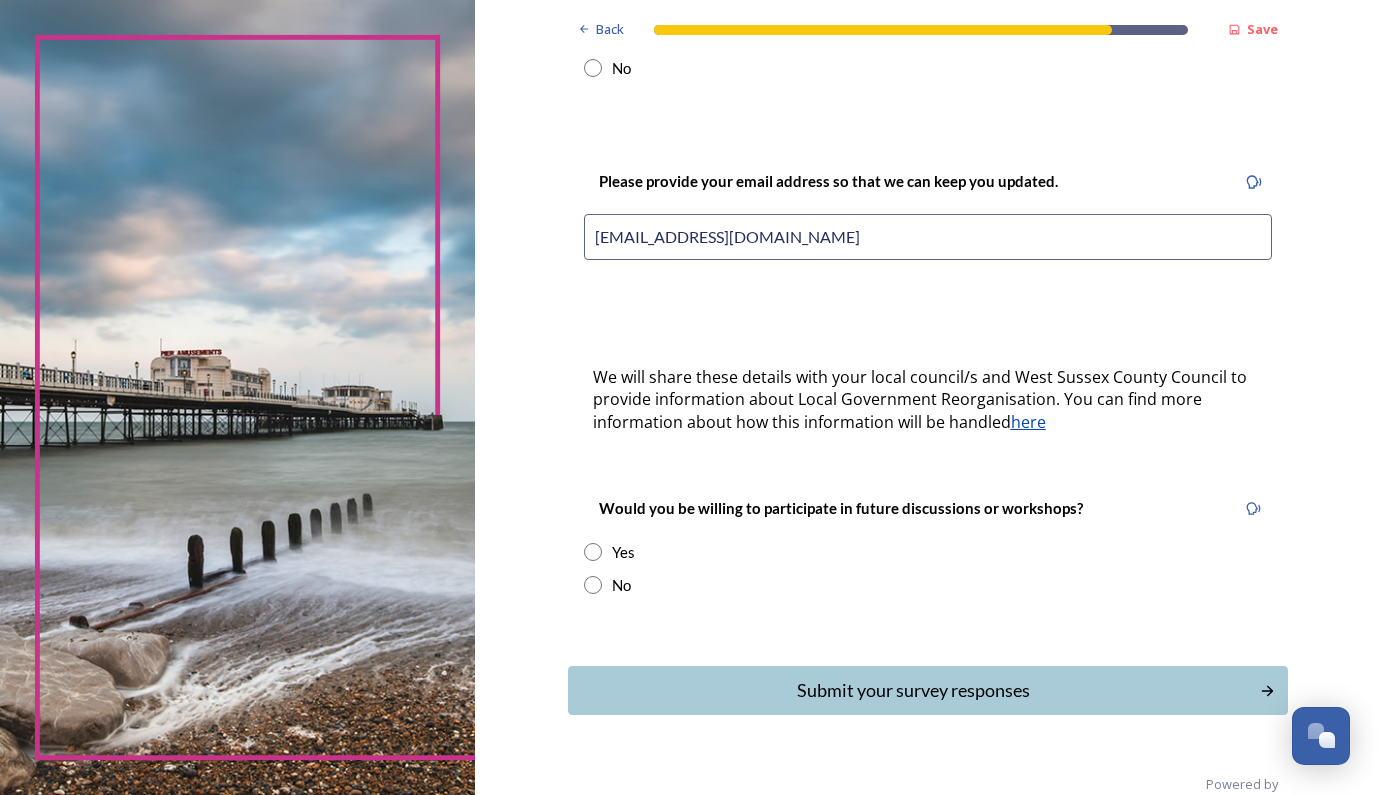 type on "jdrl@btinternet.com" 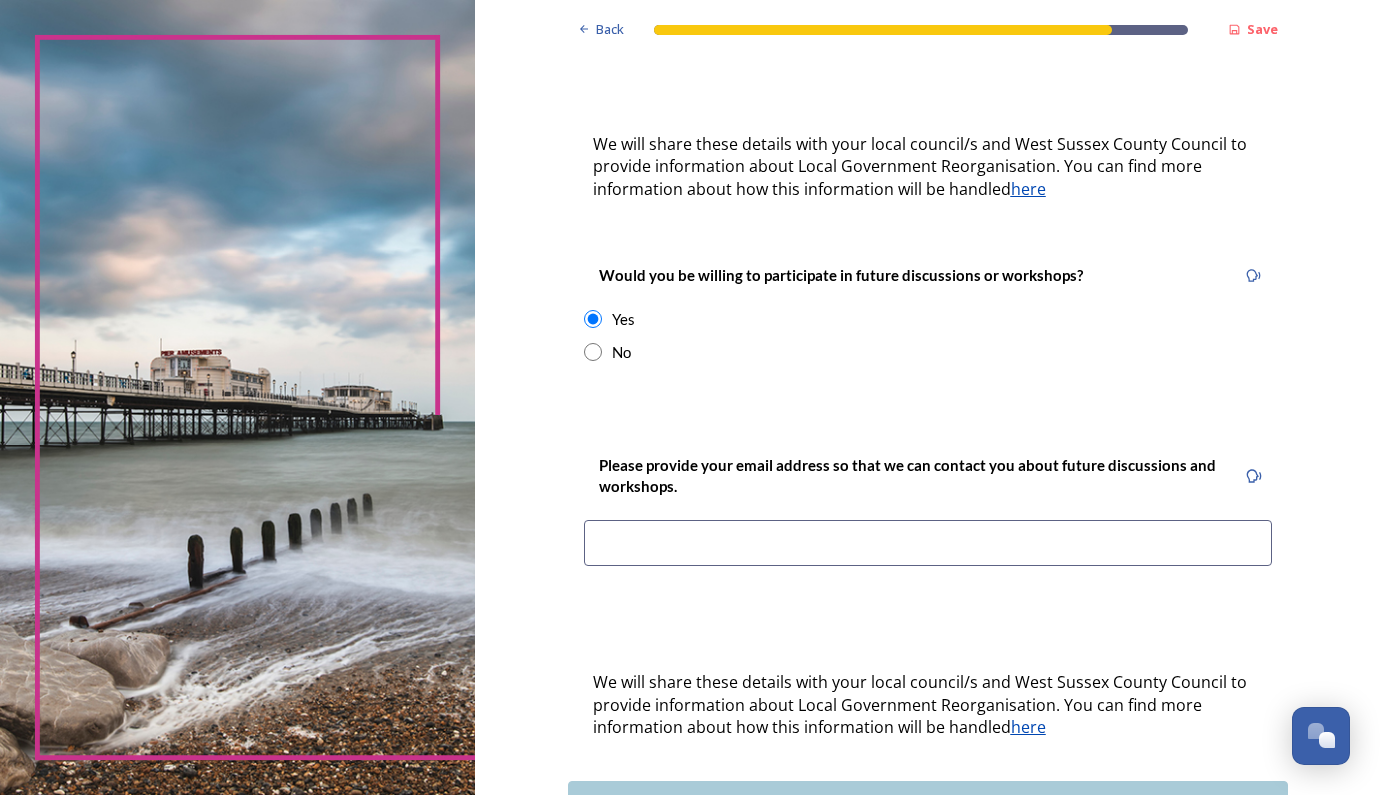 scroll, scrollTop: 658, scrollLeft: 0, axis: vertical 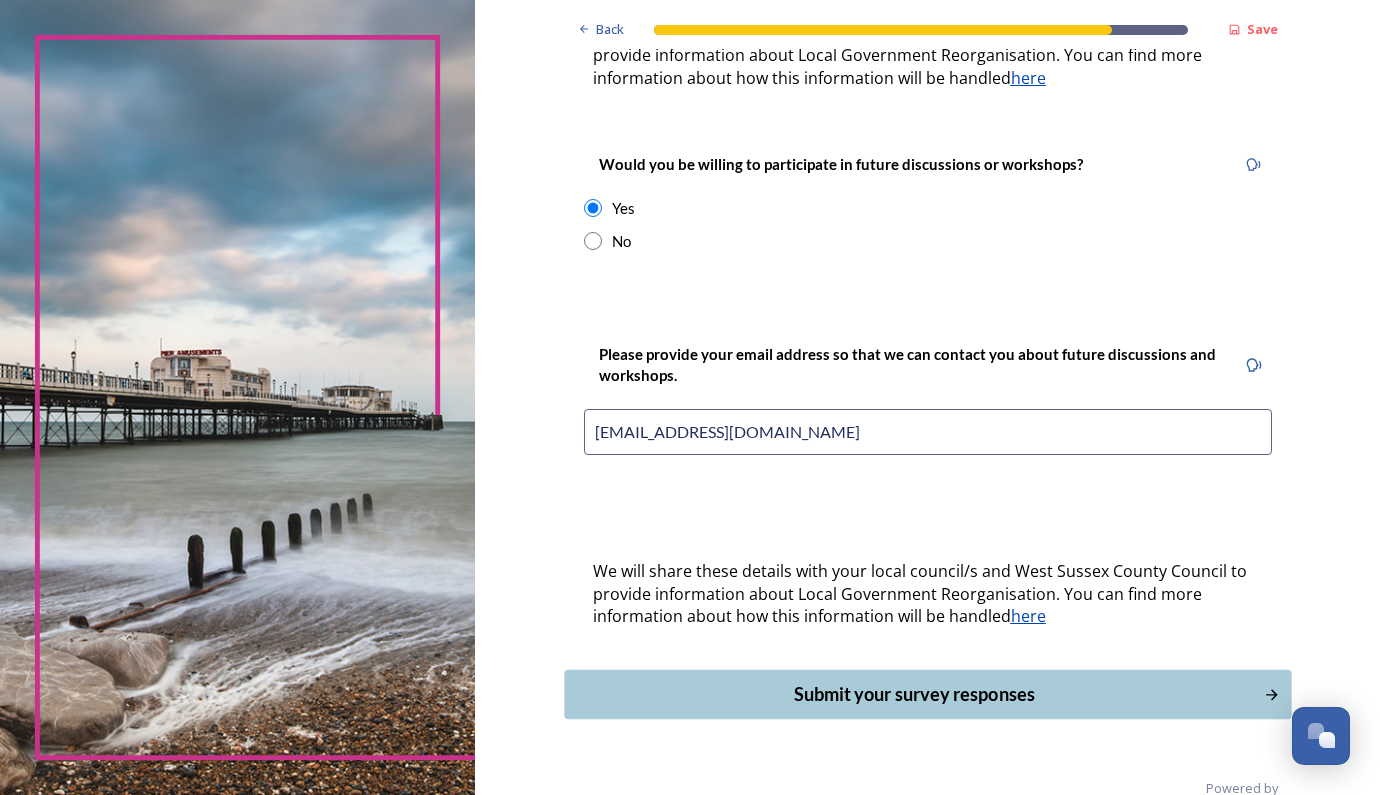 type on "jdrl@btinternet.com" 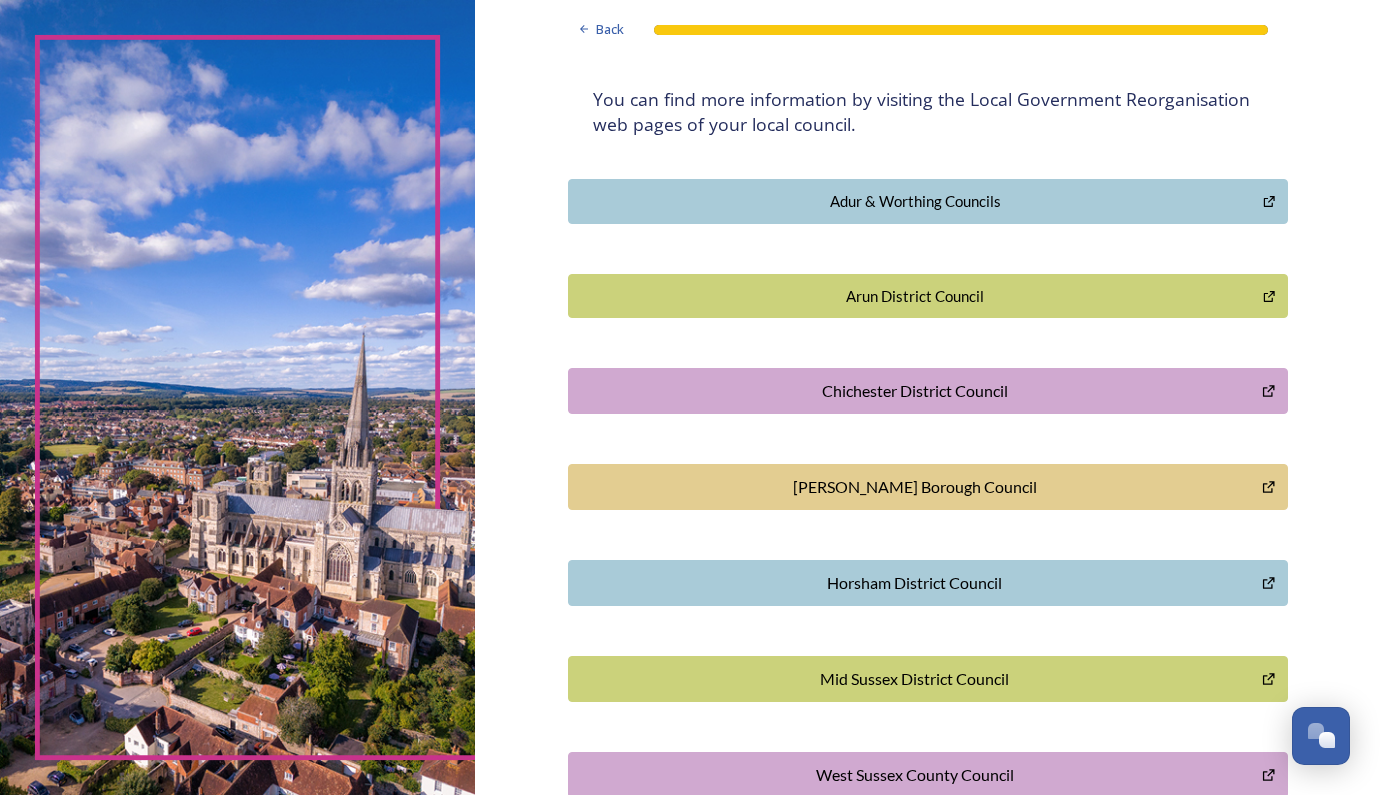scroll, scrollTop: 381, scrollLeft: 0, axis: vertical 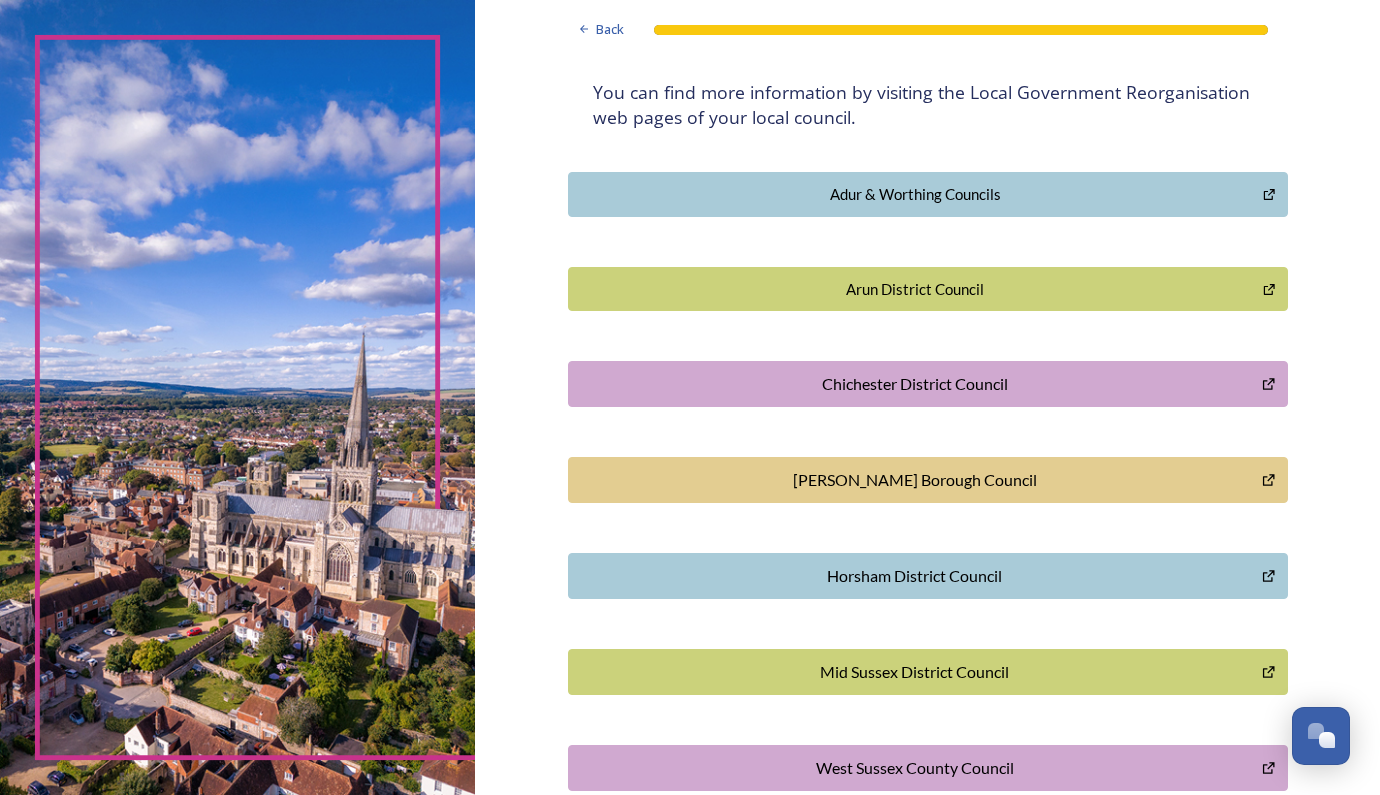 click on "Horsham District Council" at bounding box center [915, 576] 